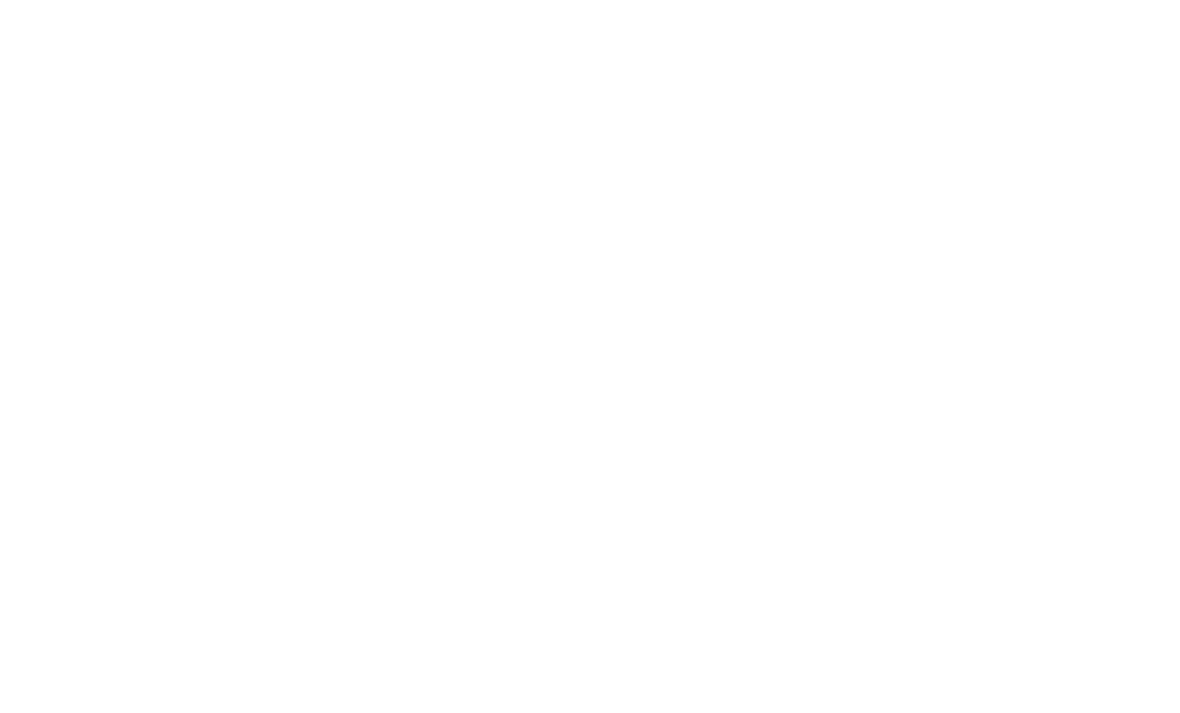 scroll, scrollTop: 0, scrollLeft: 0, axis: both 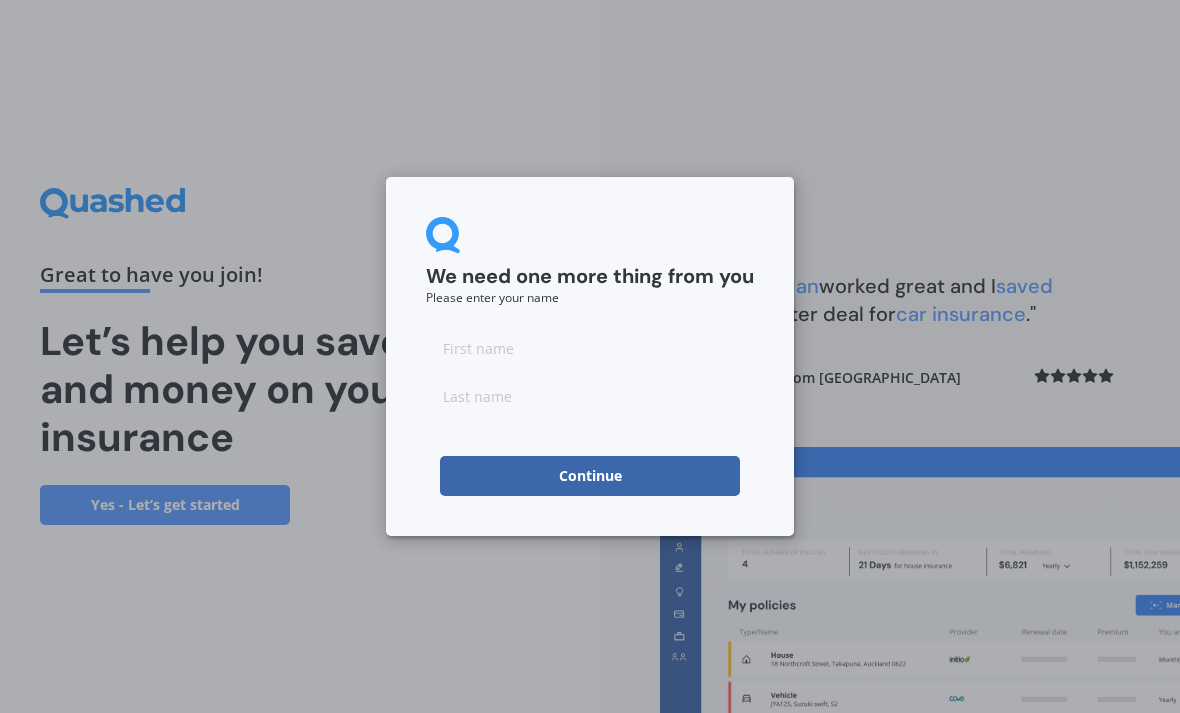 click at bounding box center [590, 348] 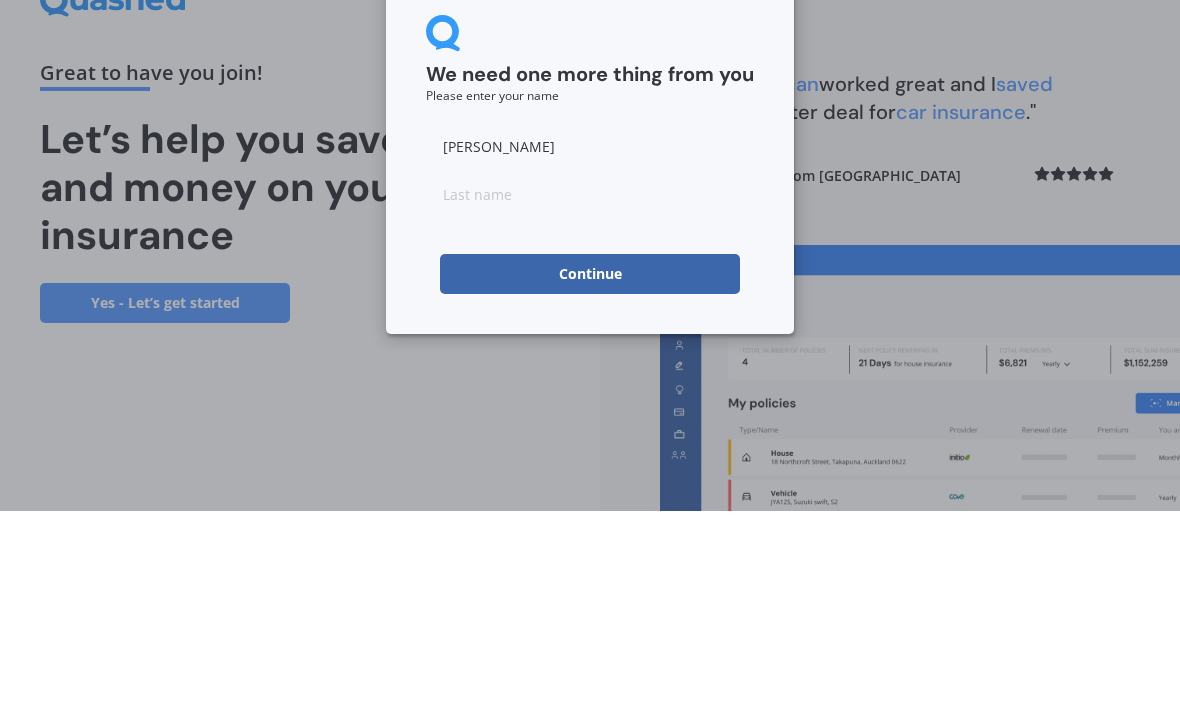 type on "[PERSON_NAME]" 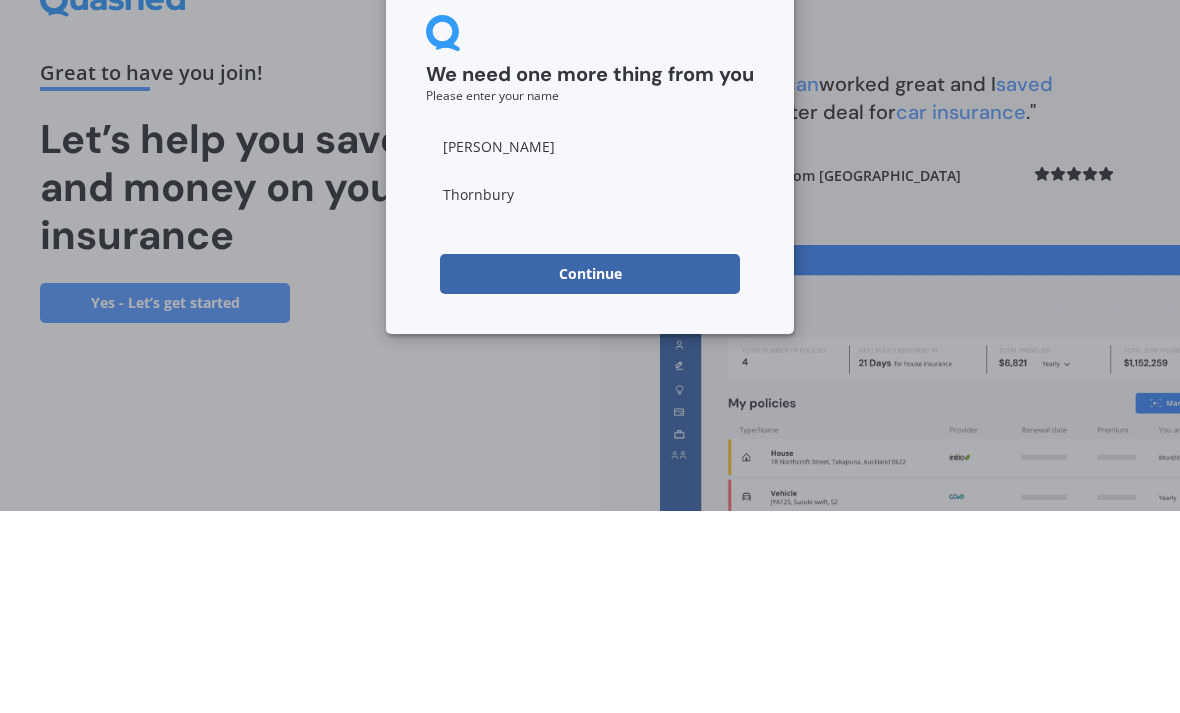type on "Thornbury" 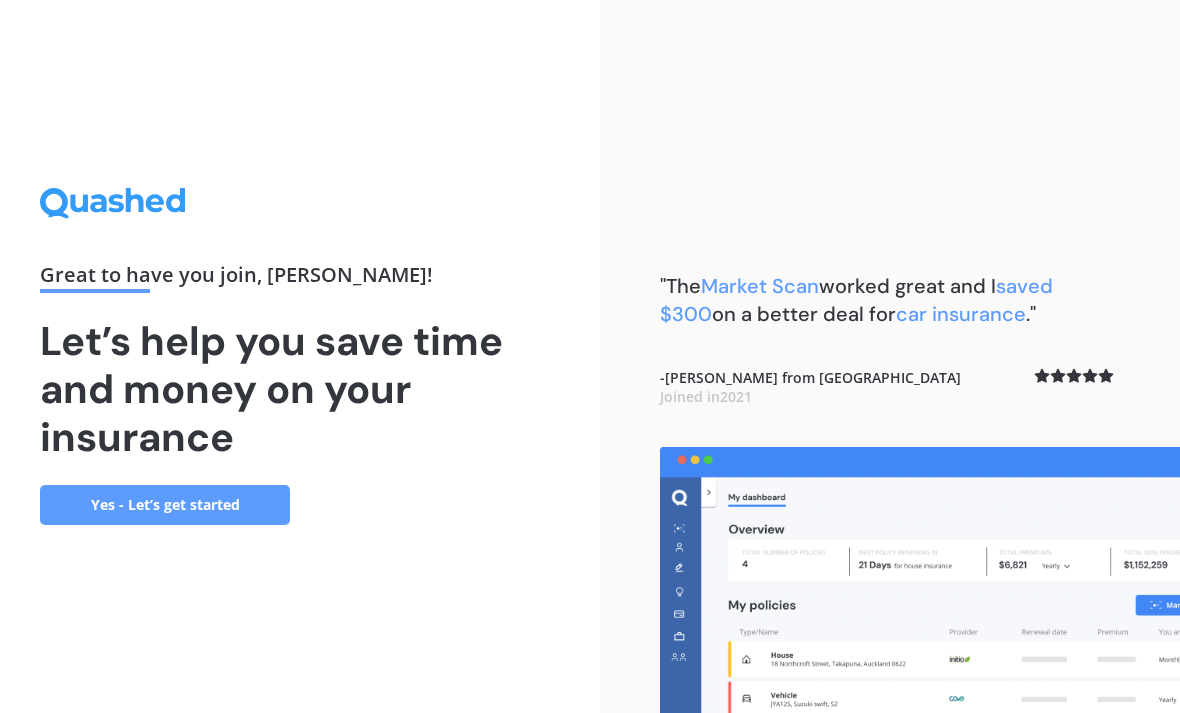 click on "Yes - Let’s get started" at bounding box center (165, 505) 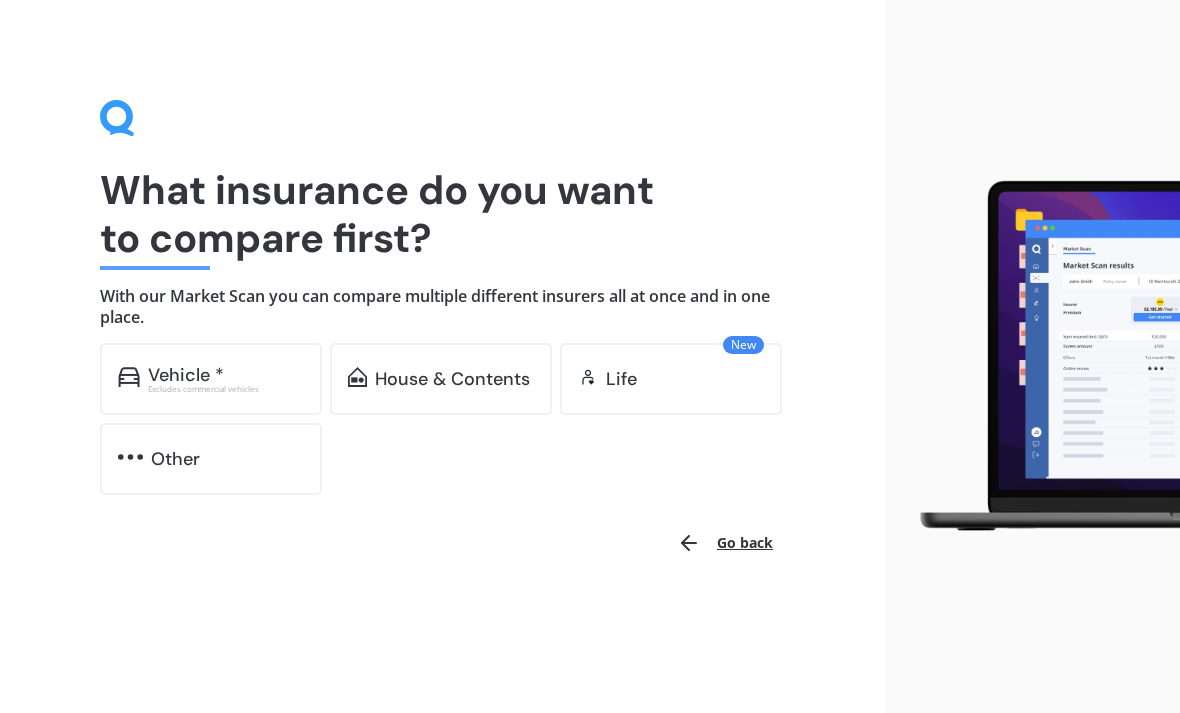 scroll, scrollTop: 0, scrollLeft: 0, axis: both 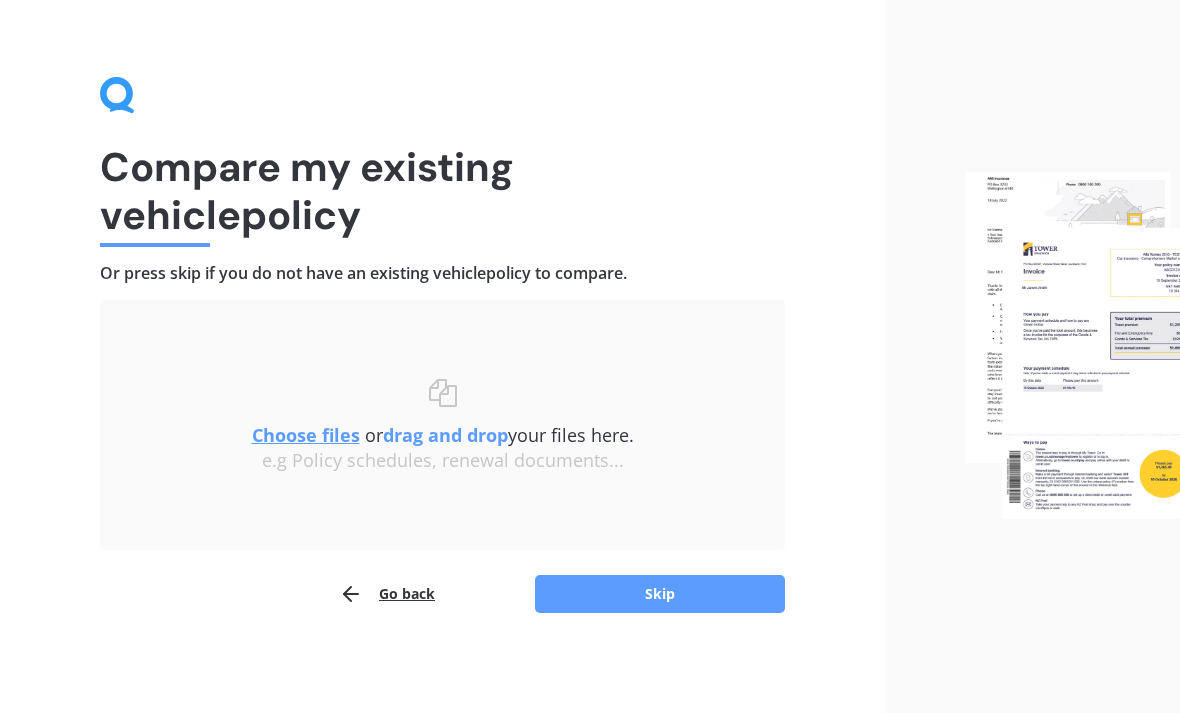 click on "Skip" at bounding box center (660, 594) 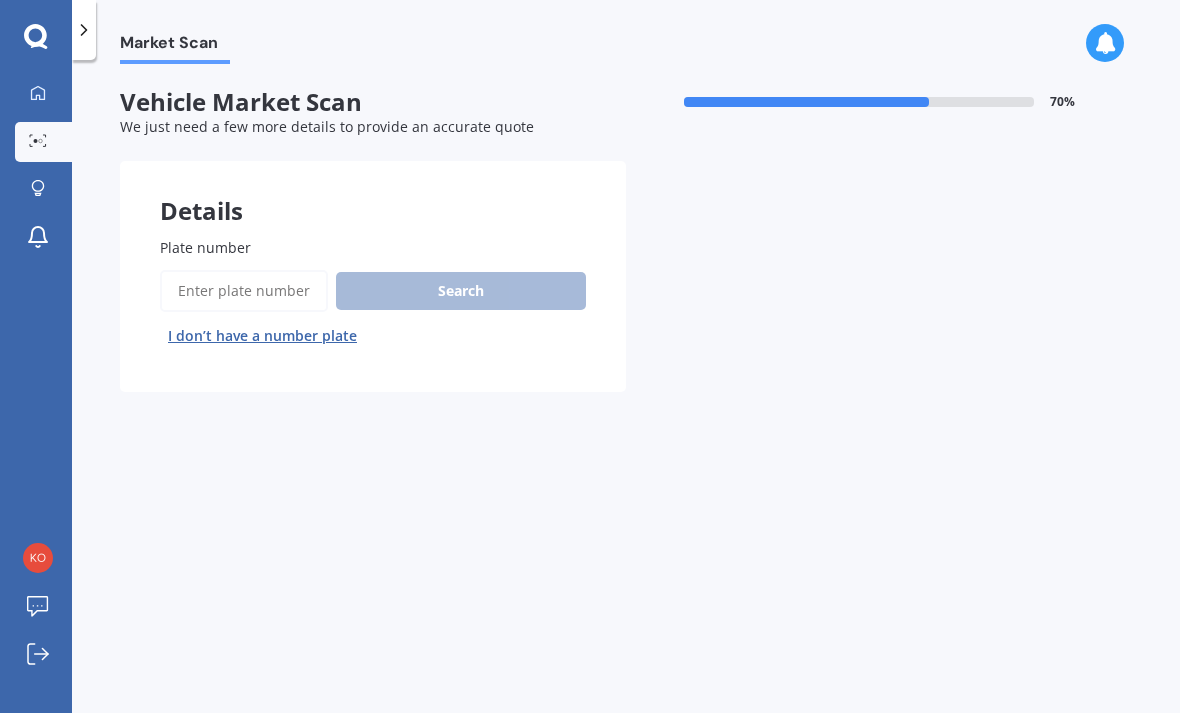 click on "Plate number" at bounding box center [244, 291] 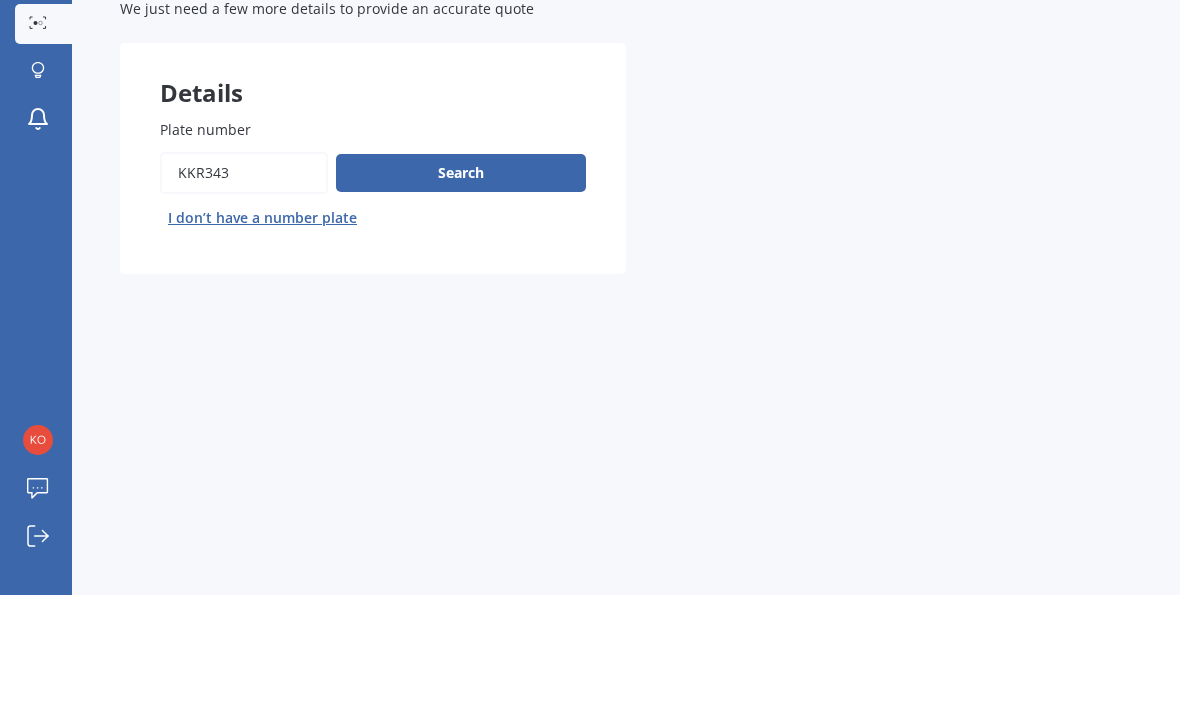 type on "Kkr343" 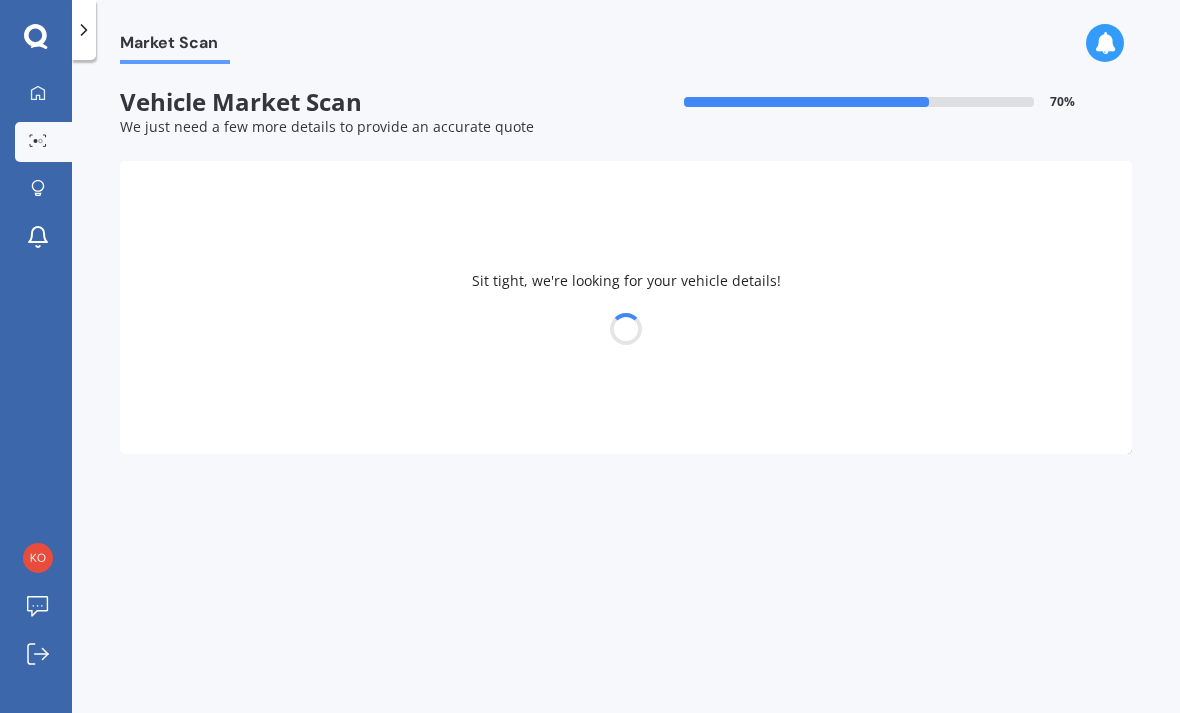 select on "HOLDEN" 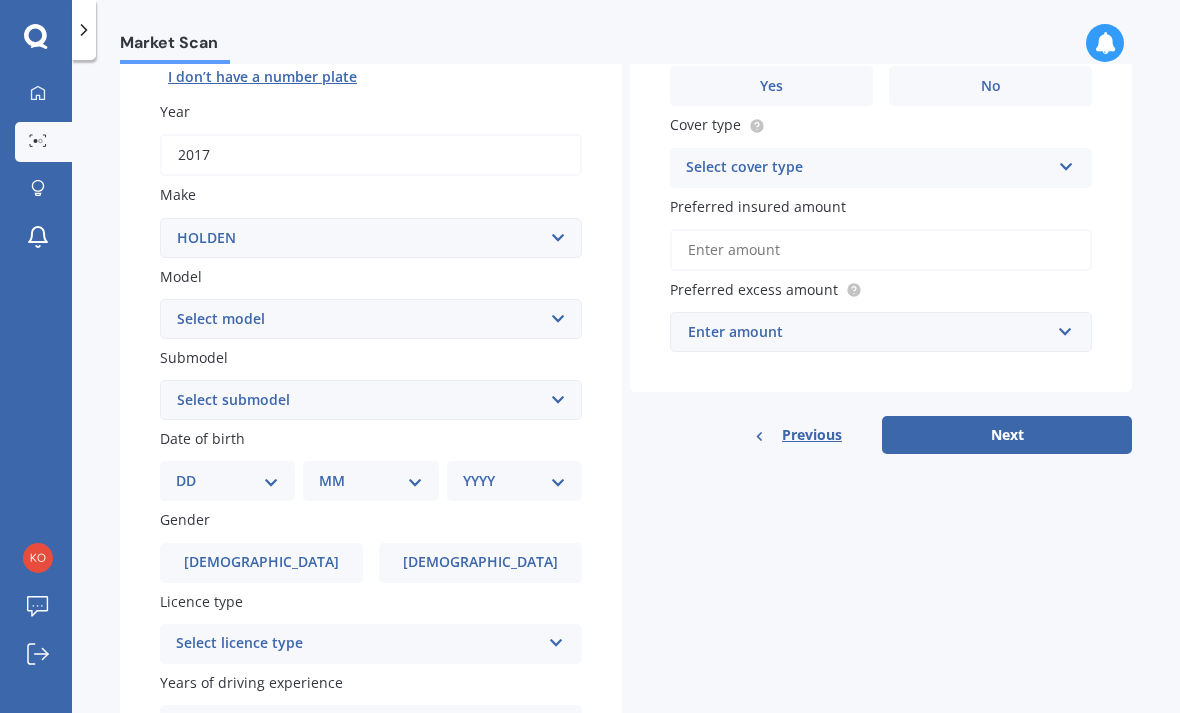 scroll, scrollTop: 260, scrollLeft: 0, axis: vertical 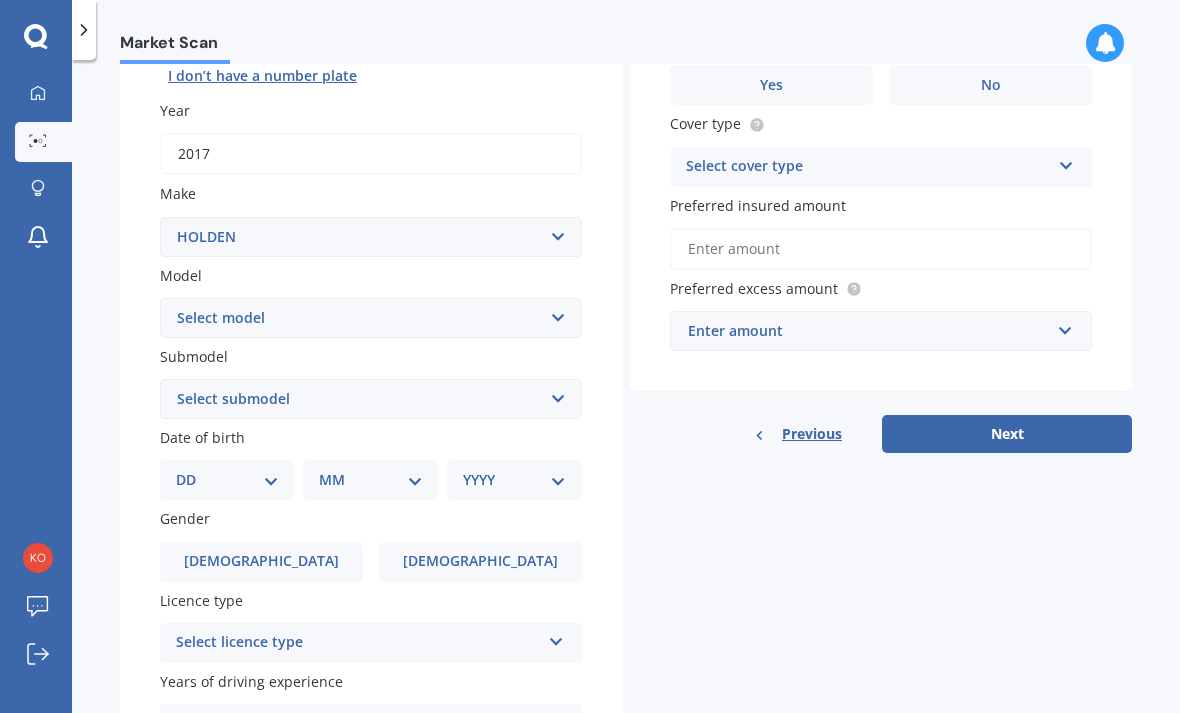 click on "[DEMOGRAPHIC_DATA]" at bounding box center [261, 562] 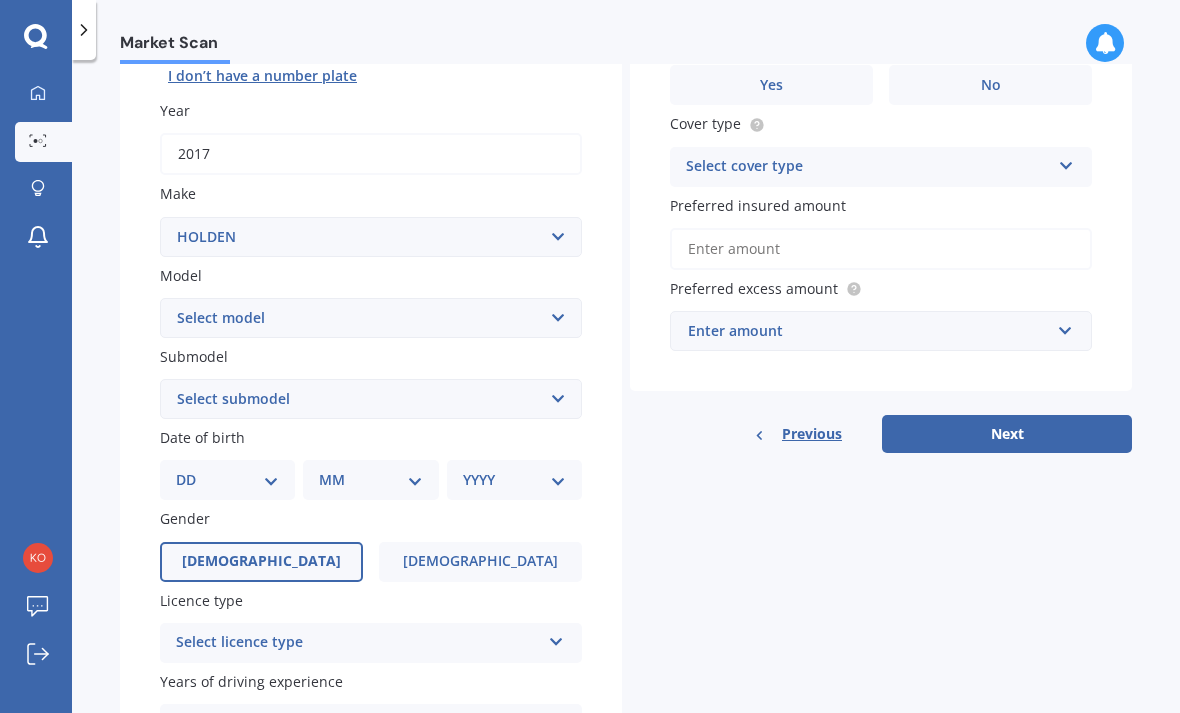 click on "DD 01 02 03 04 05 06 07 08 09 10 11 12 13 14 15 16 17 18 19 20 21 22 23 24 25 26 27 28 29 30 31" at bounding box center (227, 480) 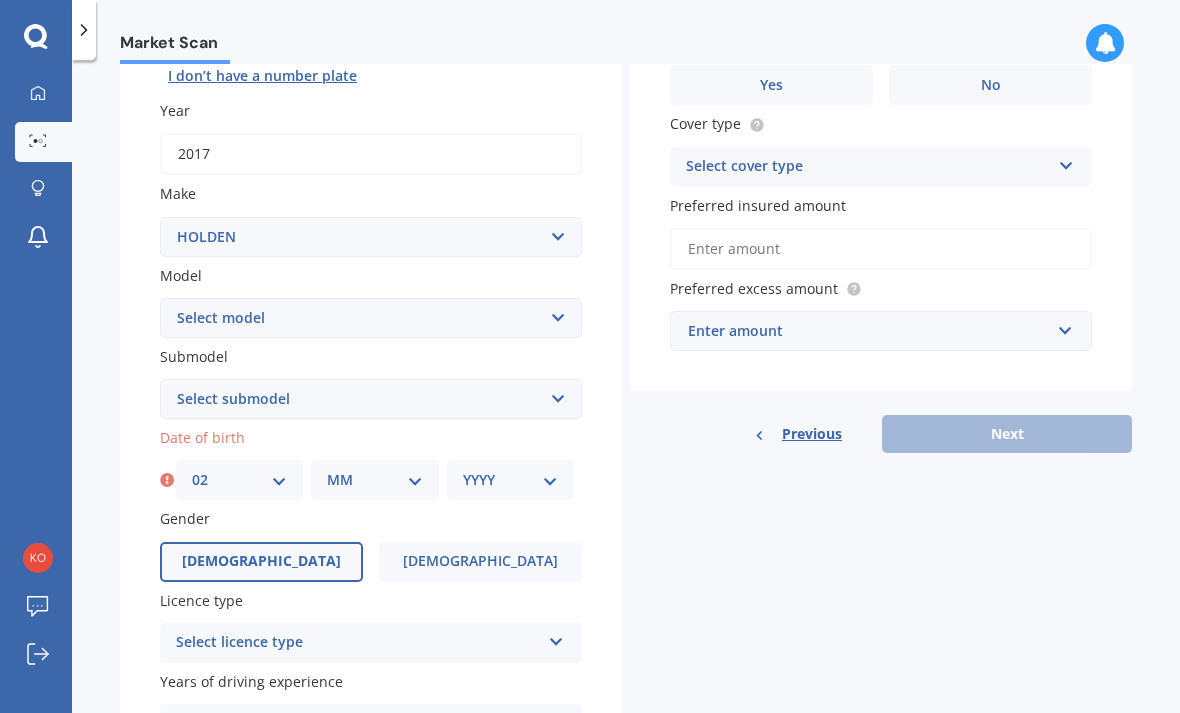 click on "[DEMOGRAPHIC_DATA]" at bounding box center (261, 562) 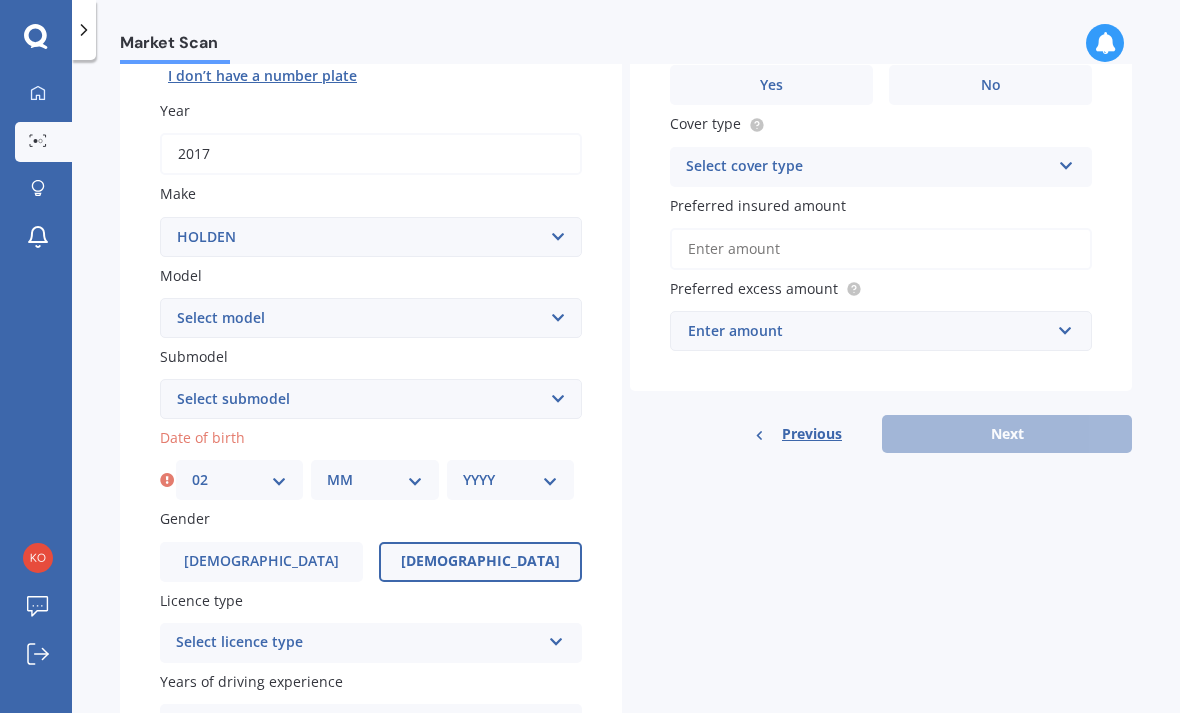 click on "MM 01 02 03 04 05 06 07 08 09 10 11 12" at bounding box center (374, 480) 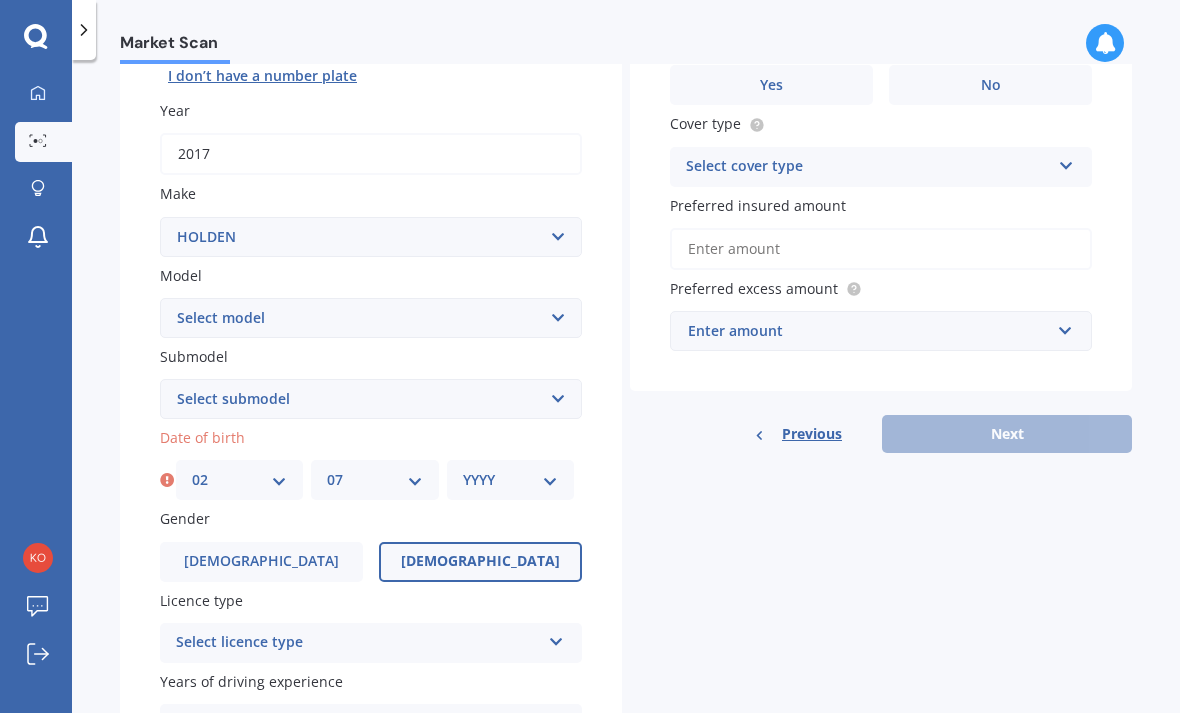 click on "YYYY 2025 2024 2023 2022 2021 2020 2019 2018 2017 2016 2015 2014 2013 2012 2011 2010 2009 2008 2007 2006 2005 2004 2003 2002 2001 2000 1999 1998 1997 1996 1995 1994 1993 1992 1991 1990 1989 1988 1987 1986 1985 1984 1983 1982 1981 1980 1979 1978 1977 1976 1975 1974 1973 1972 1971 1970 1969 1968 1967 1966 1965 1964 1963 1962 1961 1960 1959 1958 1957 1956 1955 1954 1953 1952 1951 1950 1949 1948 1947 1946 1945 1944 1943 1942 1941 1940 1939 1938 1937 1936 1935 1934 1933 1932 1931 1930 1929 1928 1927 1926" at bounding box center (510, 480) 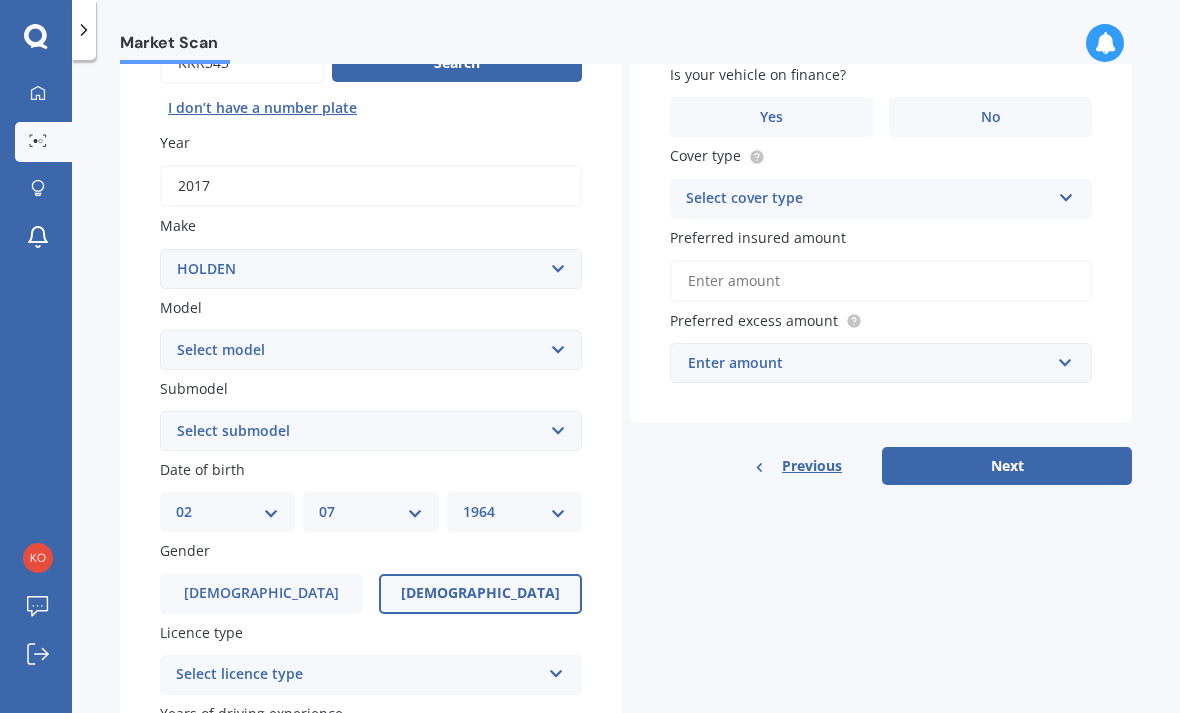 scroll, scrollTop: 260, scrollLeft: 0, axis: vertical 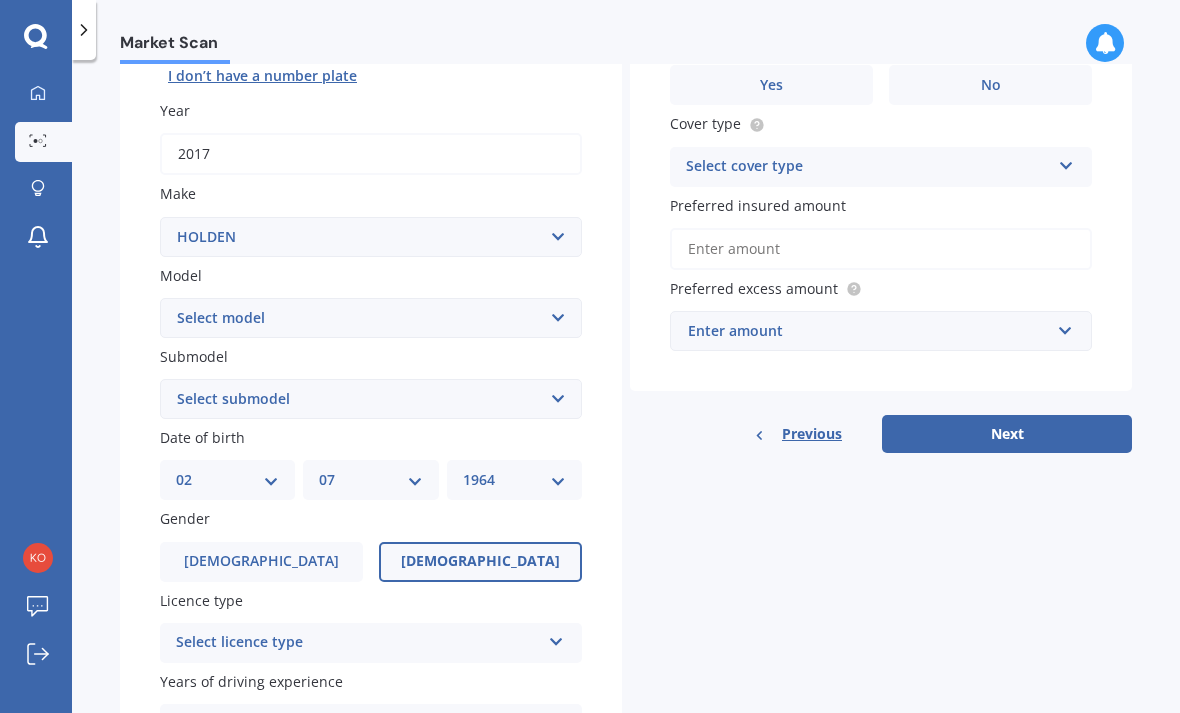 click on "Select submodel Cabriolet 1.6 turbo" at bounding box center [371, 399] 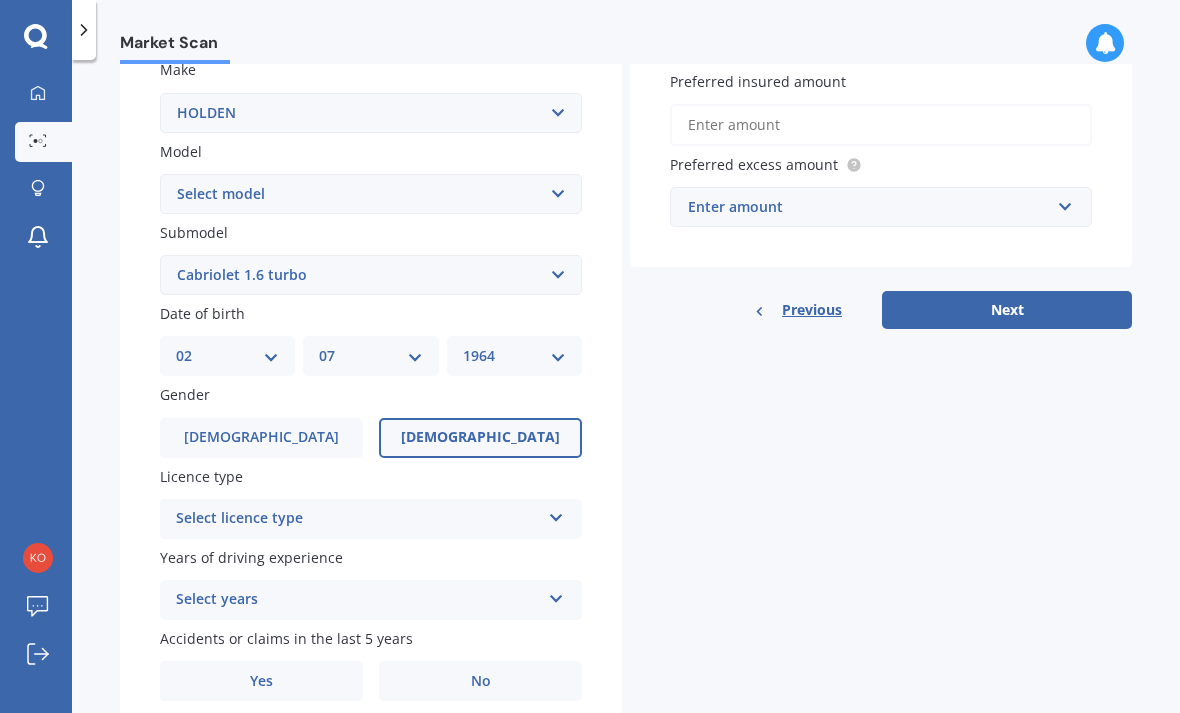 scroll, scrollTop: 383, scrollLeft: 0, axis: vertical 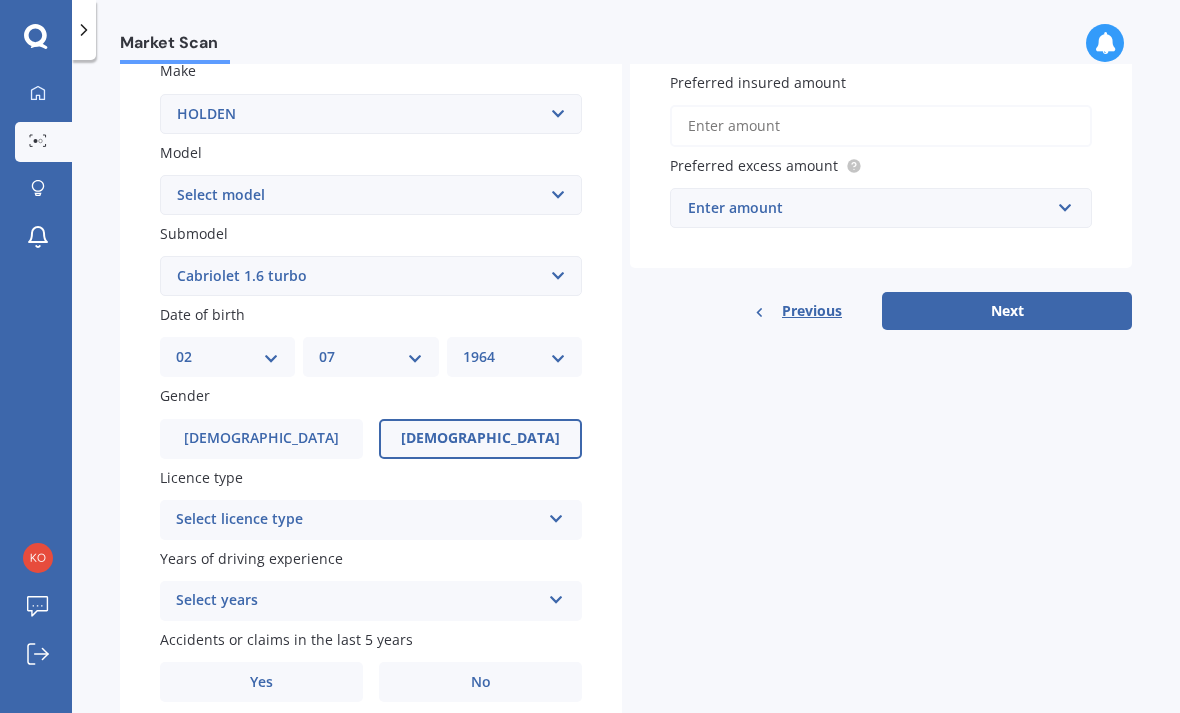 click at bounding box center [556, 515] 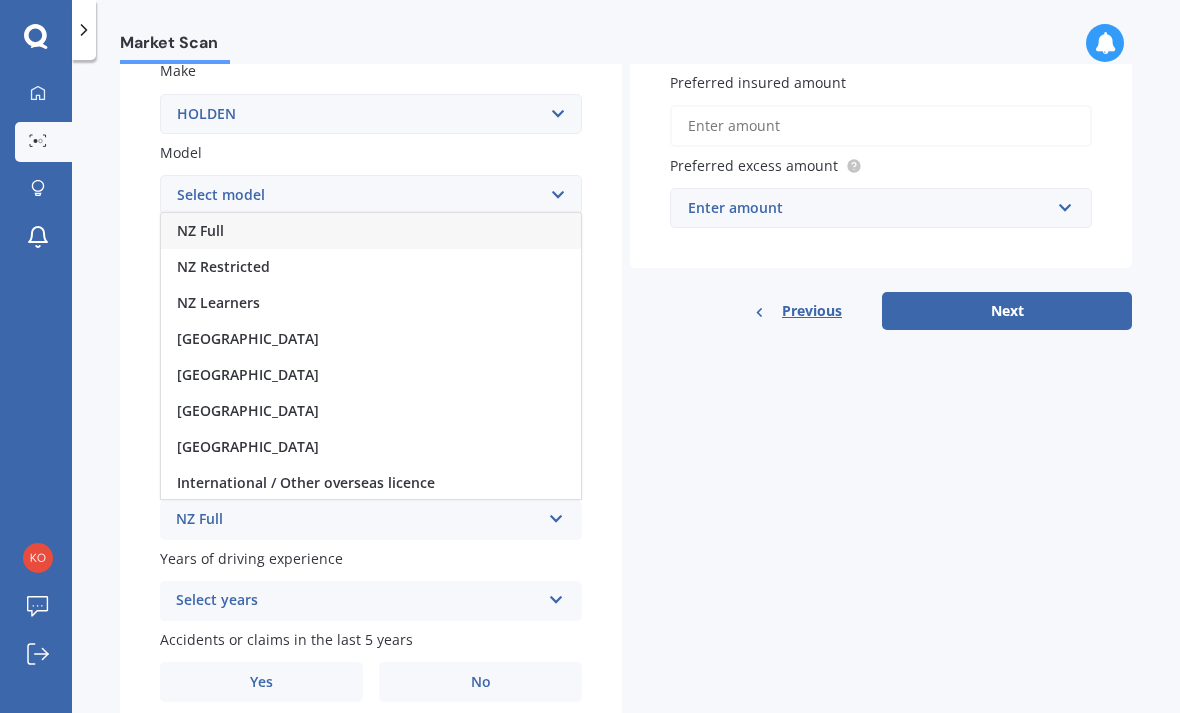 click on "NZ Full" at bounding box center (371, 231) 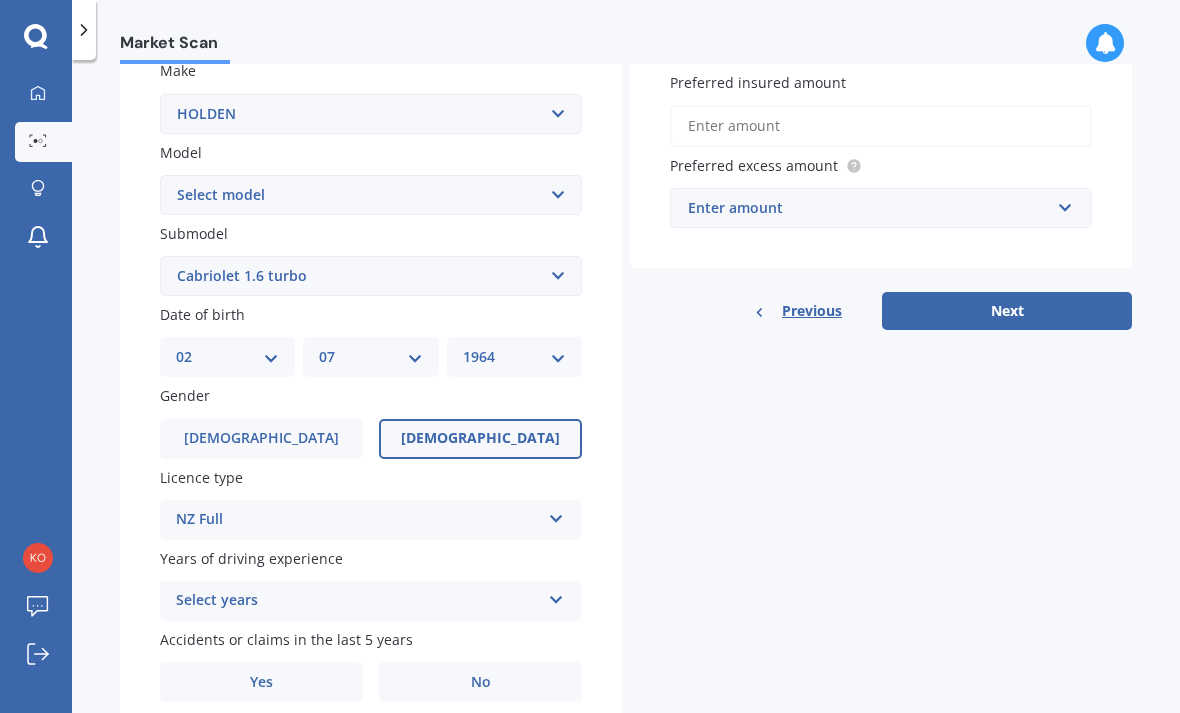 click at bounding box center [556, 596] 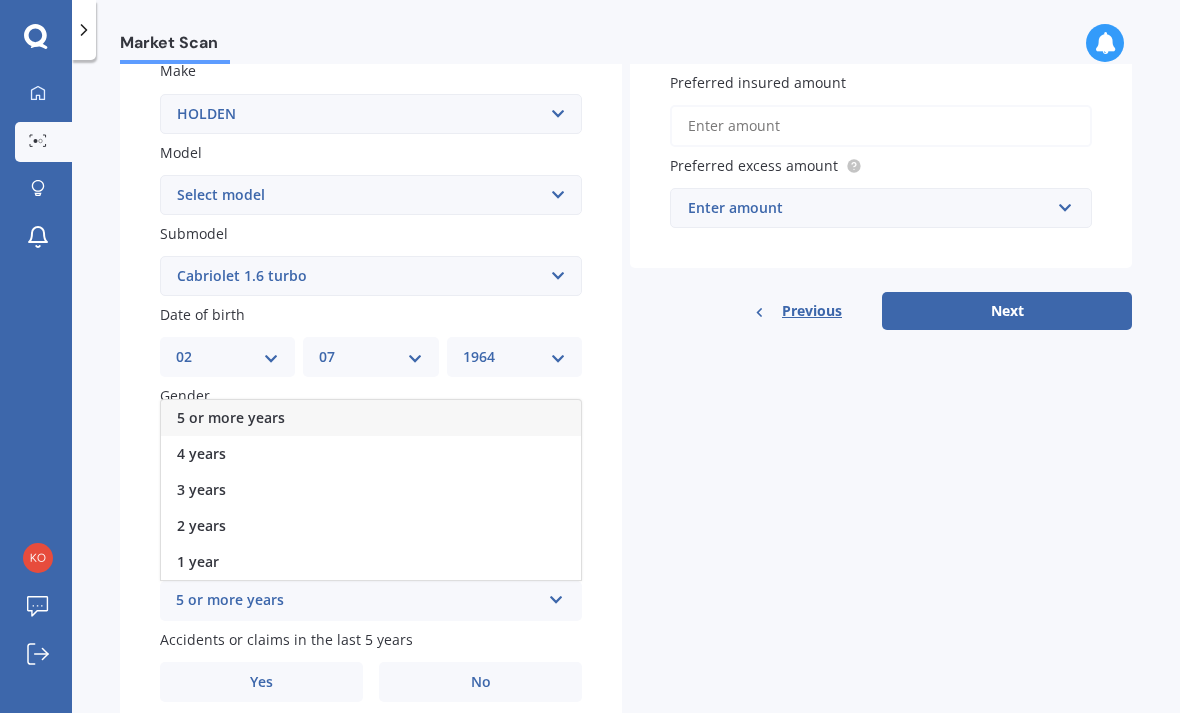 click on "5 or more years" at bounding box center [371, 418] 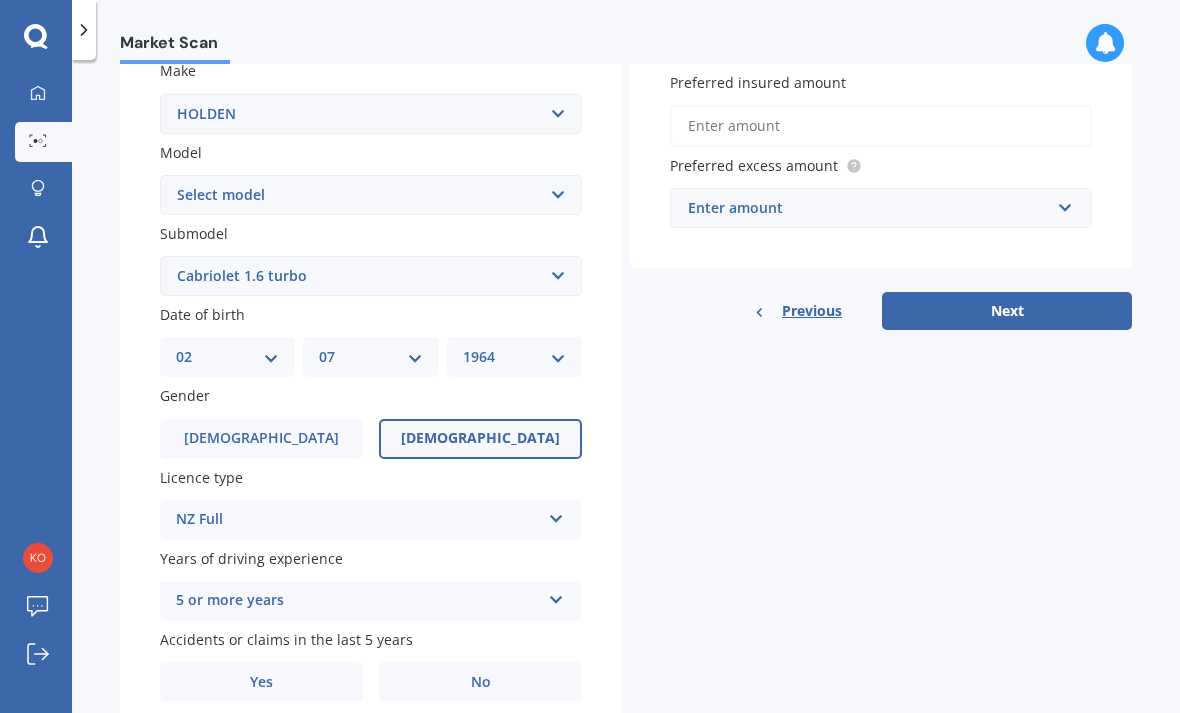 click on "Yes" at bounding box center (261, 682) 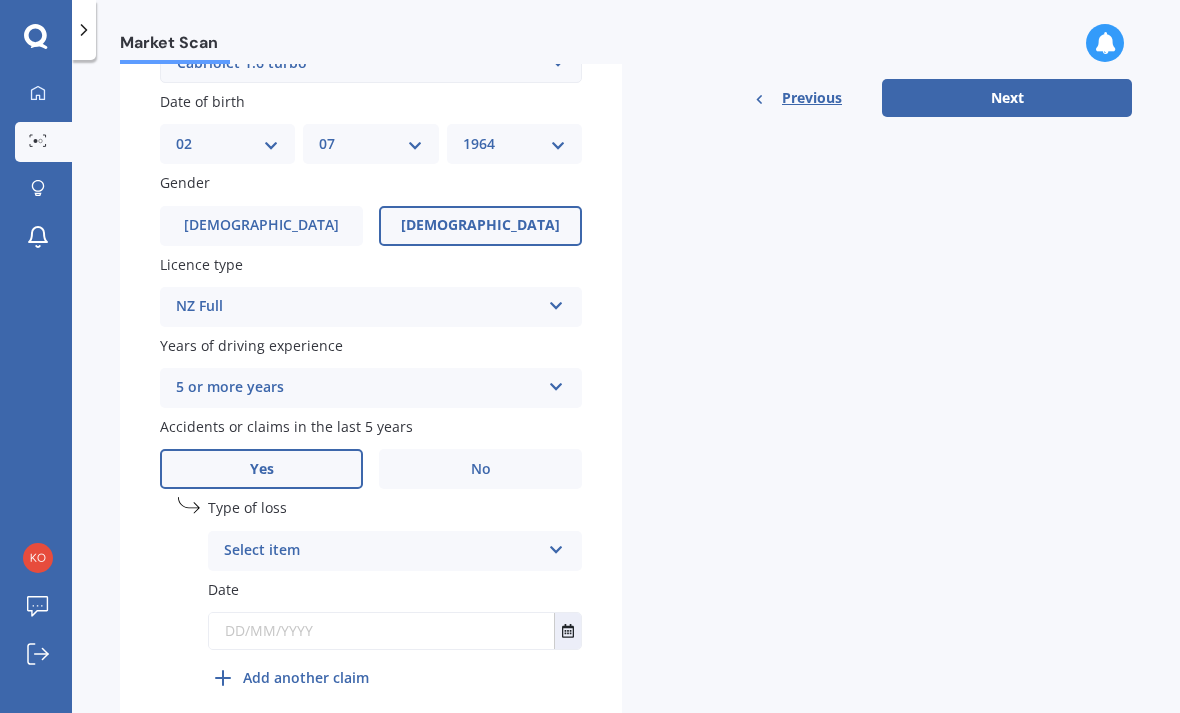 scroll, scrollTop: 596, scrollLeft: 0, axis: vertical 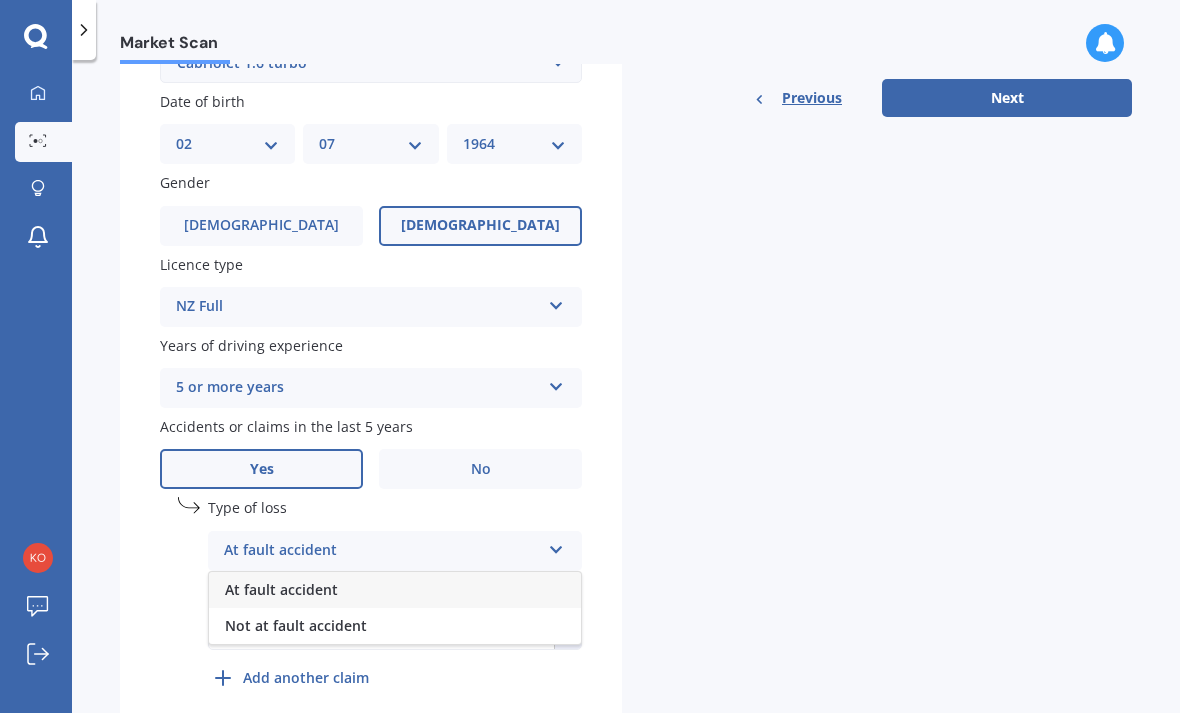 click on "Details Plate number Search I don’t have a number plate Year [DATE] Make Select make AC ALFA ROMEO ASTON [PERSON_NAME] AUDI AUSTIN BEDFORD Bentley BMW BYD CADILLAC CAN-AM CHERY CHEVROLET CHRYSLER Citroen CRUISEAIR CUPRA DAEWOO DAIHATSU DAIMLER DAMON DIAHATSU DODGE EXOCET FACTORY FIVE FERRARI FIAT Fiord FLEETWOOD FORD FOTON FRASER GEELY GENESIS GEORGIE BOY GMC GREAT WALL GWM [PERSON_NAME] HINO [PERSON_NAME] HOLIDAY RAMBLER HONDA HUMMER HYUNDAI INFINITI ISUZU IVECO JAC JAECOO JAGUAR JEEP KGM KIA LADA LAMBORGHINI LANCIA LANDROVER LDV LEXUS LINCOLN LOTUS LUNAR M.G M.G. MAHINDRA MASERATI MAZDA MCLAREN MERCEDES AMG Mercedes Benz MERCEDES-AMG MERCURY MINI MITSUBISHI [PERSON_NAME] NEWMAR Nissan OMODA OPEL OXFORD PEUGEOT Plymouth Polestar PONTIAC PORSCHE PROTON RAM Range Rover Rayne RENAULT ROLLS ROYCE ROVER SAAB SATURN SEAT SHELBY SKODA SMART SSANGYONG SUBARU SUZUKI TATA TESLA TIFFIN Toyota TRIUMPH TVR Vauxhall VOLKSWAGEN VOLVO WESTFIELD WINNEBAGO ZX Model Select model Acadia Adventra Apollo Astra Barina Belmont Berlina Calais DD" at bounding box center (626, 155) 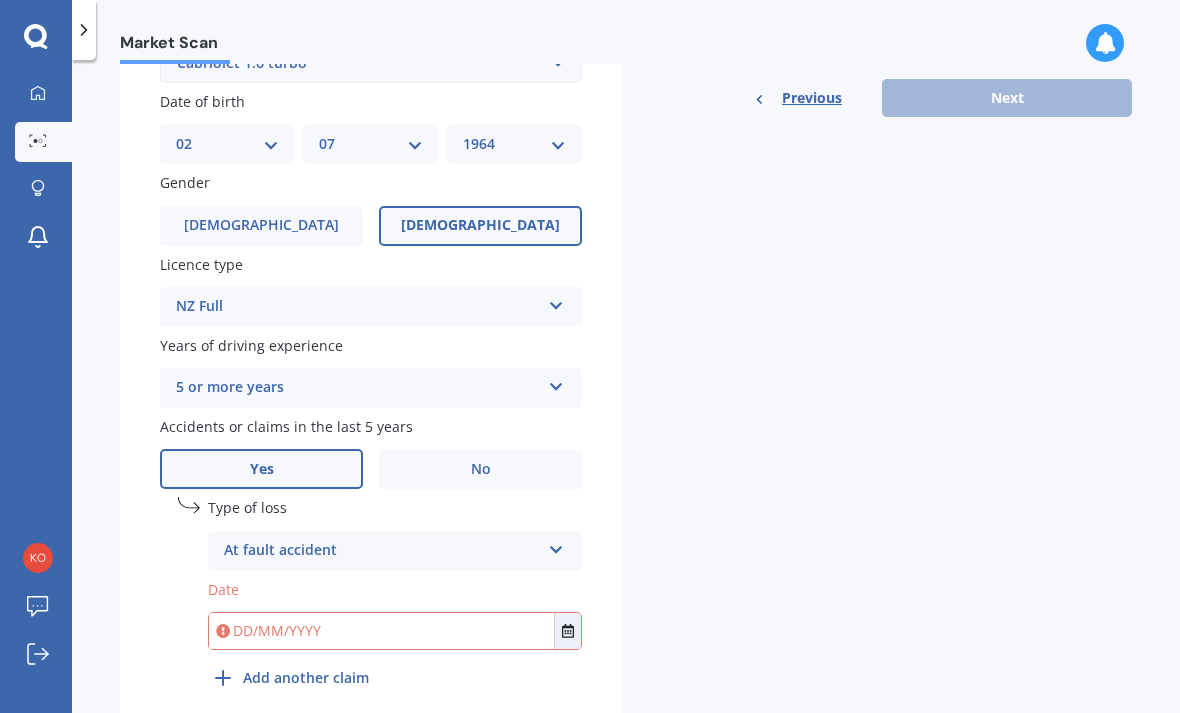 click at bounding box center [556, 546] 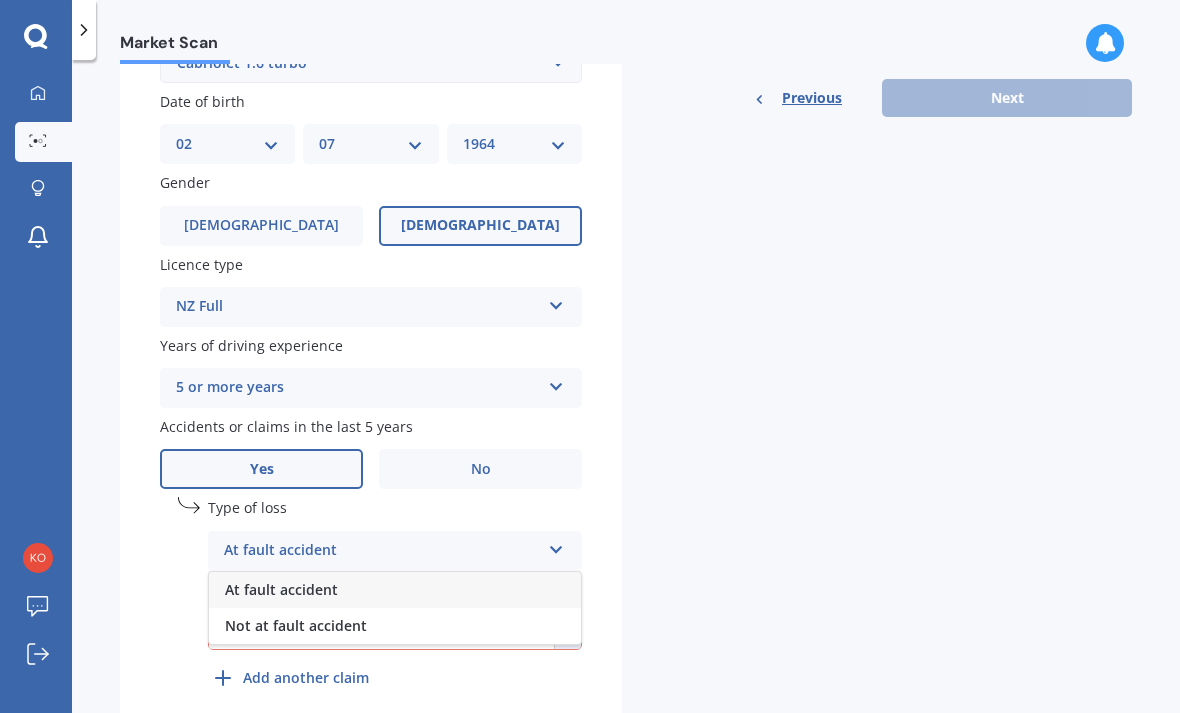 click on "Not at fault accident" at bounding box center (395, 626) 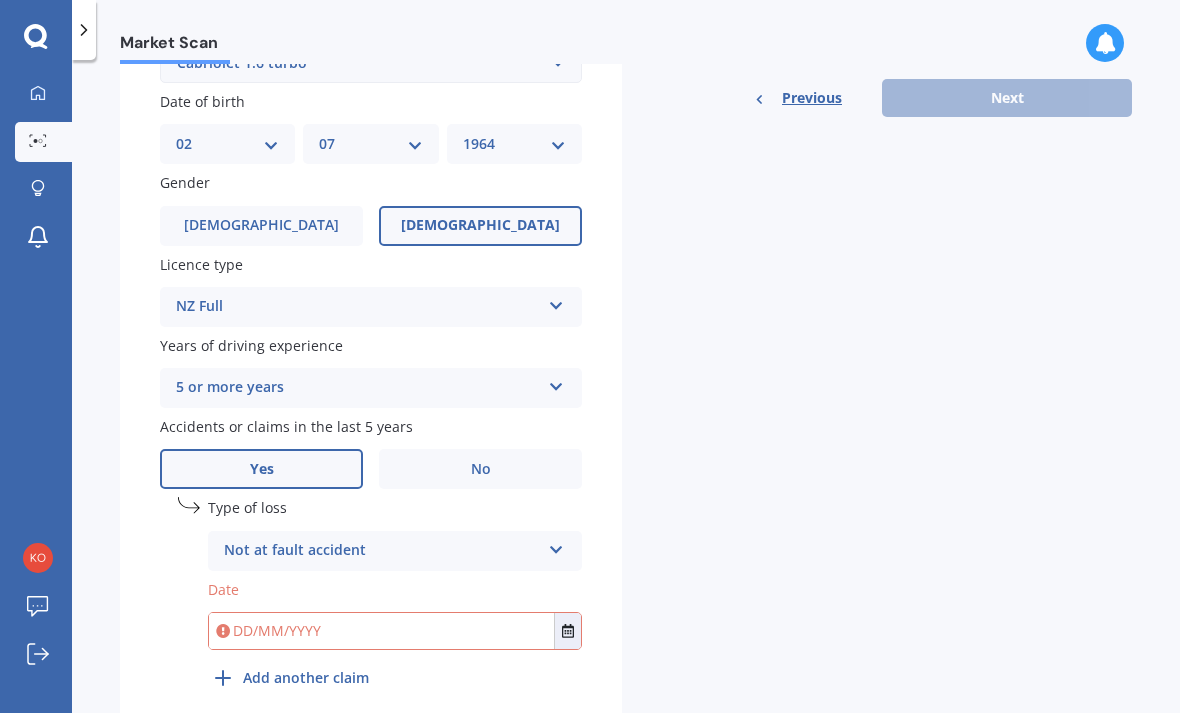 click at bounding box center [381, 631] 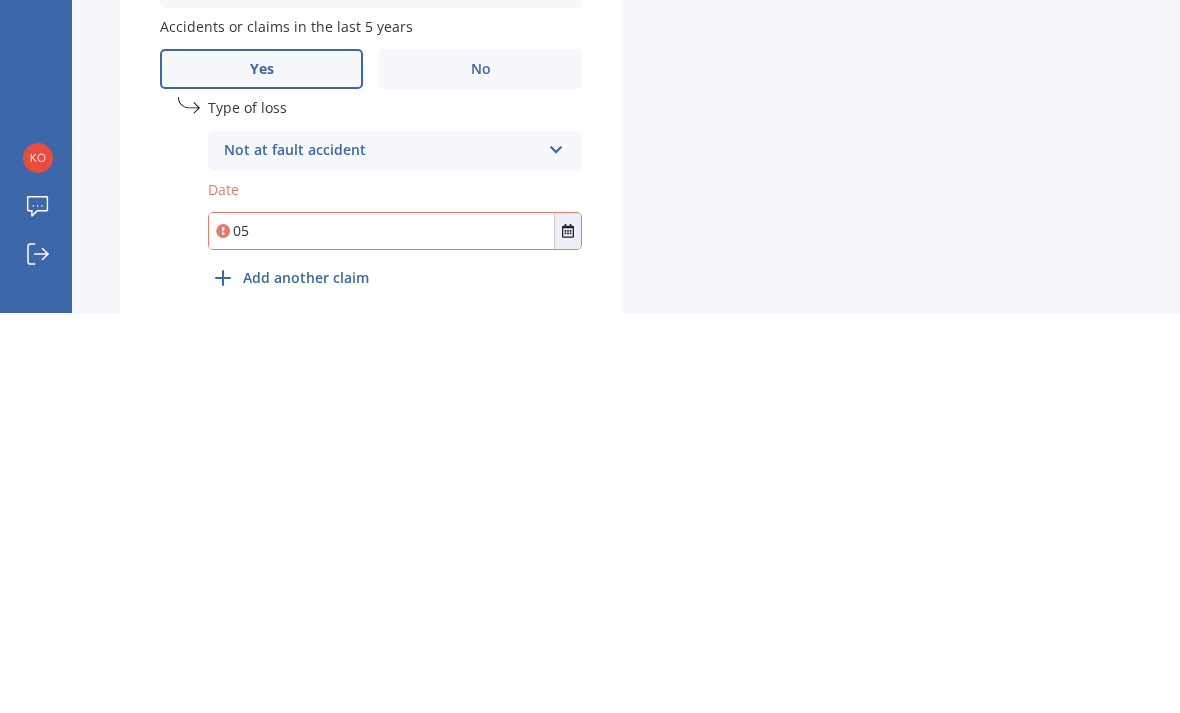click at bounding box center [567, 631] 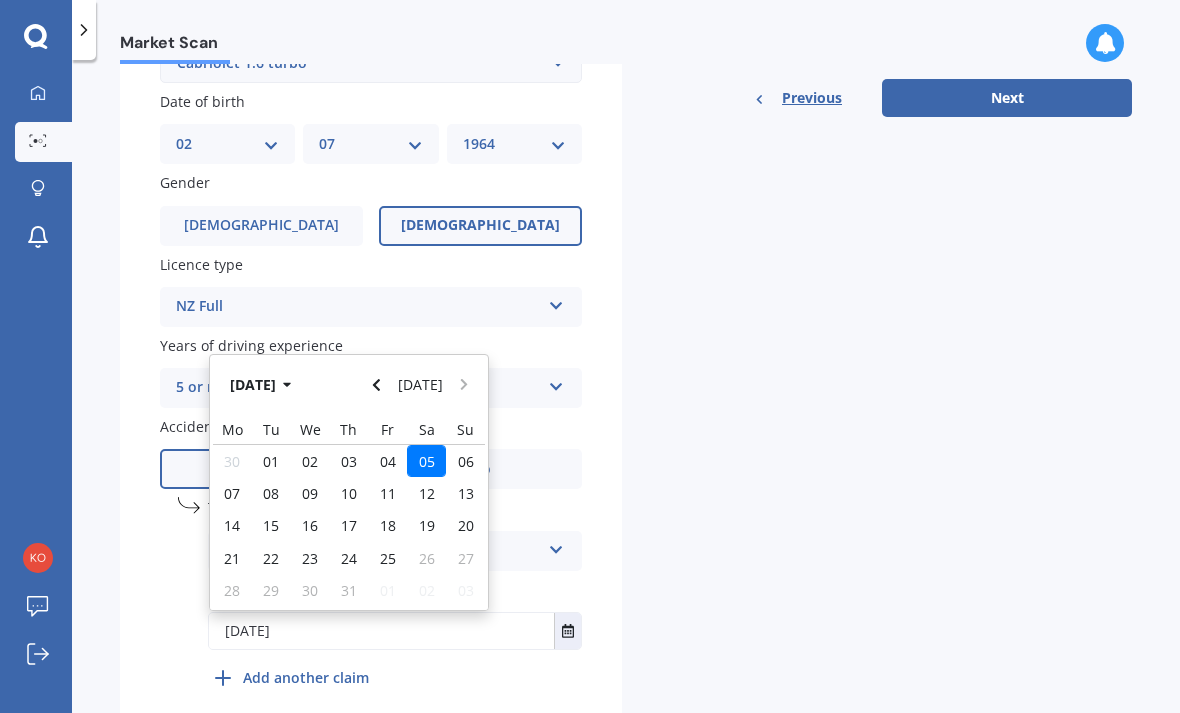 click 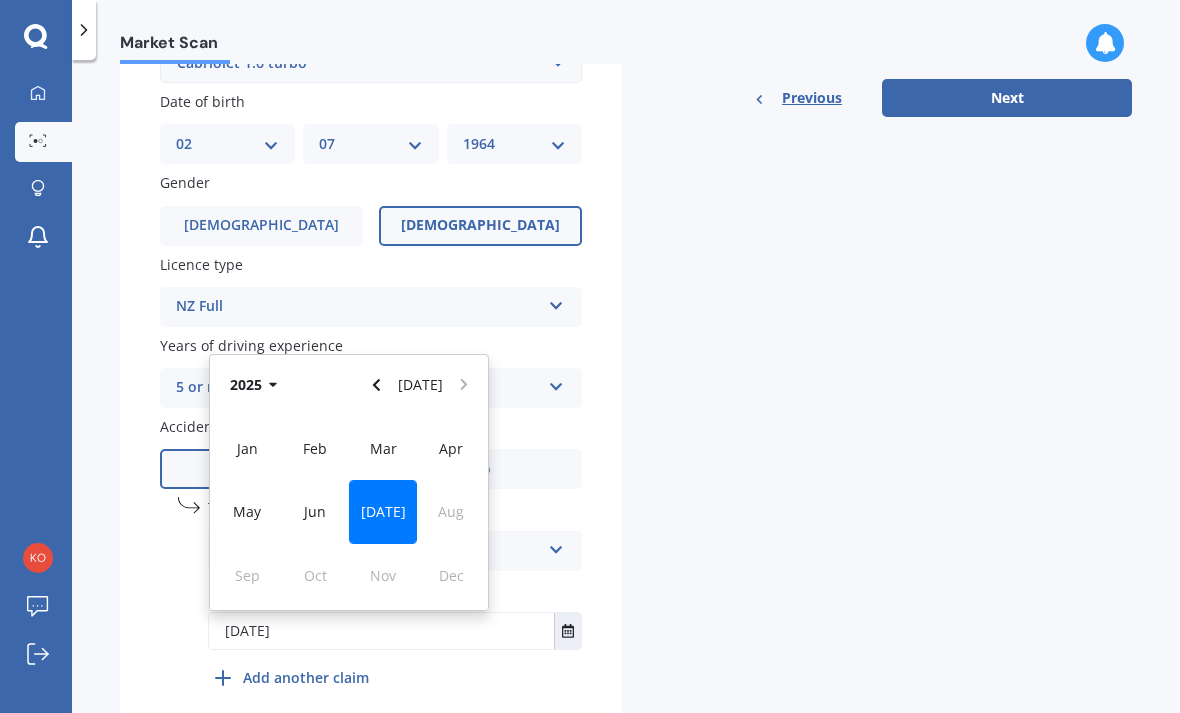 click on "2025" at bounding box center (257, 384) 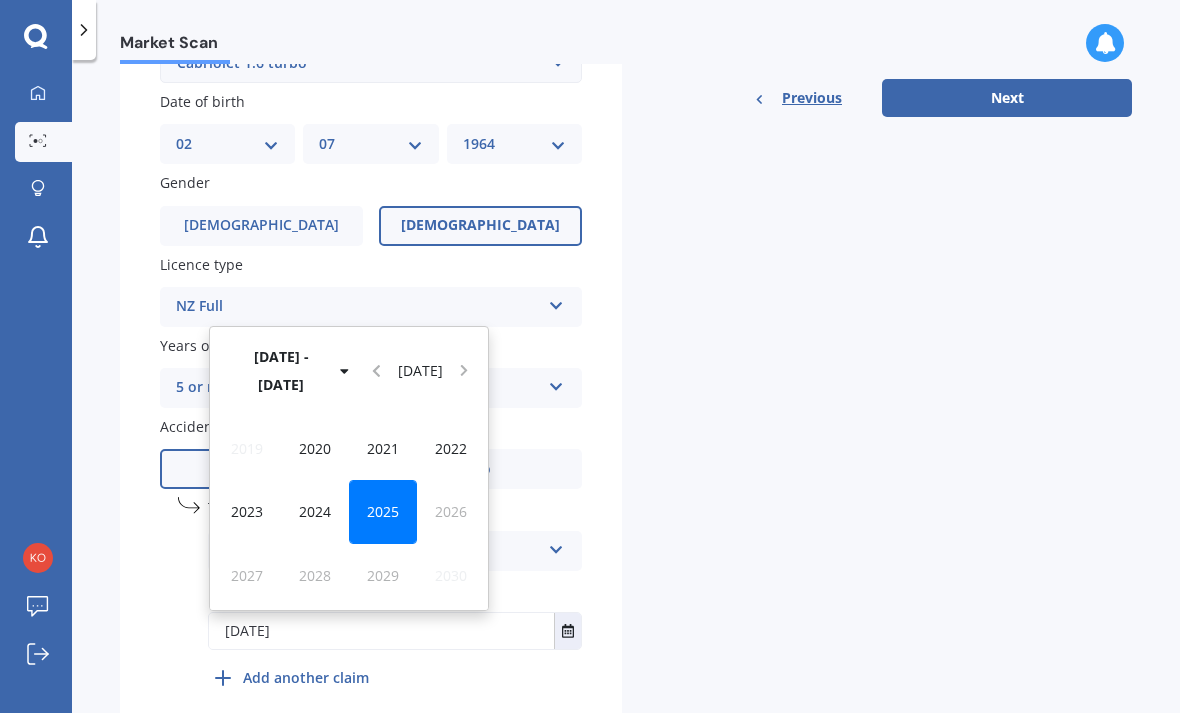 click on "[DATE] - [DATE]" at bounding box center [292, 370] 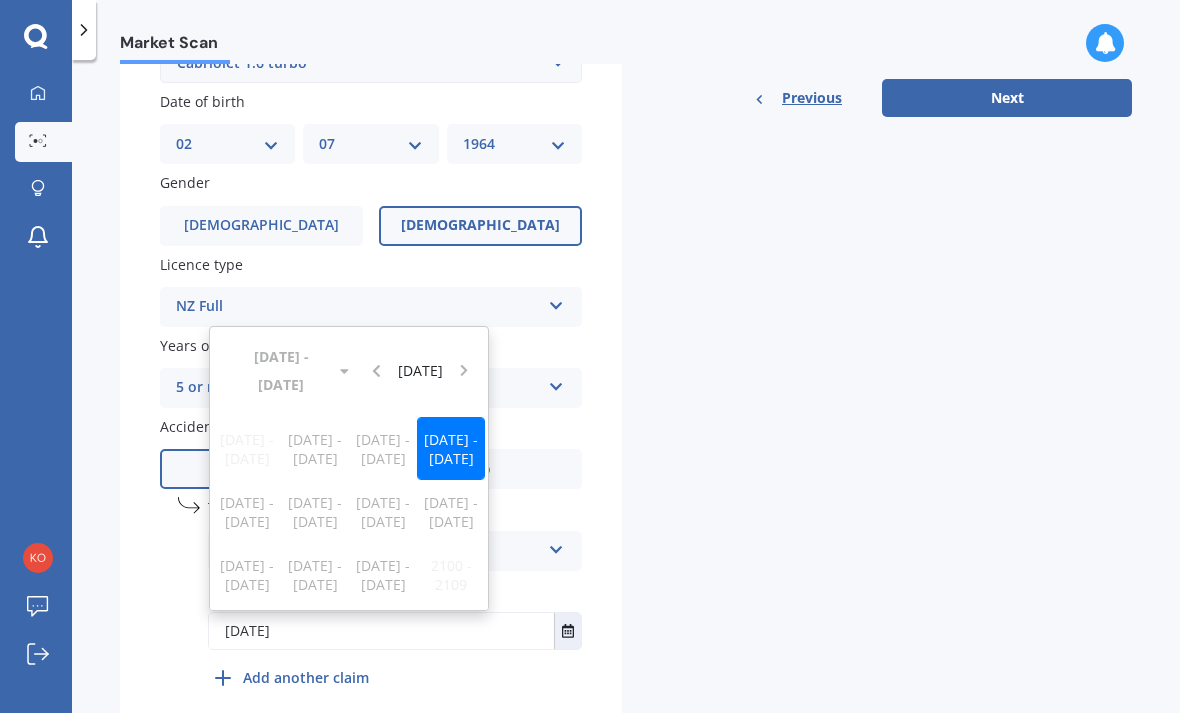 click on "[DATE] - [DATE]" at bounding box center [451, 448] 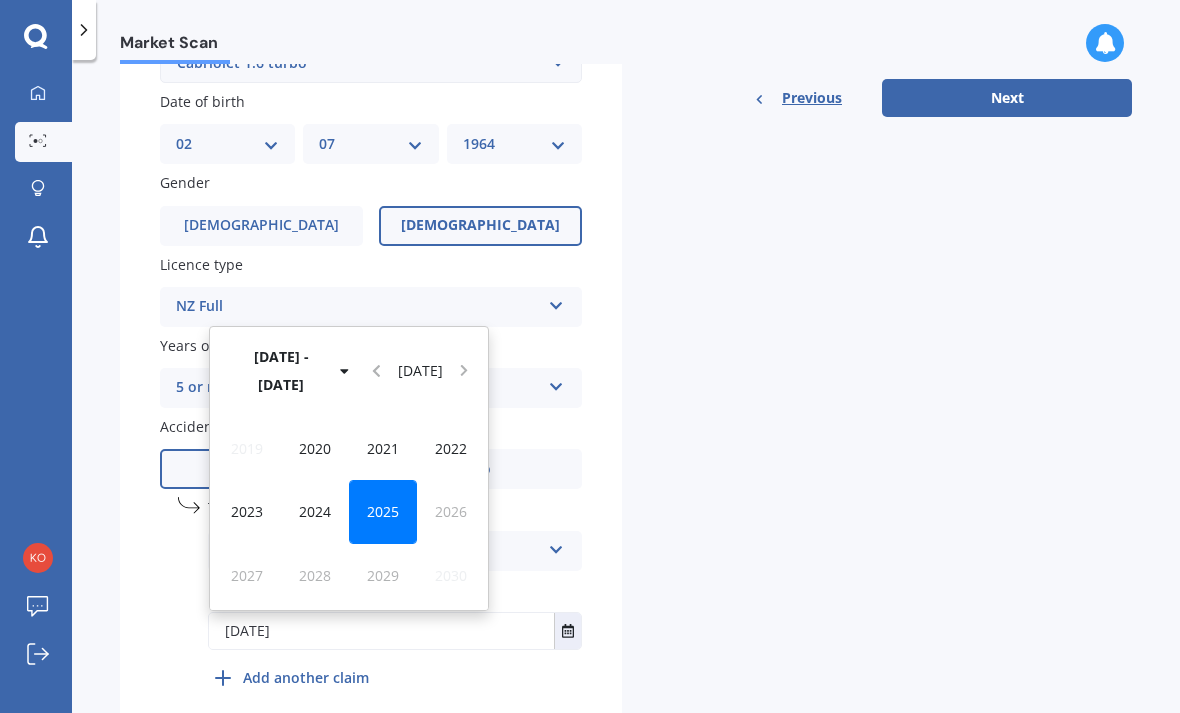 click on "2021" at bounding box center (383, 448) 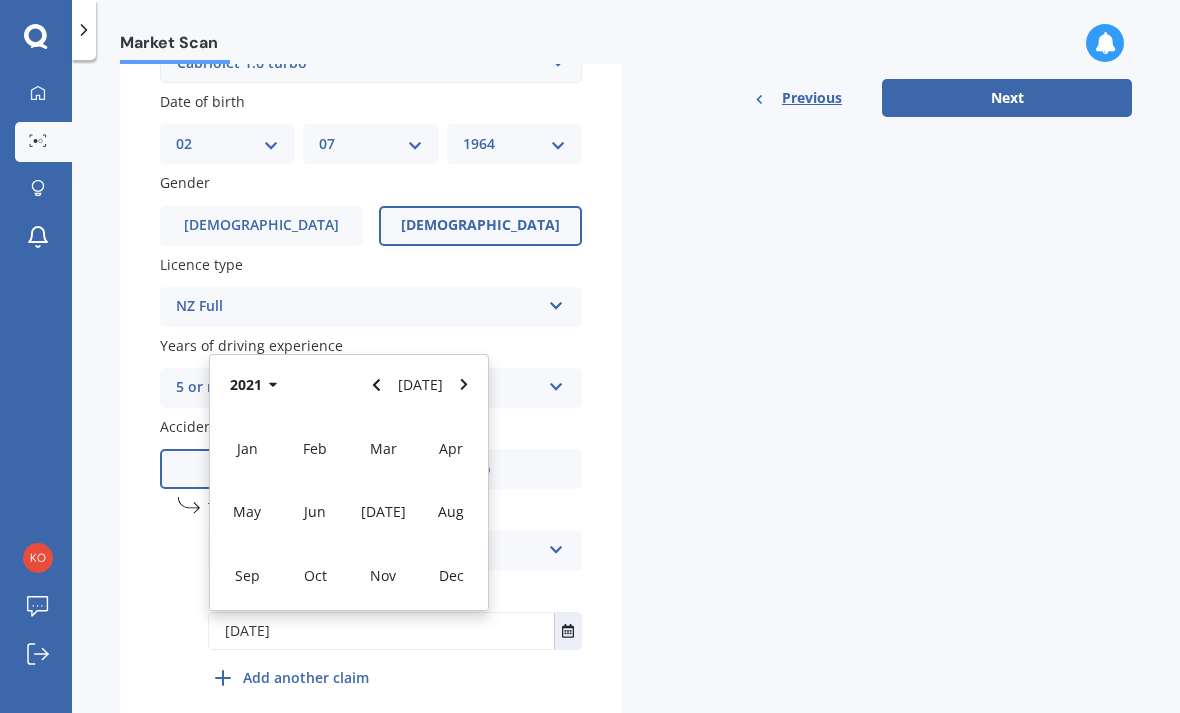 click on "Aug" at bounding box center [451, 511] 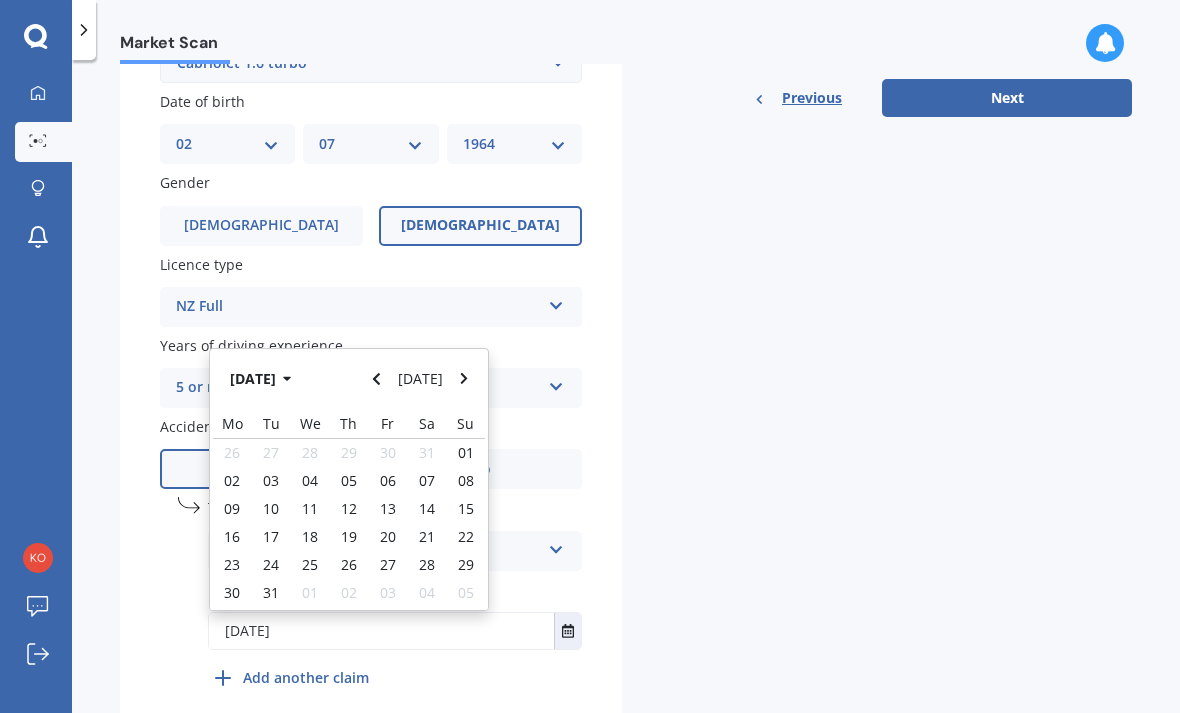 click on "01" at bounding box center (466, 452) 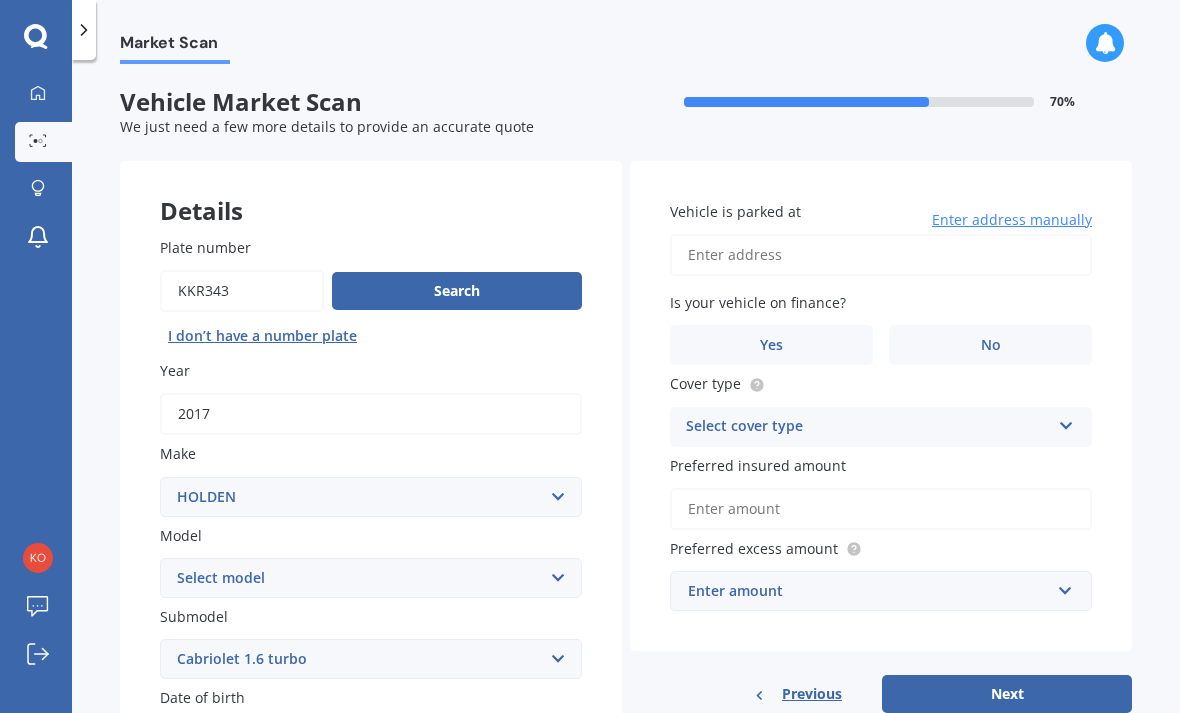 scroll, scrollTop: 0, scrollLeft: 0, axis: both 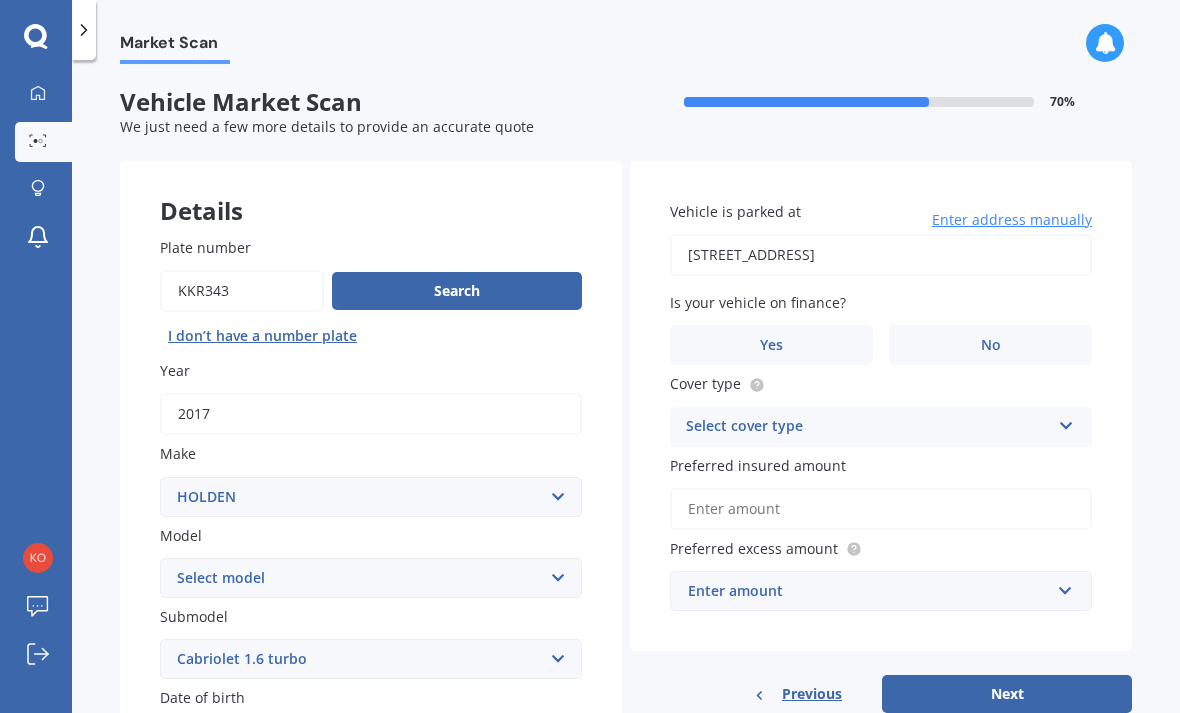 type on "[STREET_ADDRESS]" 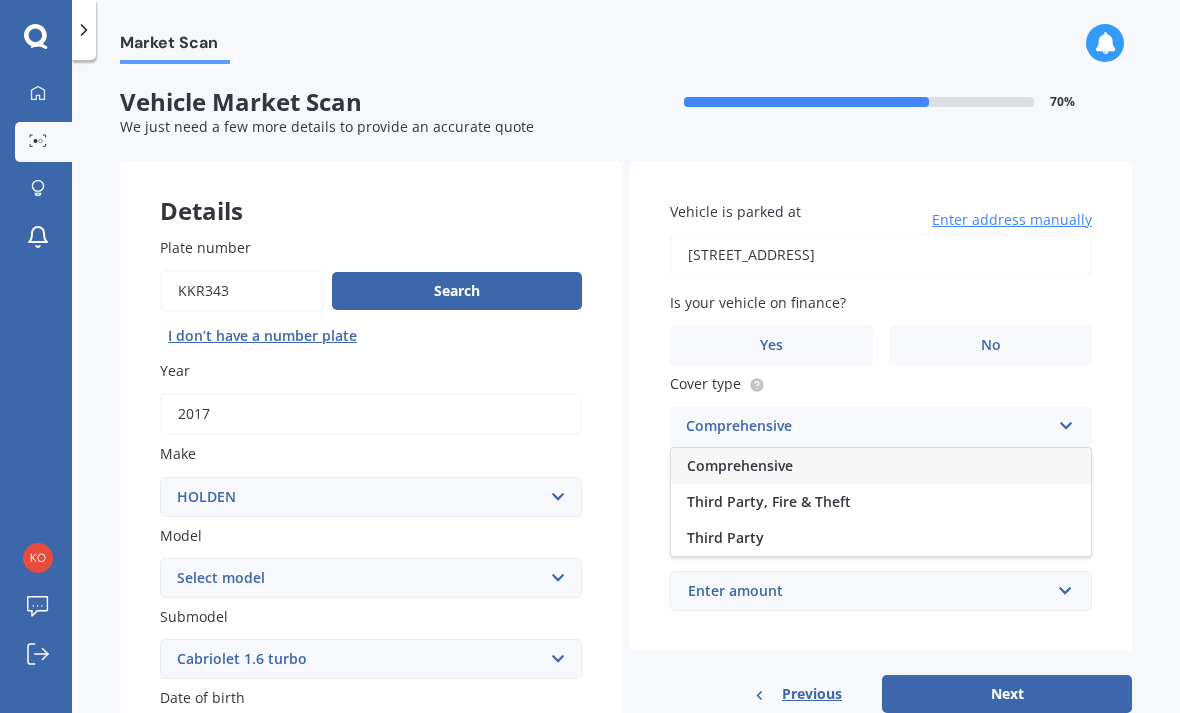 click on "Comprehensive" at bounding box center (881, 466) 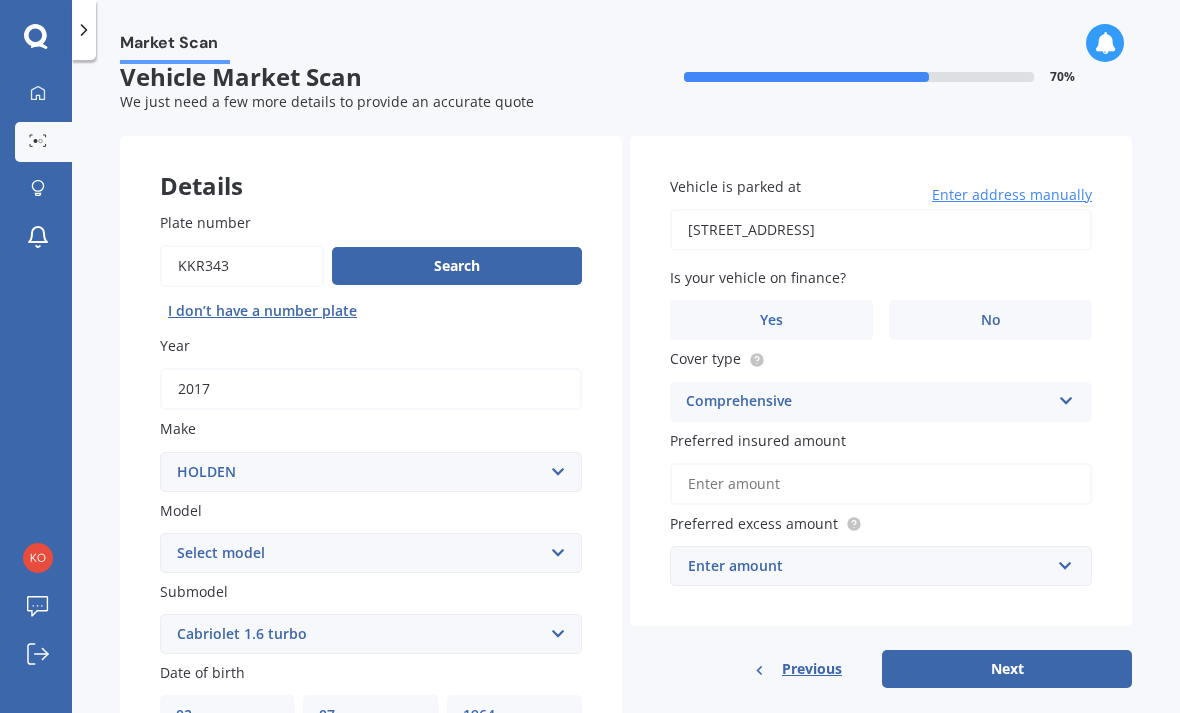 scroll, scrollTop: 29, scrollLeft: 0, axis: vertical 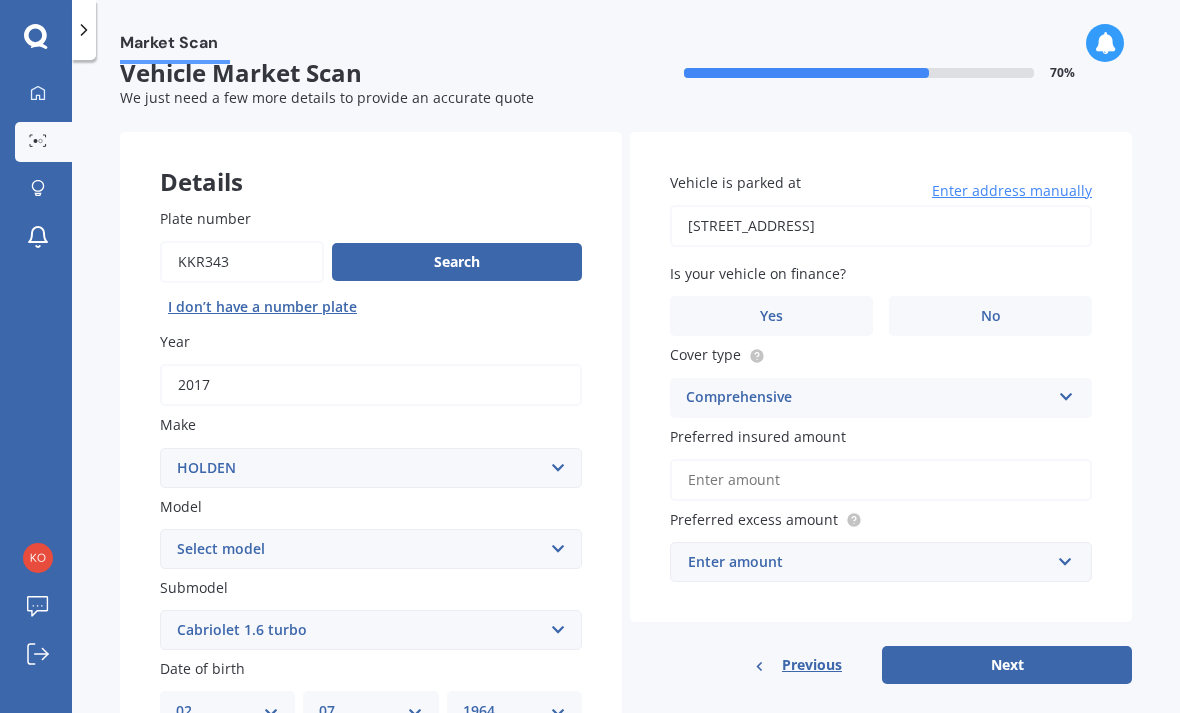 click on "Preferred insured amount" at bounding box center [881, 480] 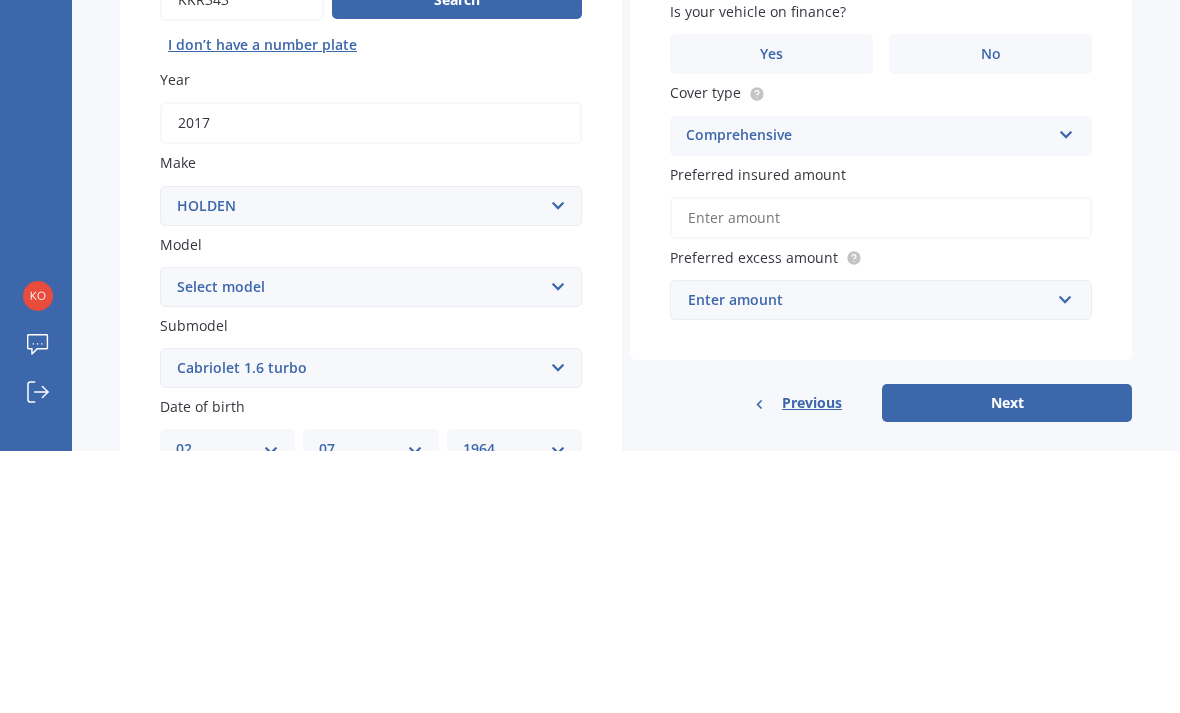 type on "$6" 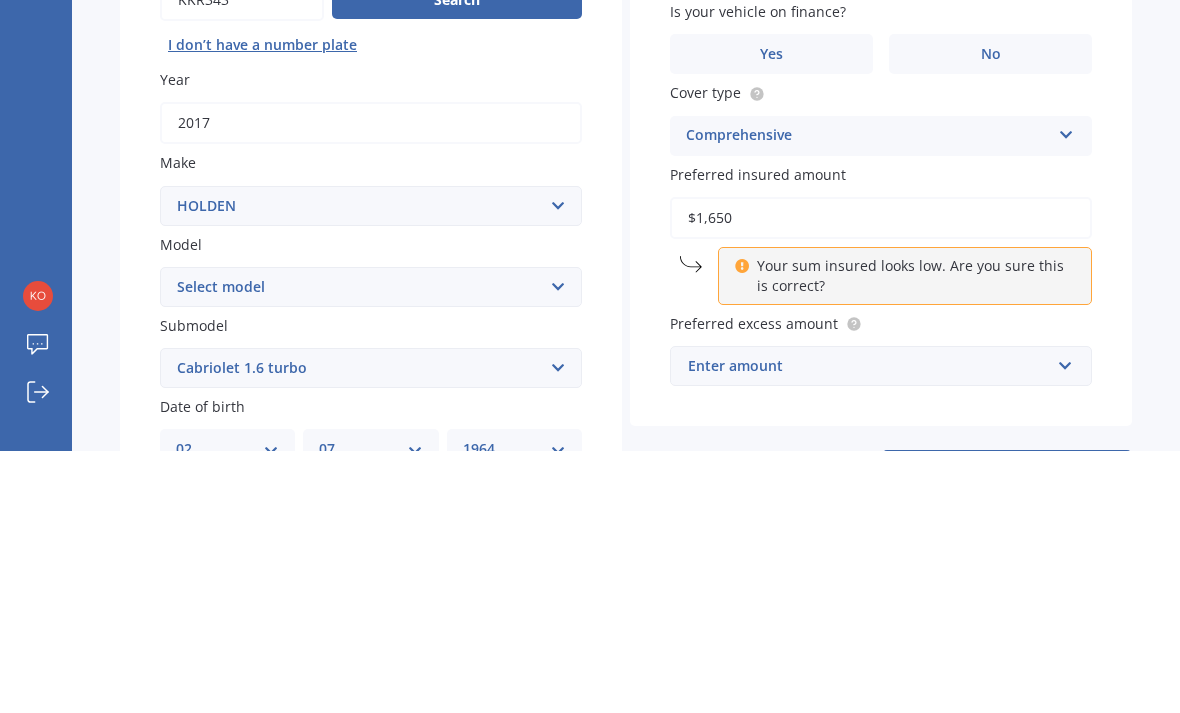 type on "$16,500" 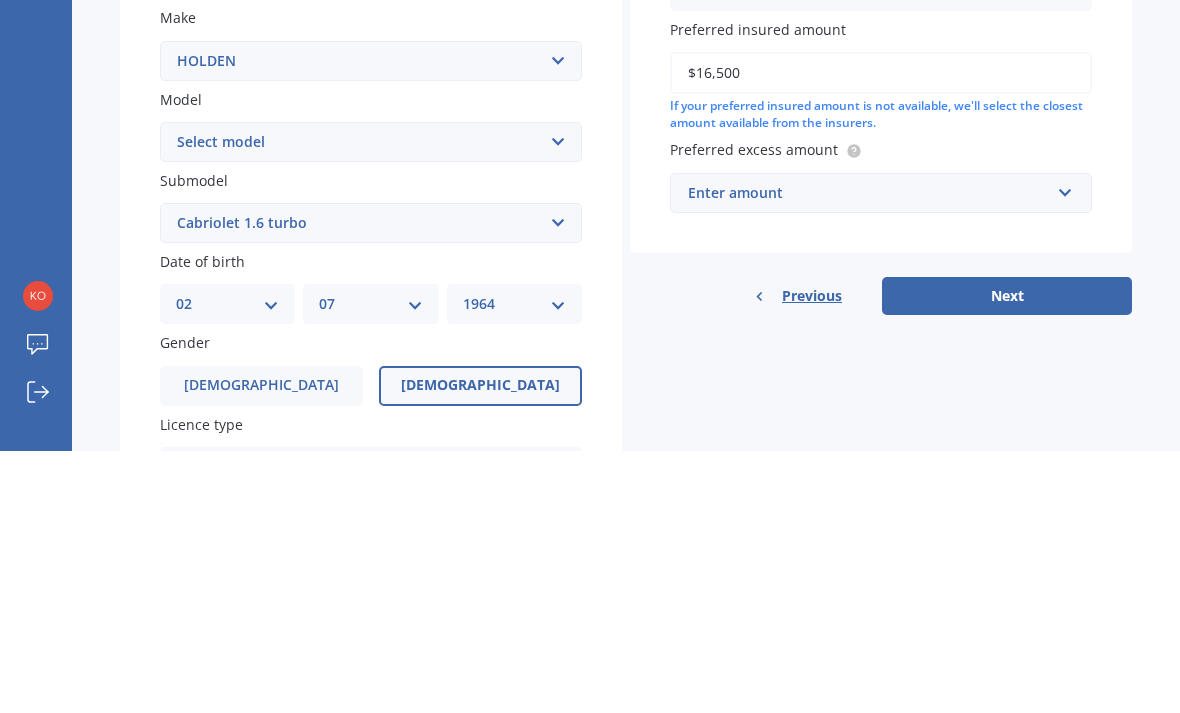 scroll, scrollTop: 175, scrollLeft: 0, axis: vertical 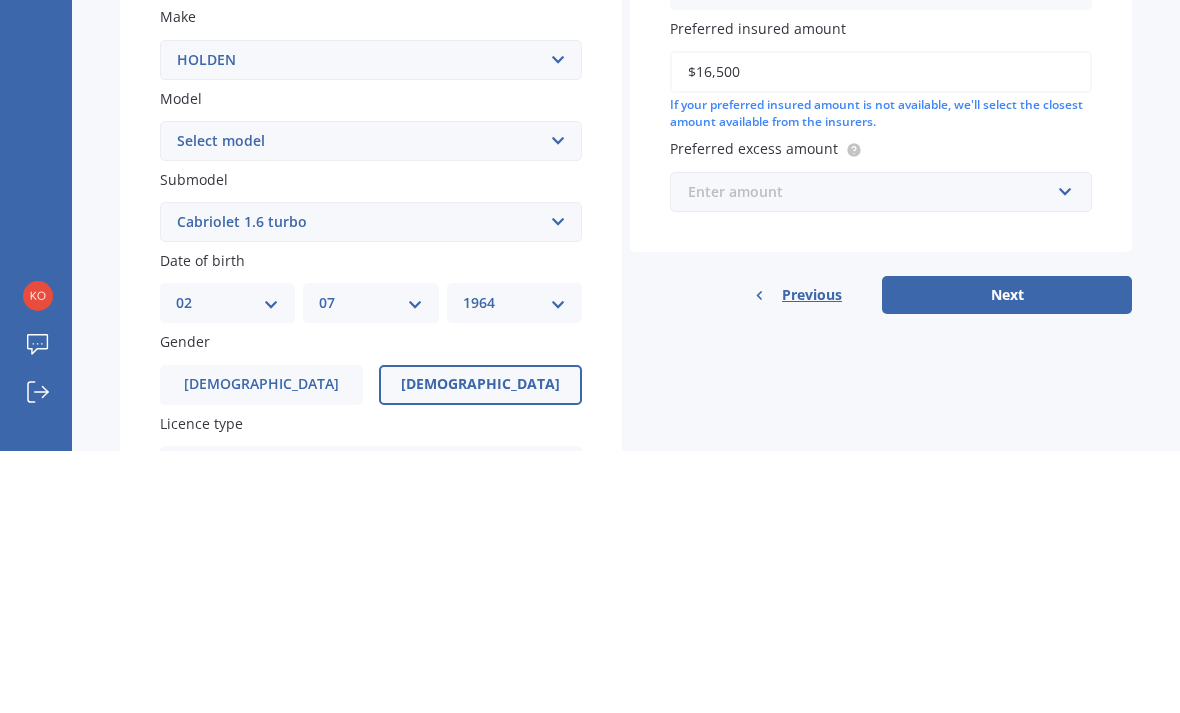 click at bounding box center (874, 454) 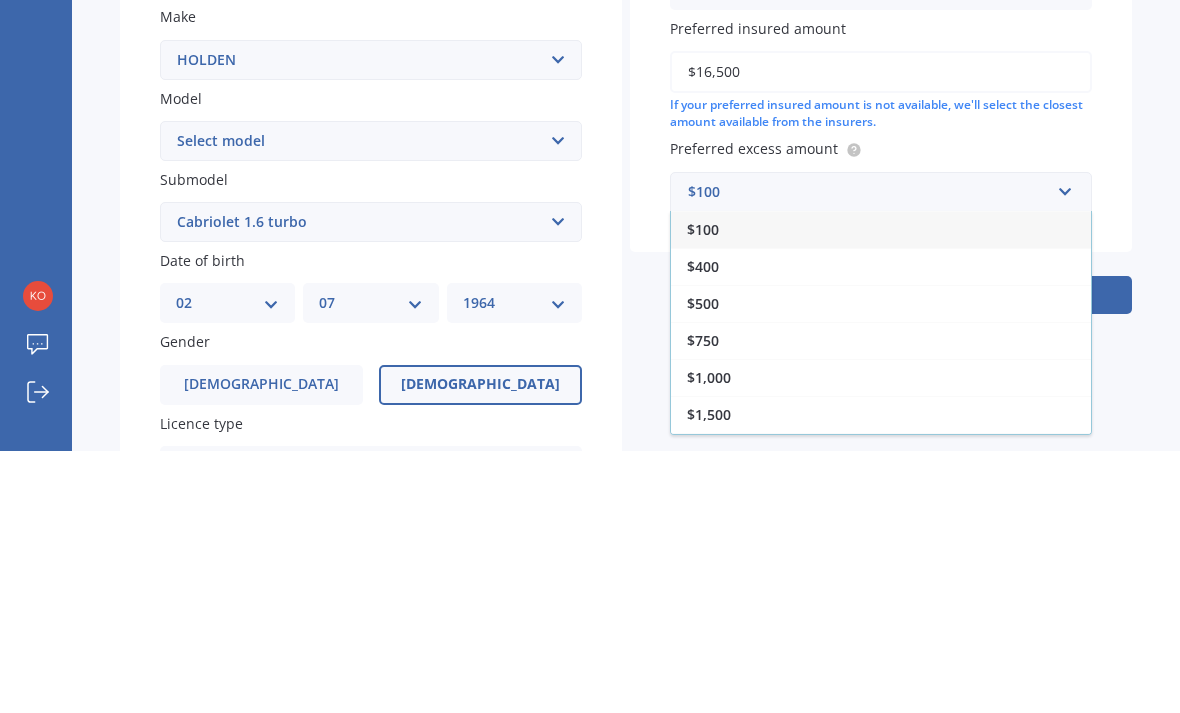 click on "$400" at bounding box center [881, 528] 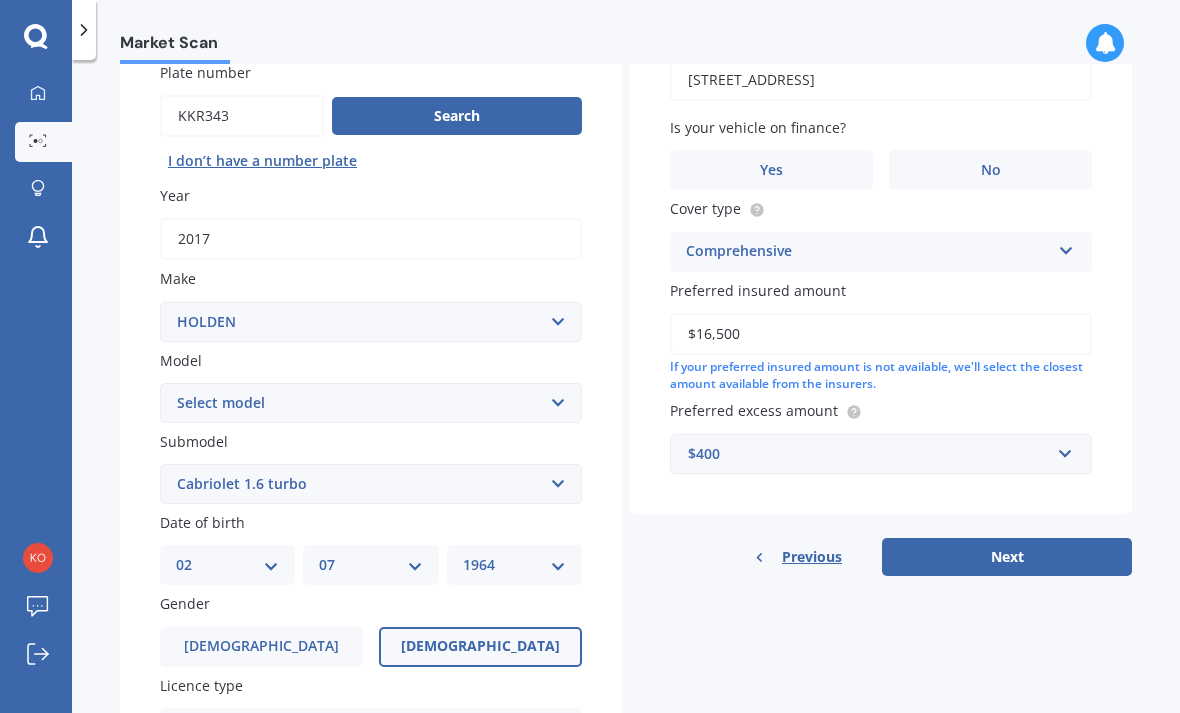 scroll, scrollTop: 202, scrollLeft: 0, axis: vertical 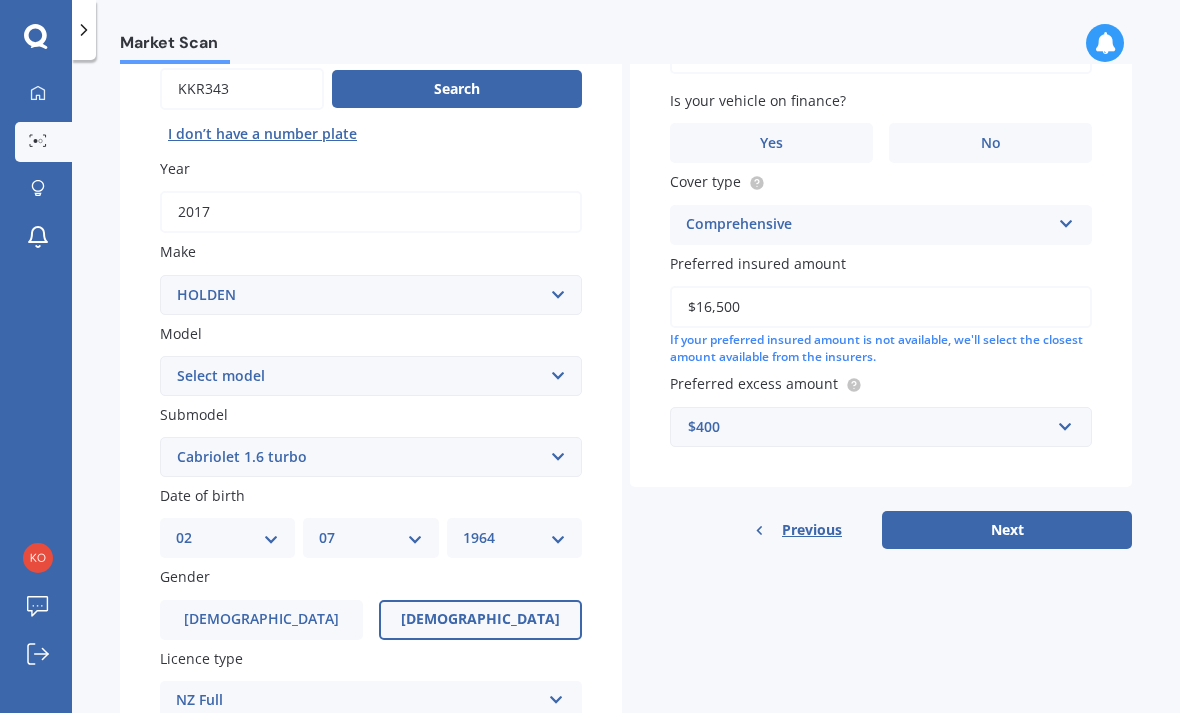 click on "Next" at bounding box center [1007, 530] 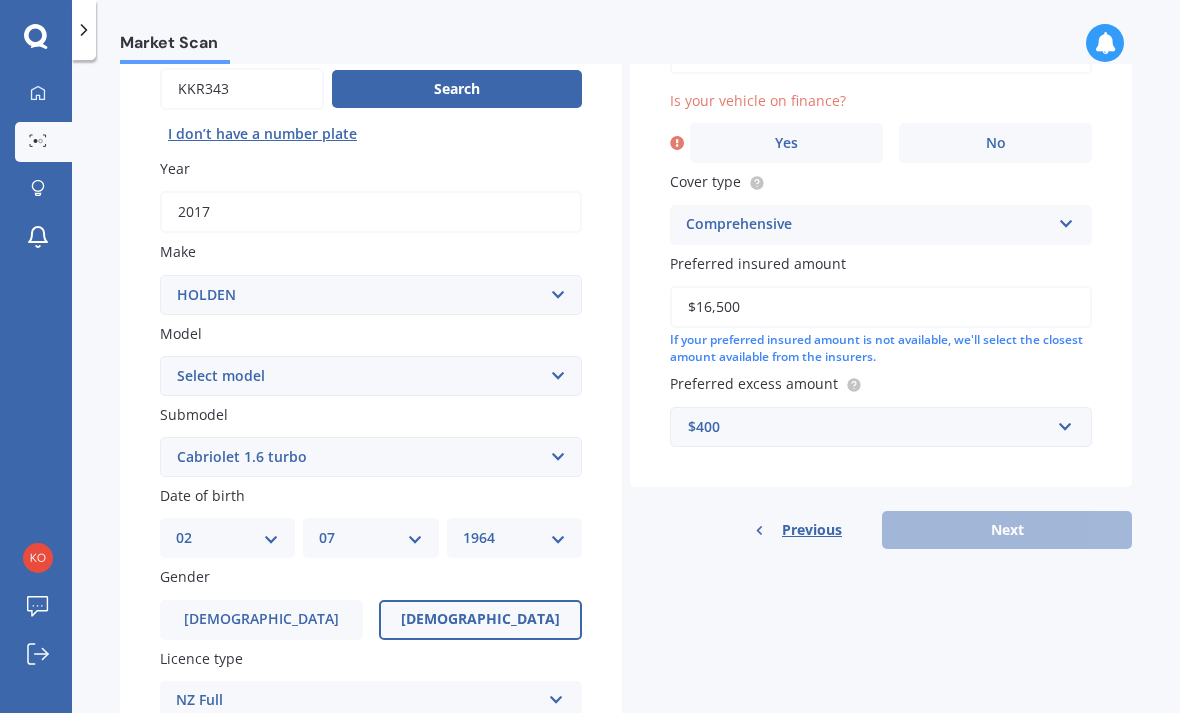 click on "No" at bounding box center (996, 143) 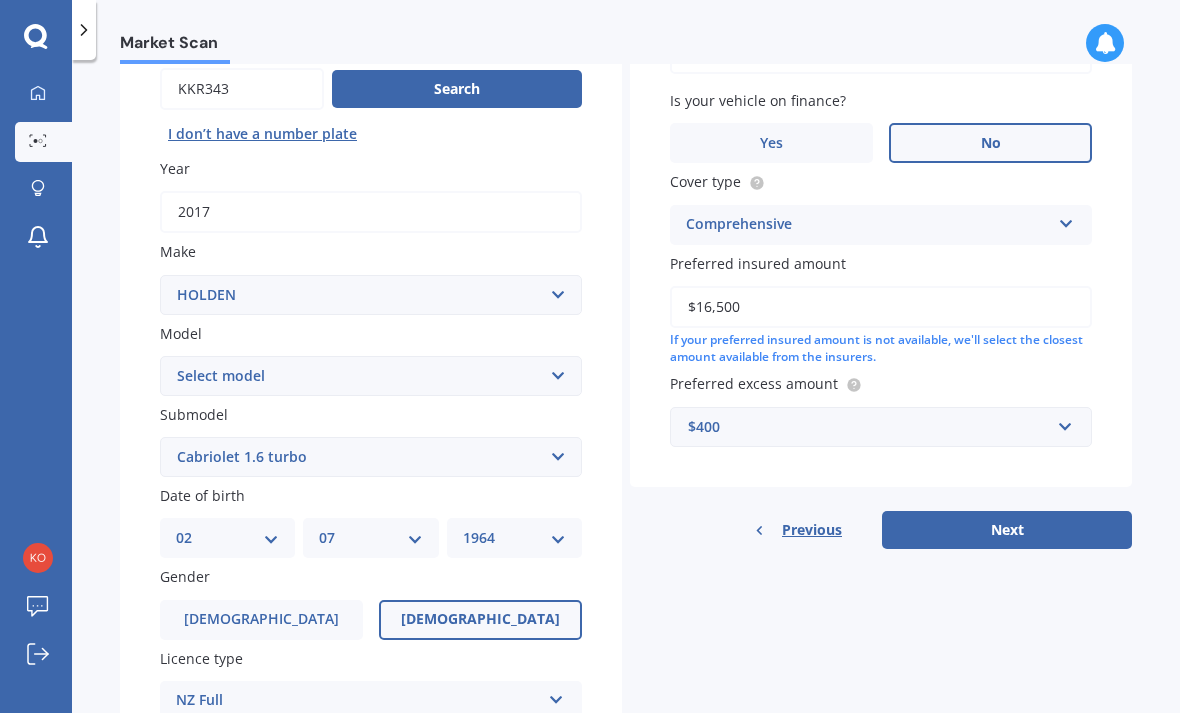 click on "Next" at bounding box center (1007, 530) 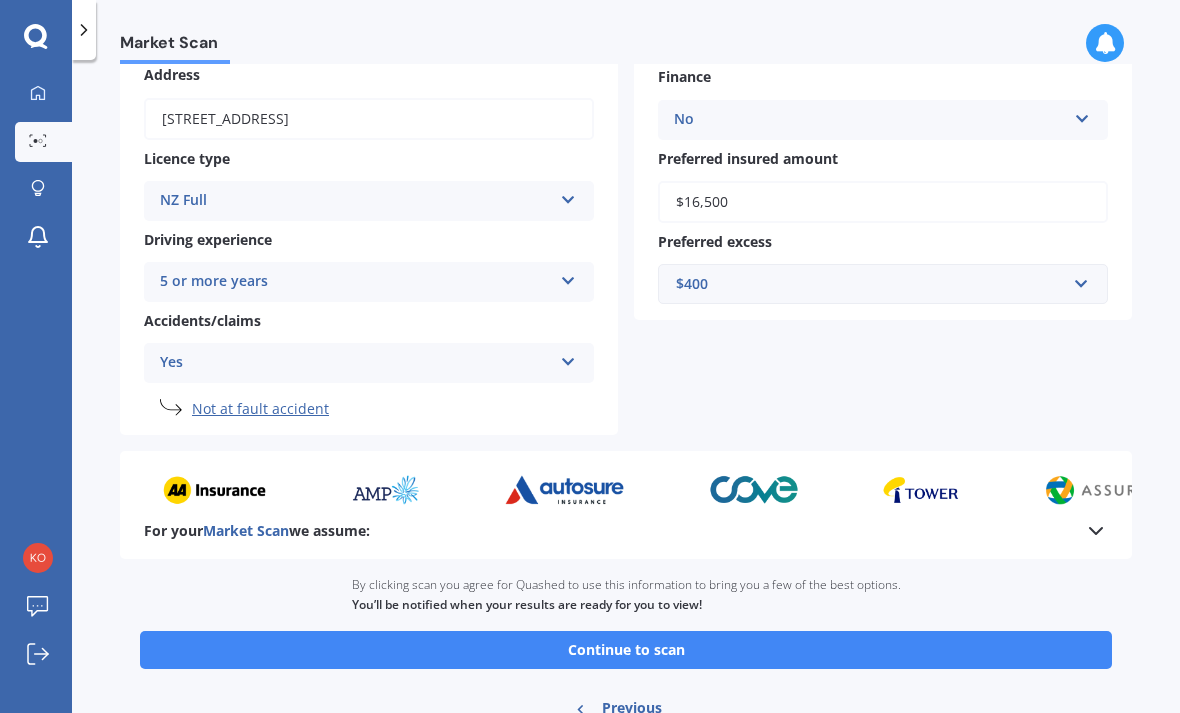 scroll, scrollTop: 275, scrollLeft: 0, axis: vertical 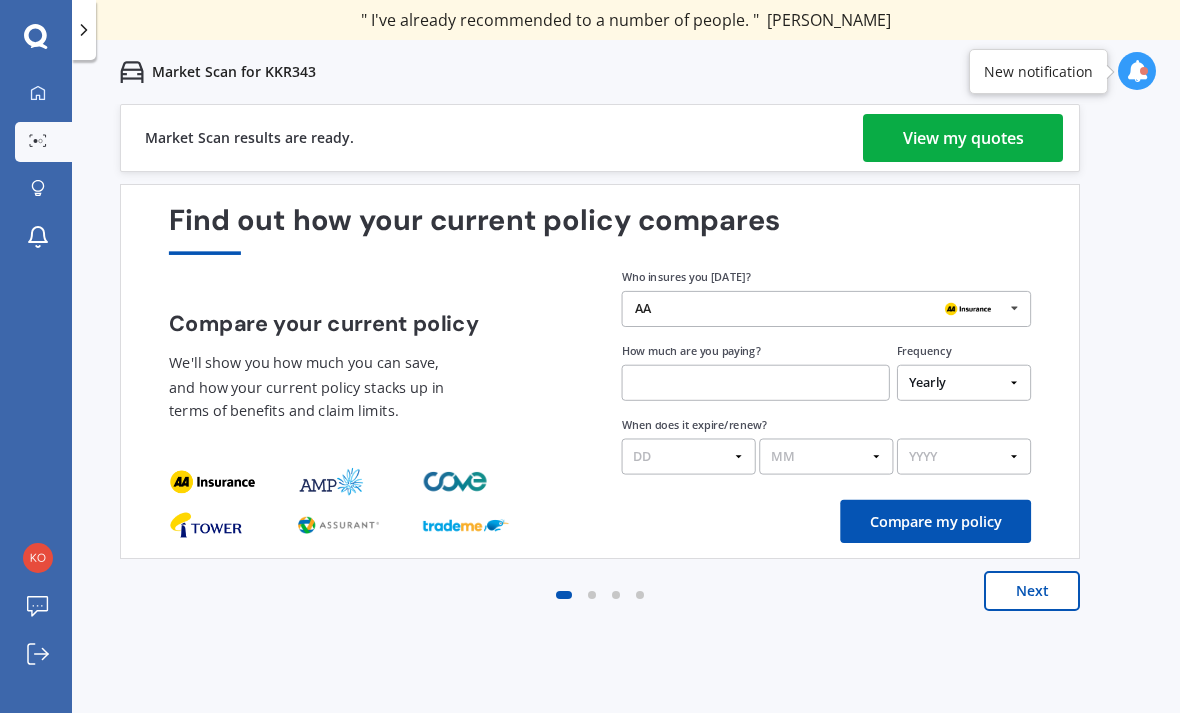 click on "View my quotes" at bounding box center [963, 138] 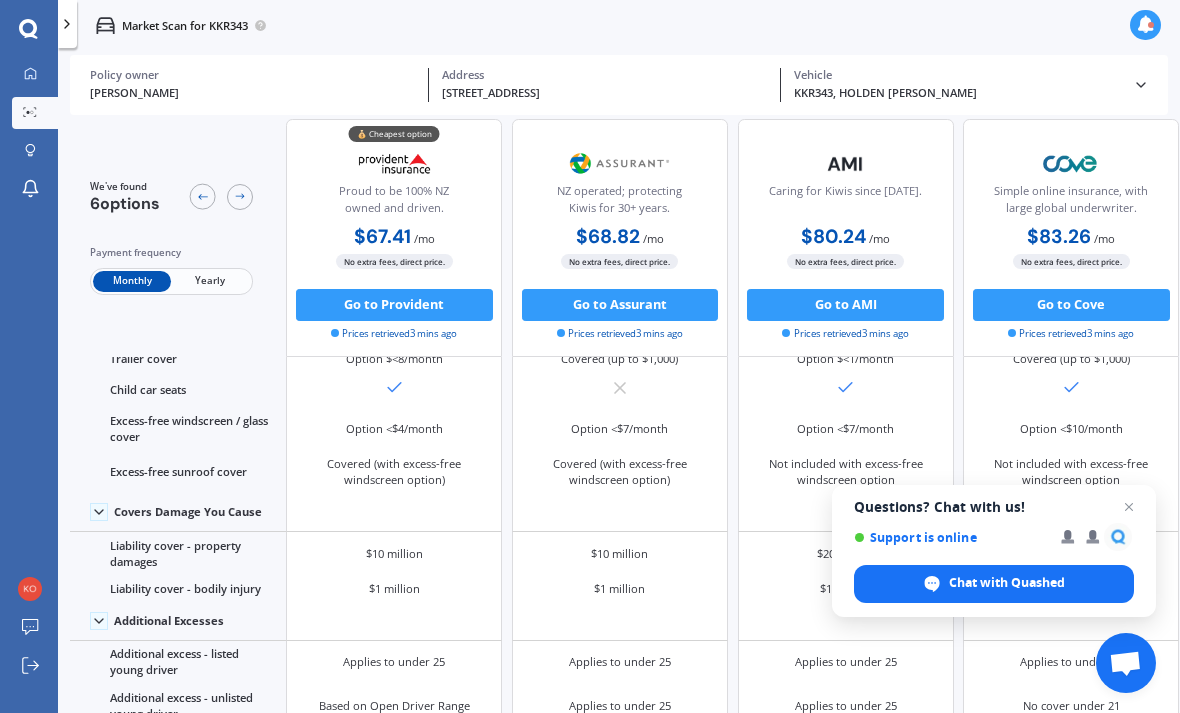 scroll, scrollTop: 898, scrollLeft: -3, axis: both 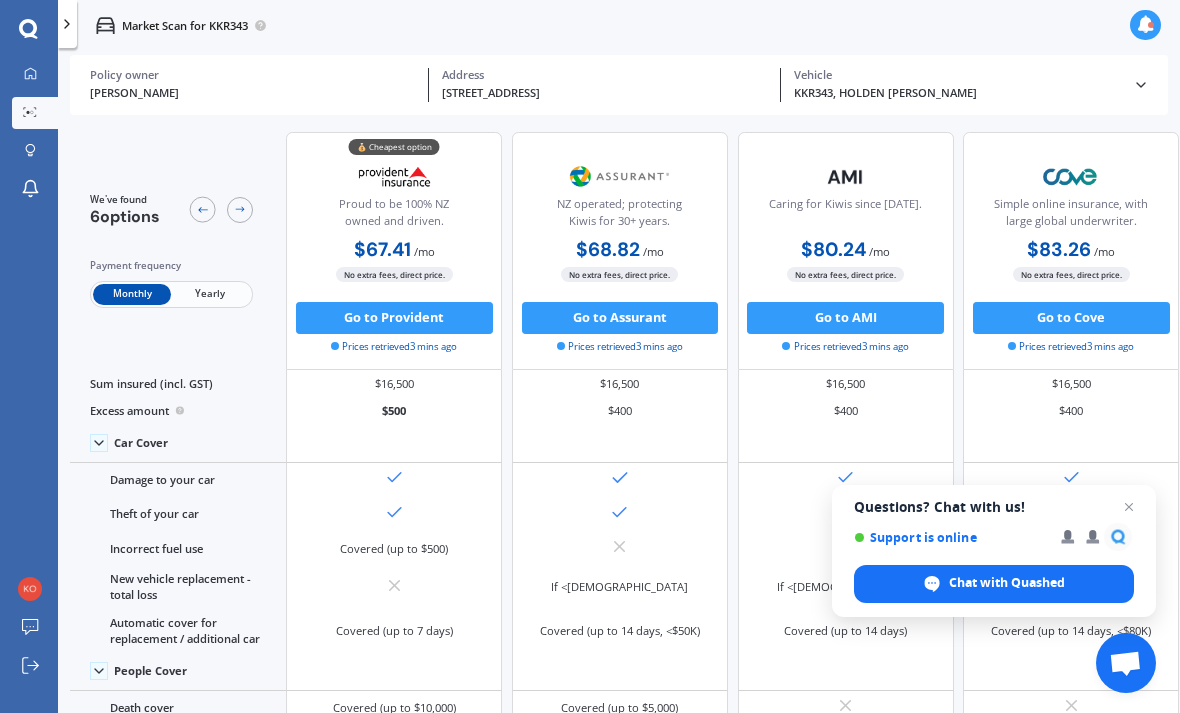 click on "Go to Provident" at bounding box center (394, 318) 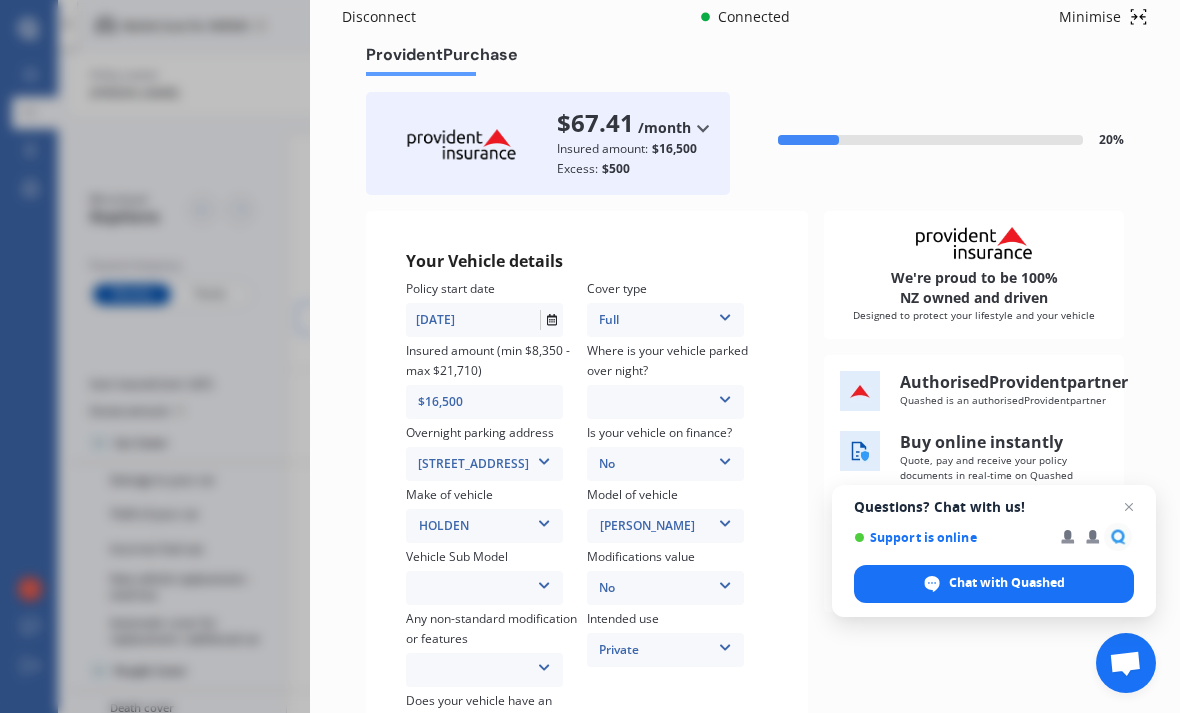 scroll, scrollTop: 29, scrollLeft: 0, axis: vertical 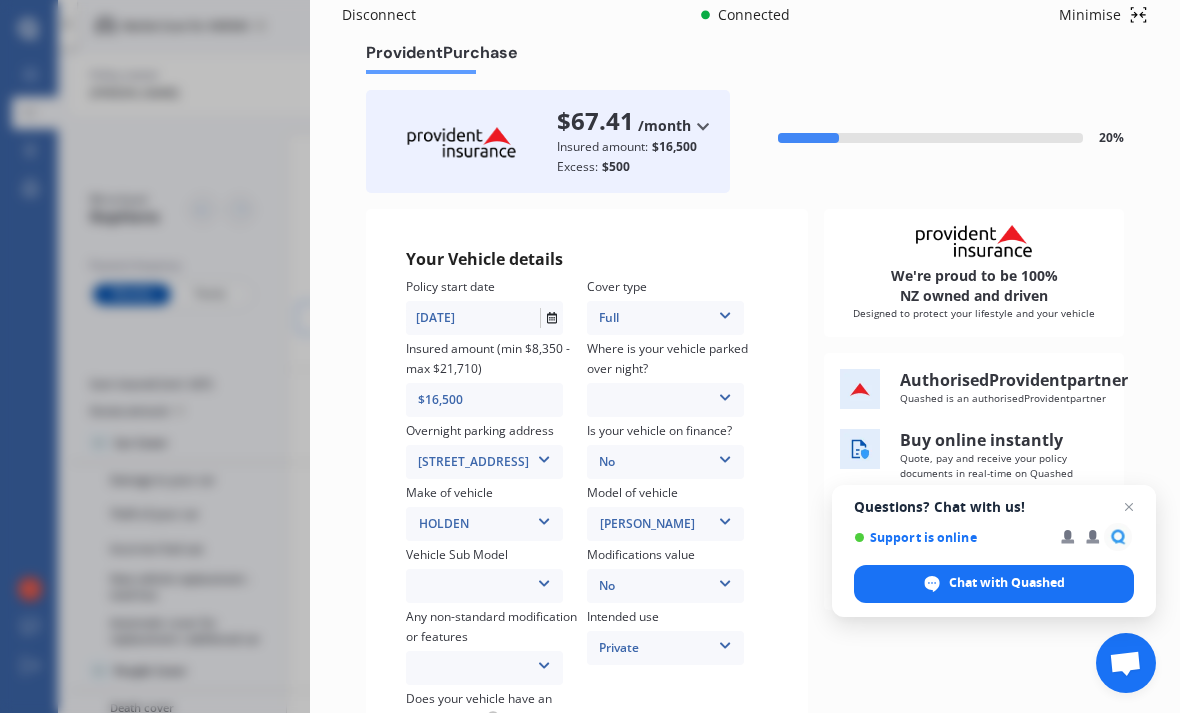 click on "[PERSON_NAME] CJ Convertible 2dr Spts Auto 6sp 1.6T MY17" at bounding box center (484, 586) 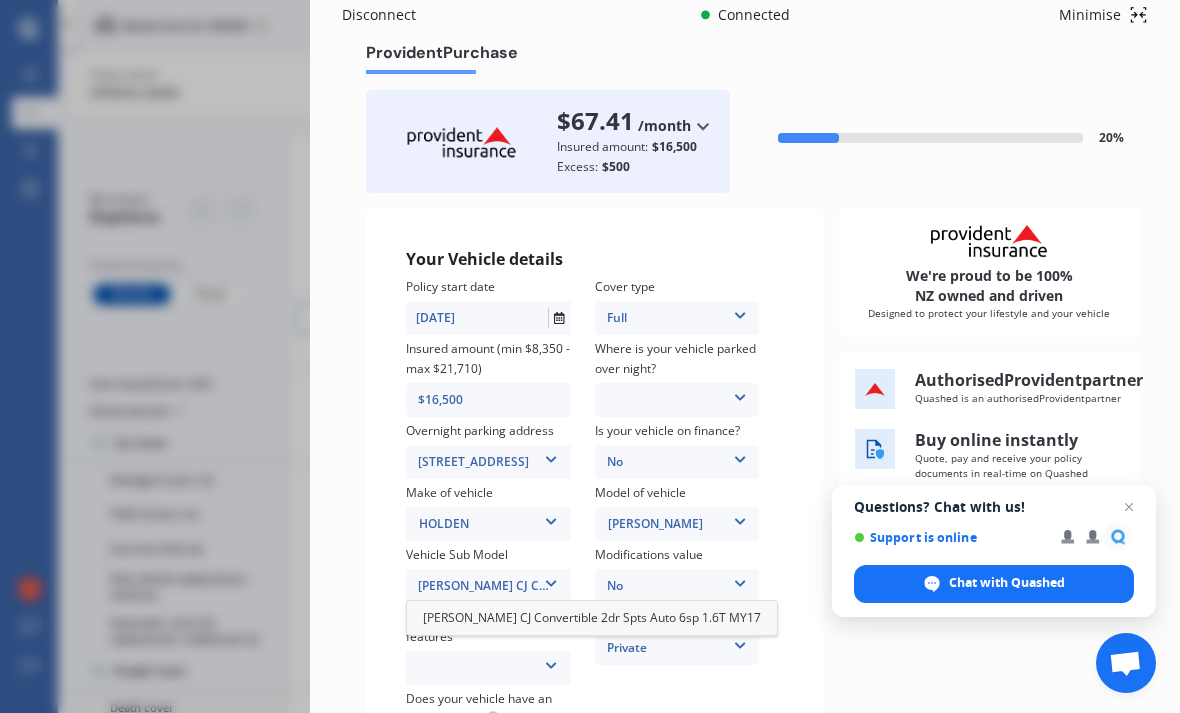 click on "[PERSON_NAME] CJ Convertible 2dr Spts Auto 6sp 1.6T MY17" at bounding box center (488, 586) 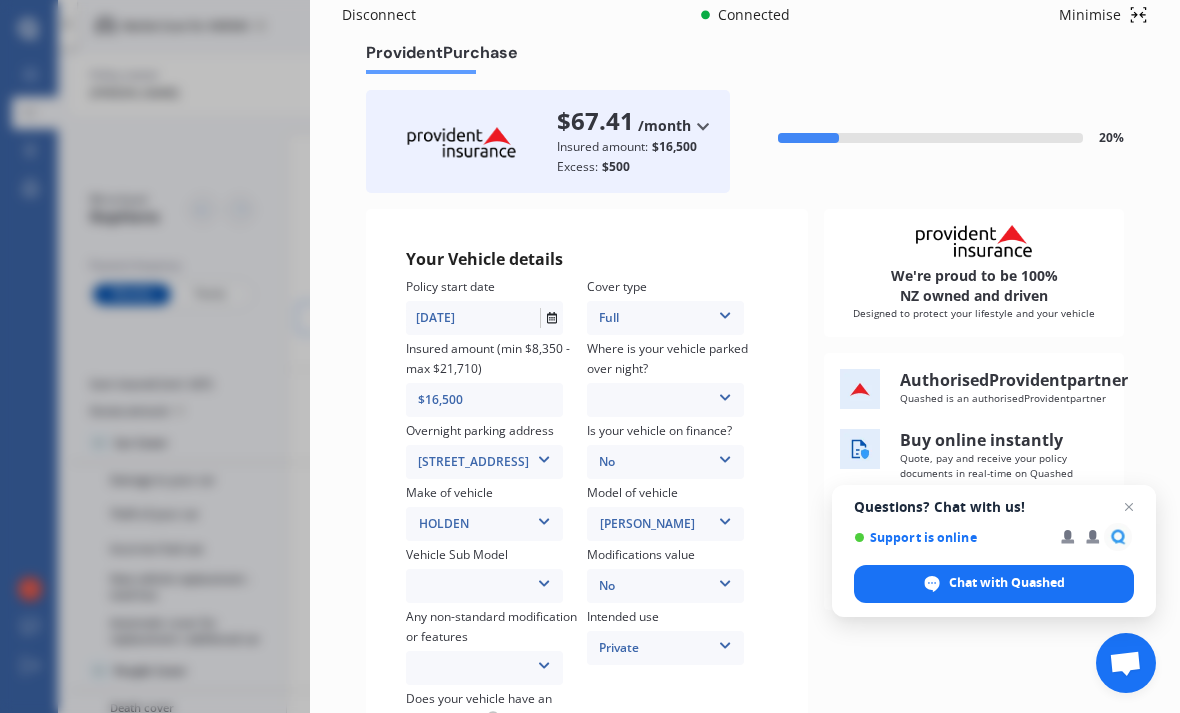 click at bounding box center [544, 580] 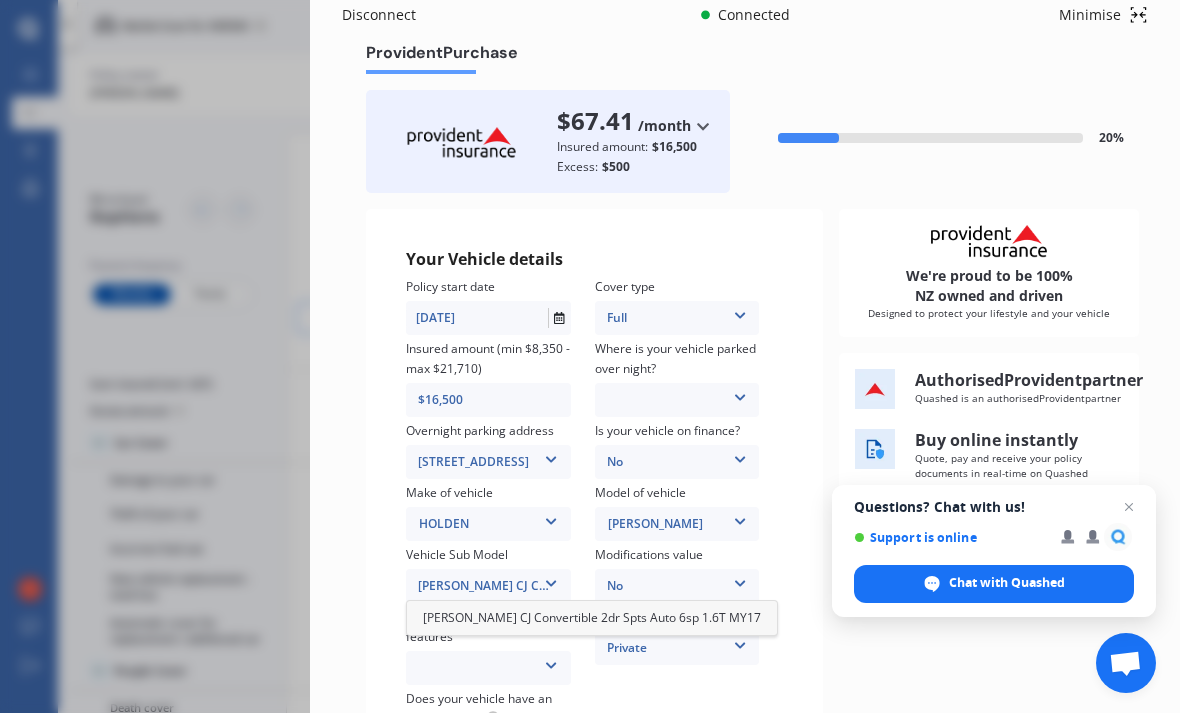 click on "[PERSON_NAME] CJ Convertible 2dr Spts Auto 6sp 1.6T MY17" at bounding box center [592, 617] 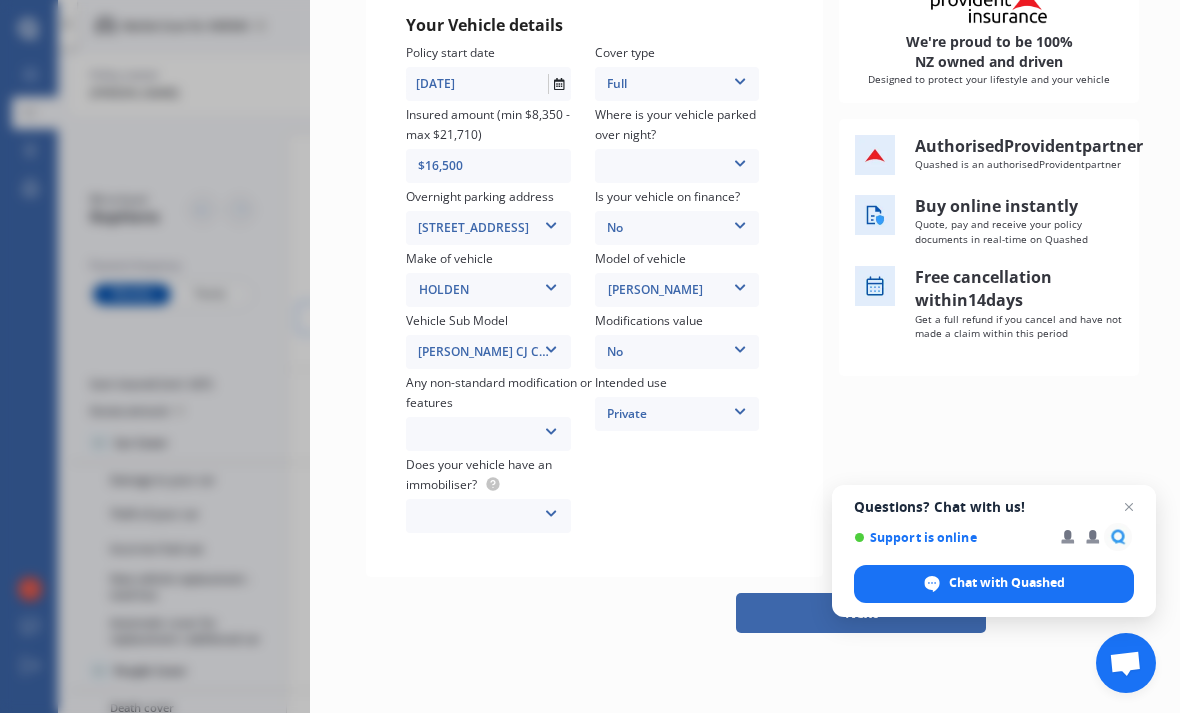 scroll, scrollTop: 276, scrollLeft: 0, axis: vertical 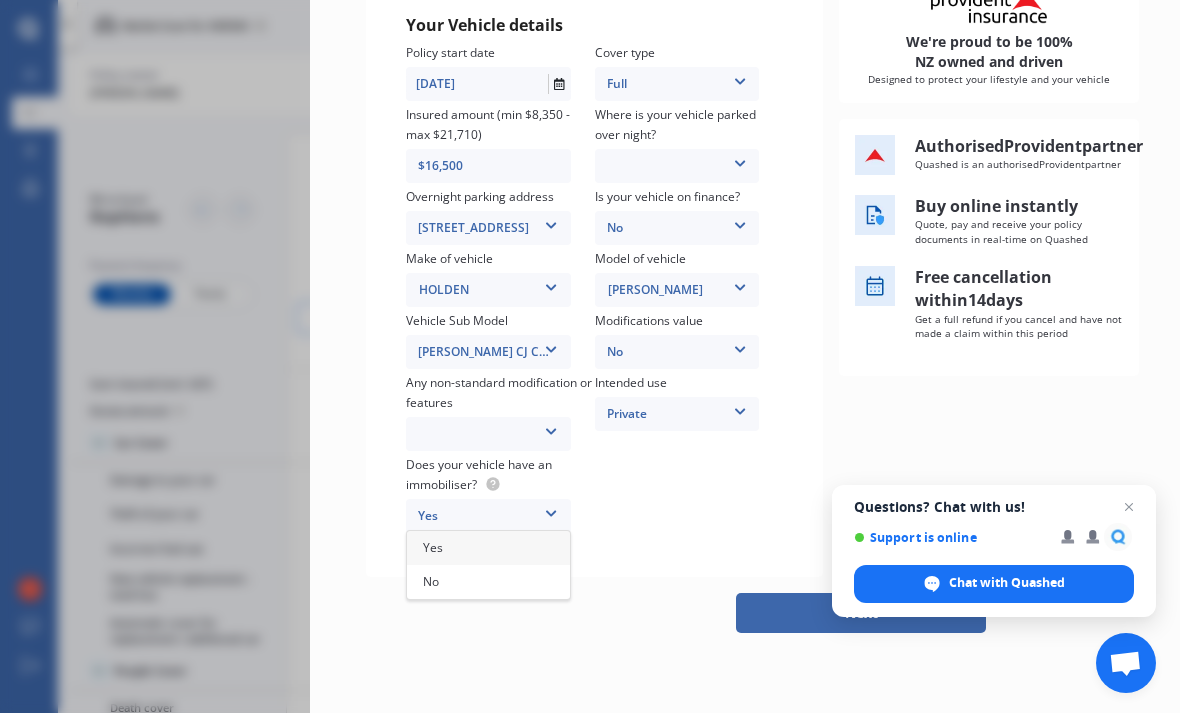 click on "Yes" at bounding box center [488, 548] 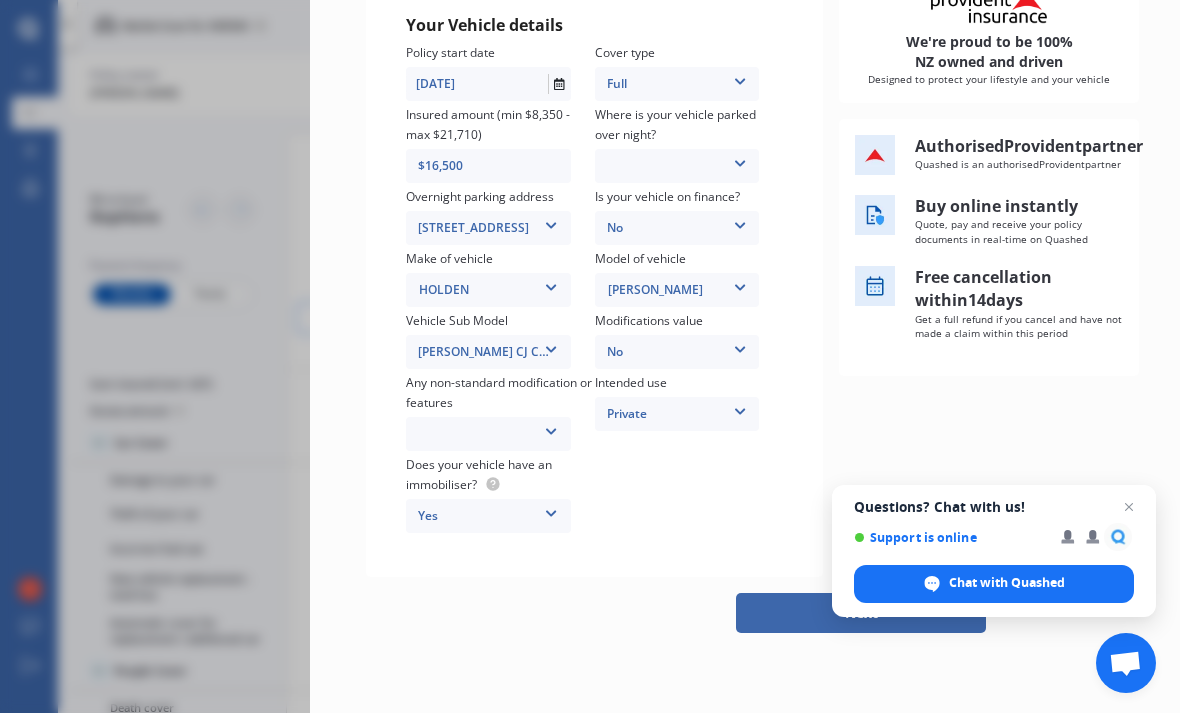 click on "Next" at bounding box center [861, 613] 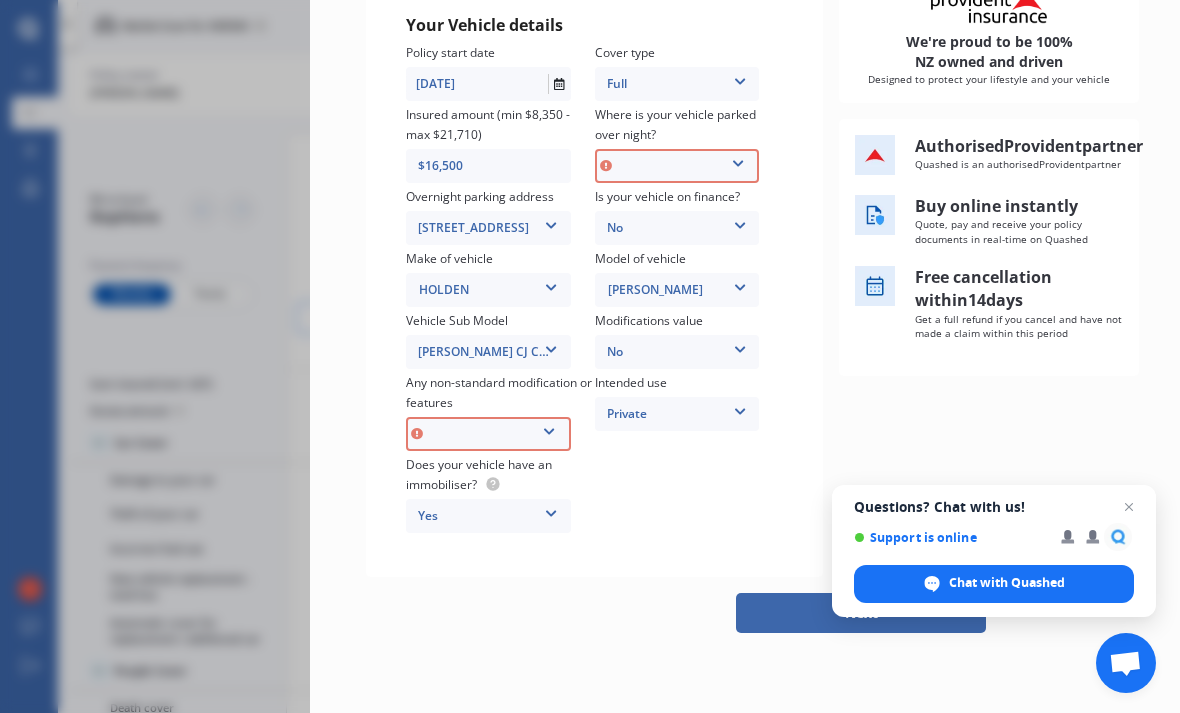scroll, scrollTop: 71, scrollLeft: 0, axis: vertical 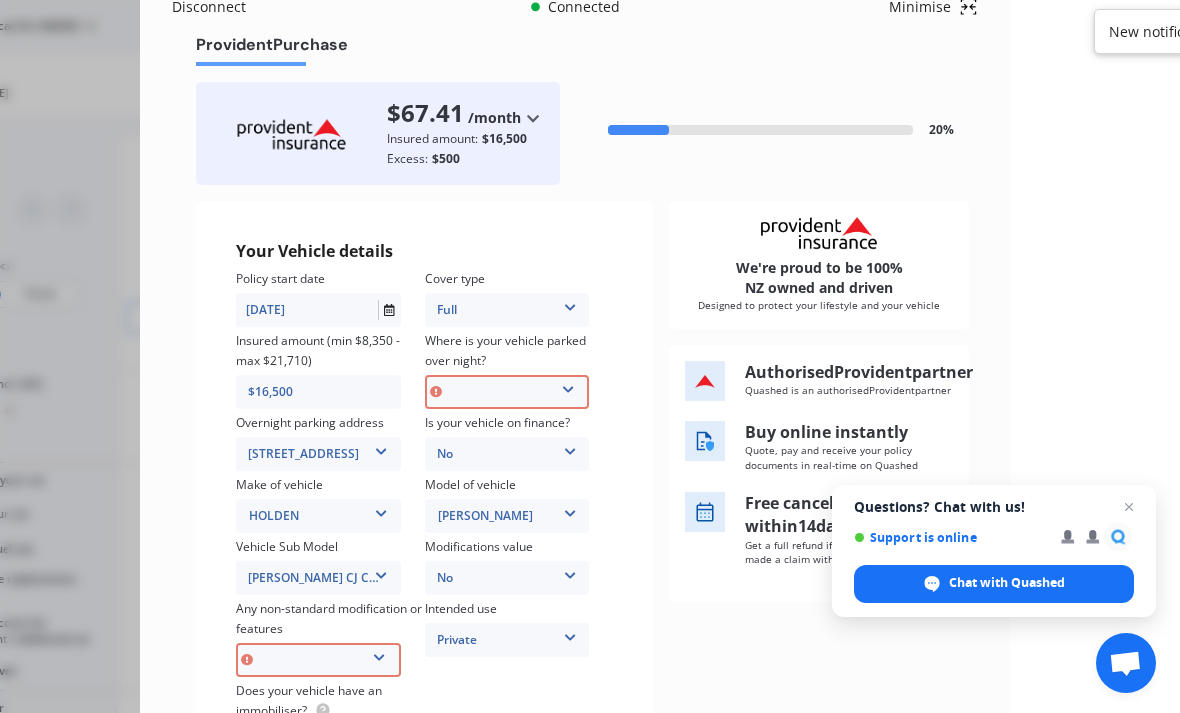 click at bounding box center [568, 386] 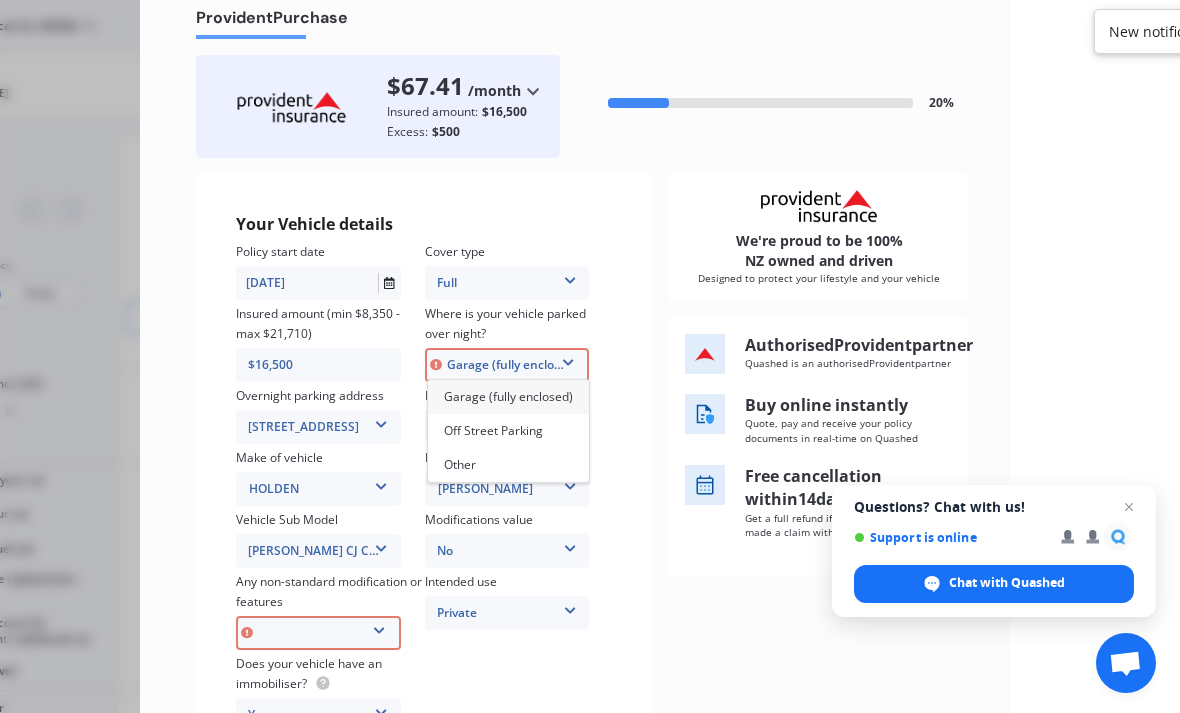 scroll, scrollTop: 61, scrollLeft: 0, axis: vertical 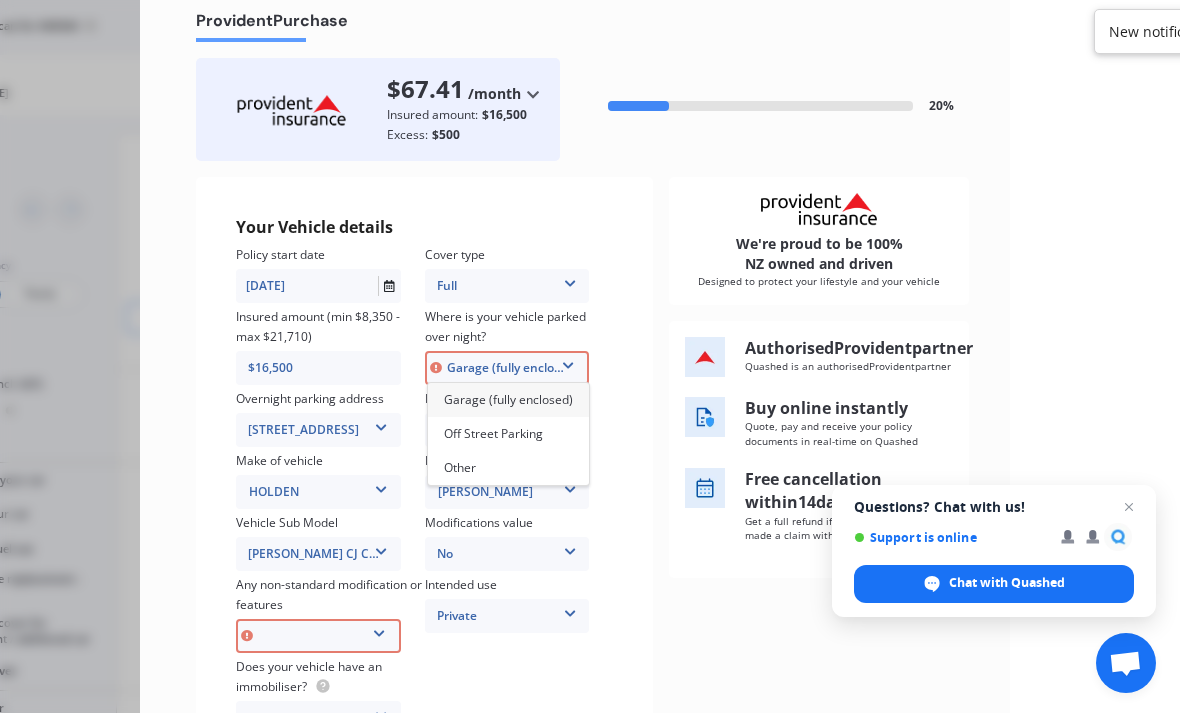 click on "Garage (fully enclosed)" at bounding box center (508, 400) 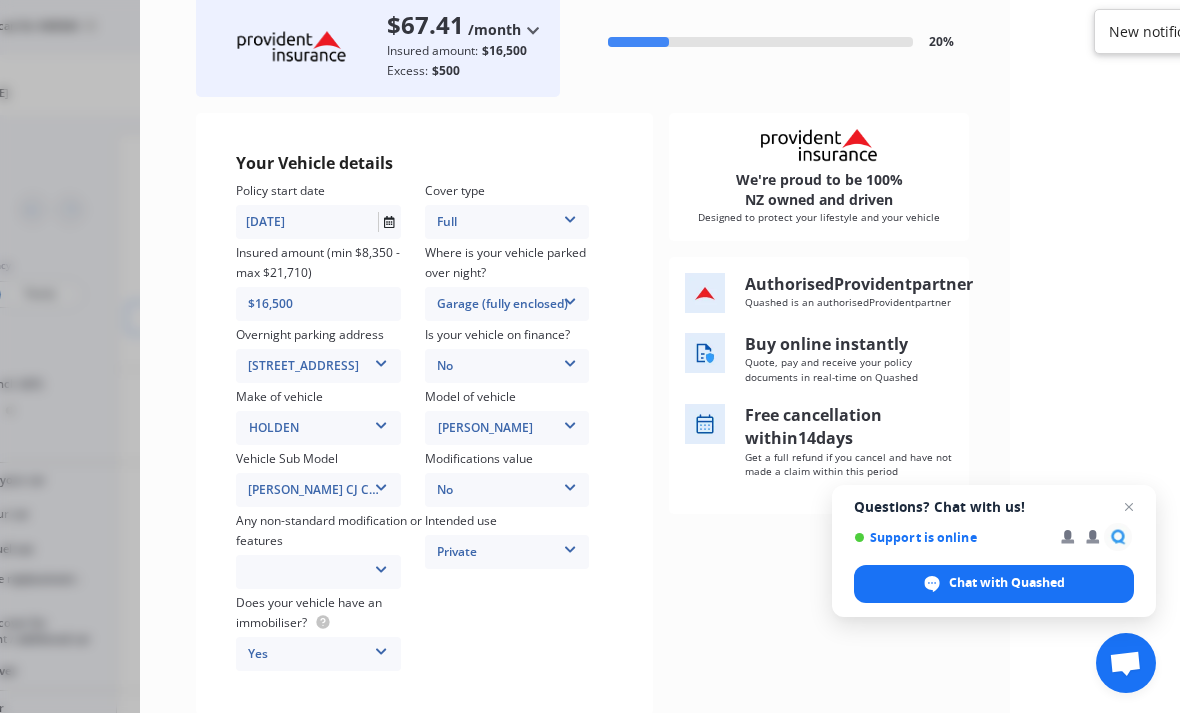 scroll, scrollTop: 130, scrollLeft: 0, axis: vertical 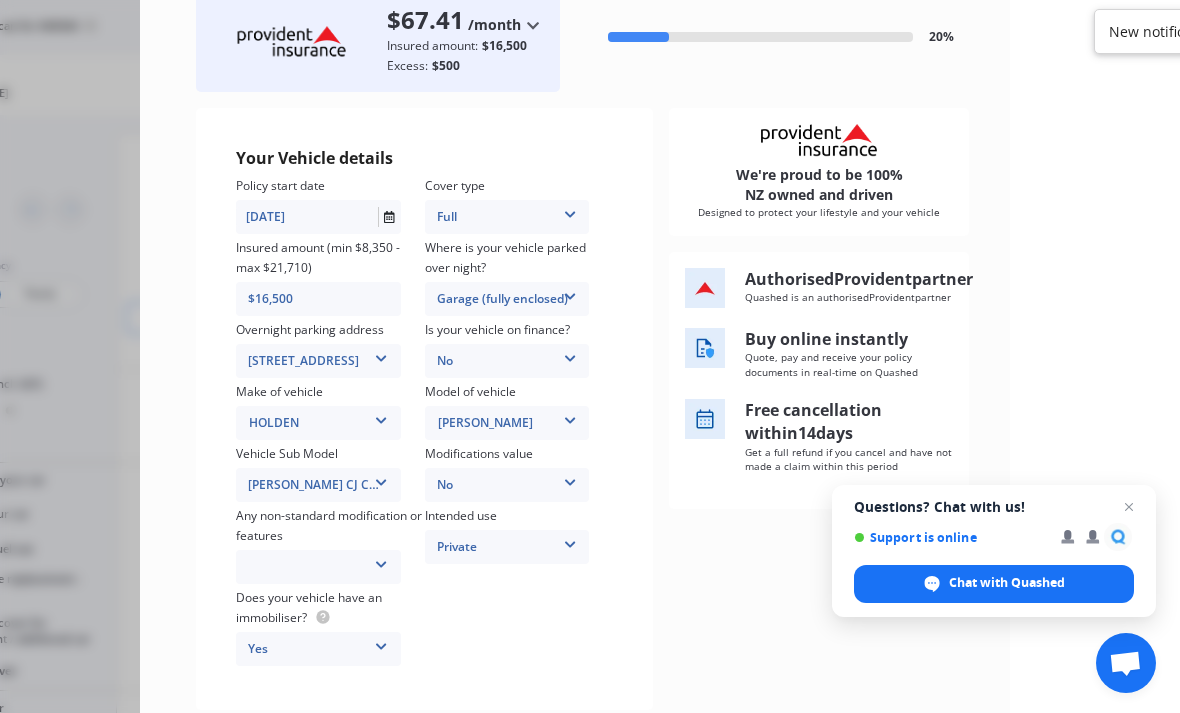 click on "None [MEDICAL_DATA] System(NOS) Roll Cage Full Racing Harness" at bounding box center (318, 567) 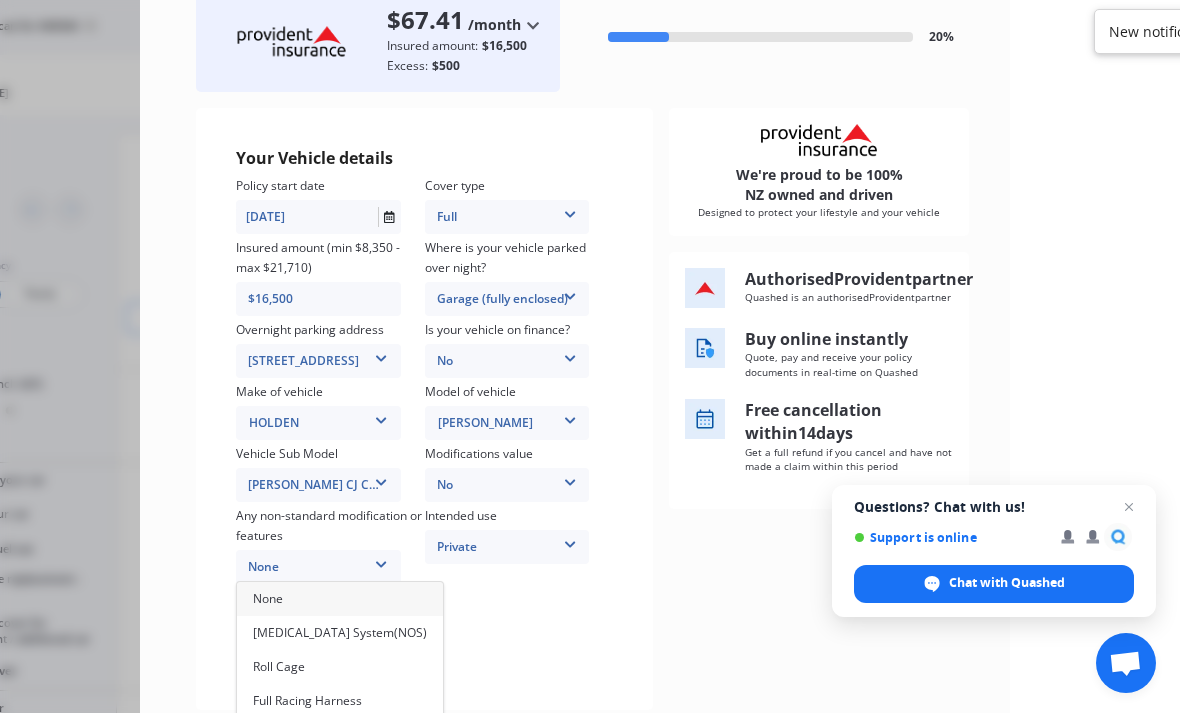 click on "None" at bounding box center [318, 567] 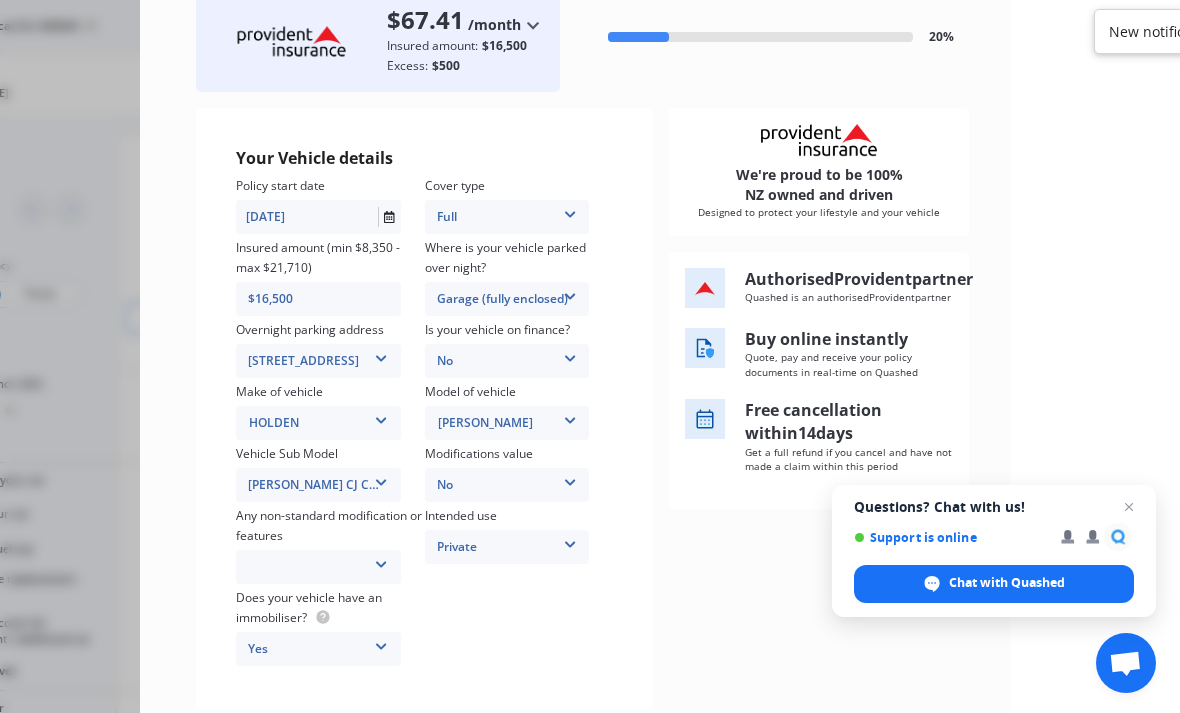 click on "None [MEDICAL_DATA] System(NOS) Roll Cage Full Racing Harness" at bounding box center (318, 567) 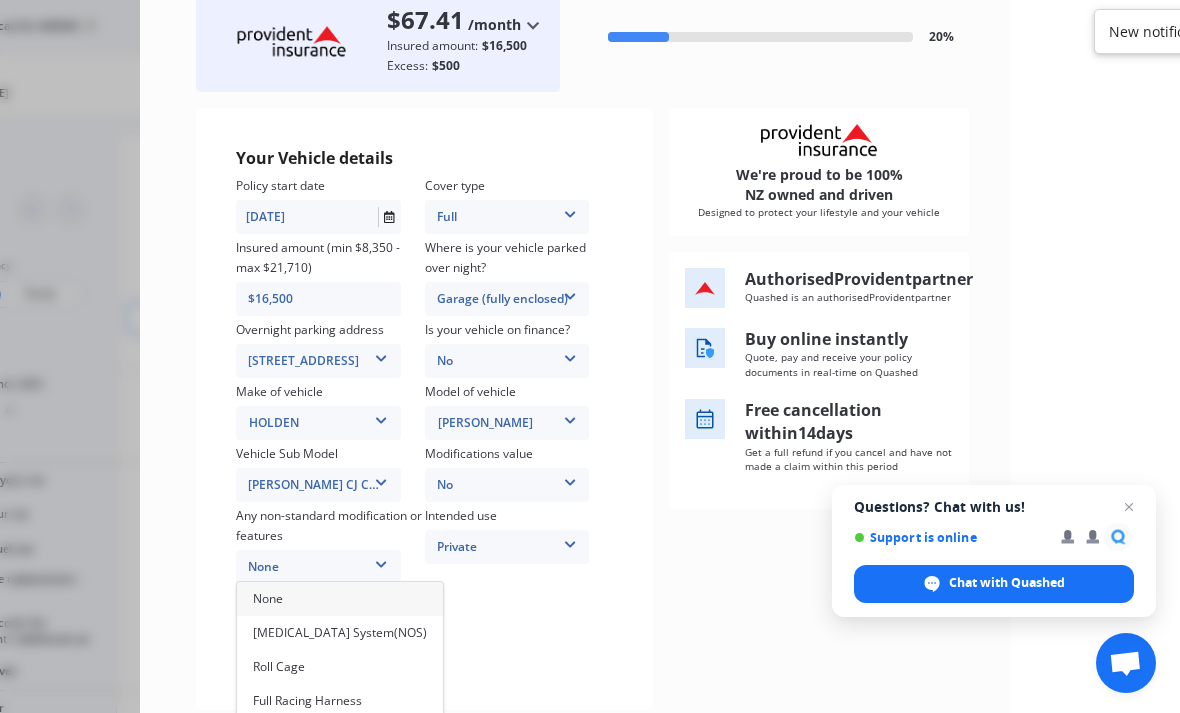 click on "None" at bounding box center [340, 599] 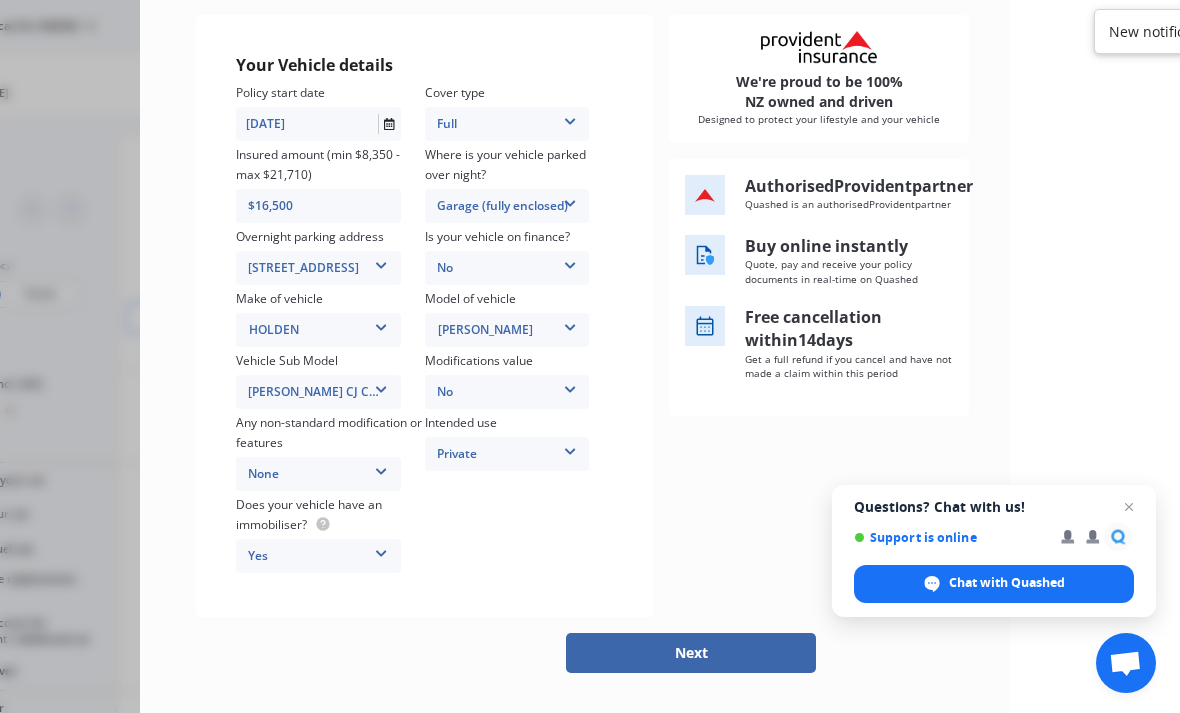 scroll, scrollTop: 233, scrollLeft: 0, axis: vertical 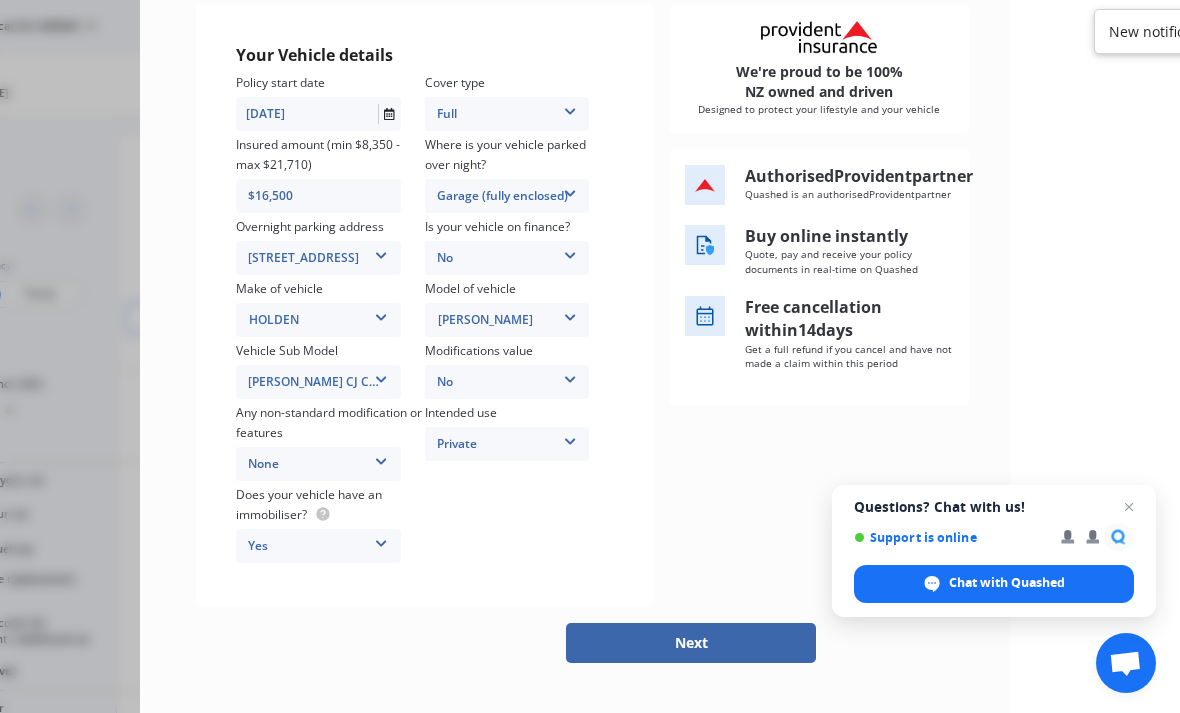 click on "Next" at bounding box center [691, 643] 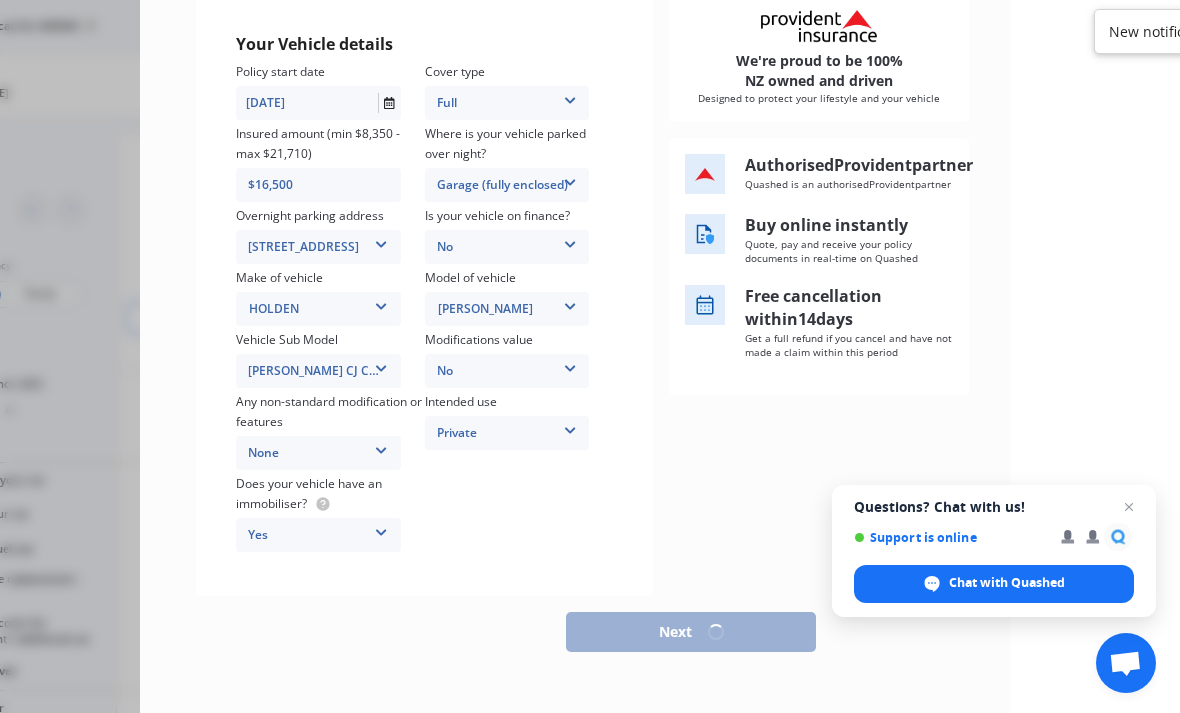 select on "02" 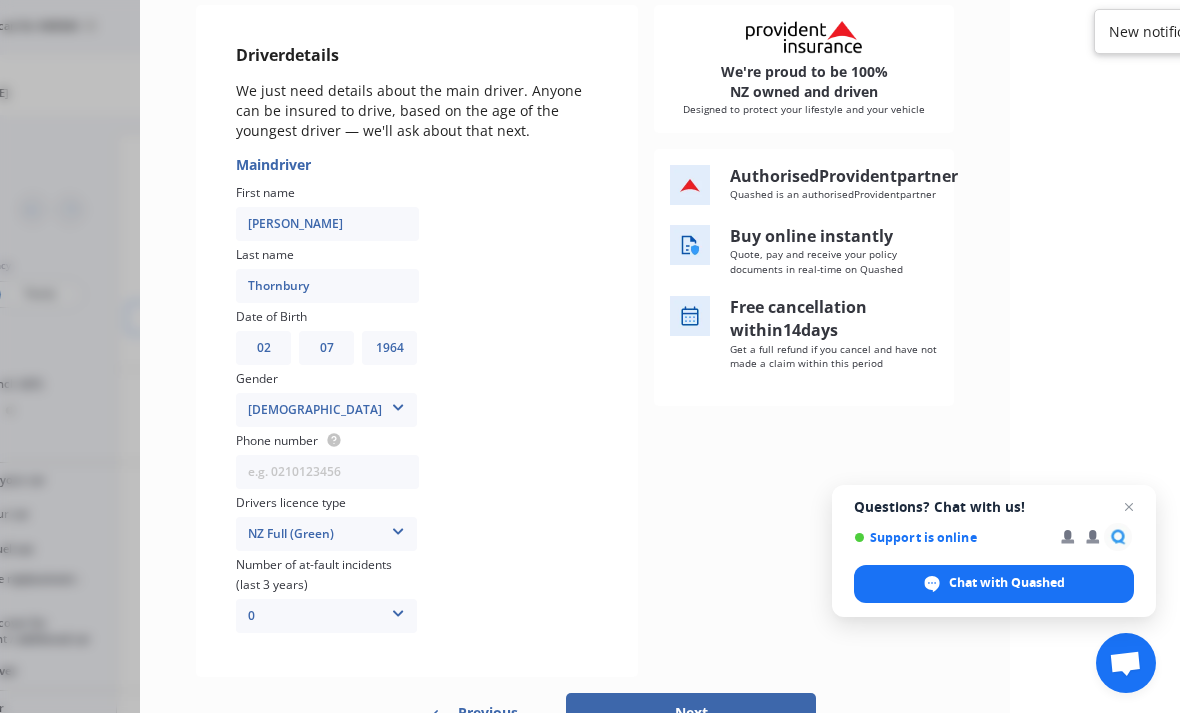 scroll, scrollTop: 0, scrollLeft: 0, axis: both 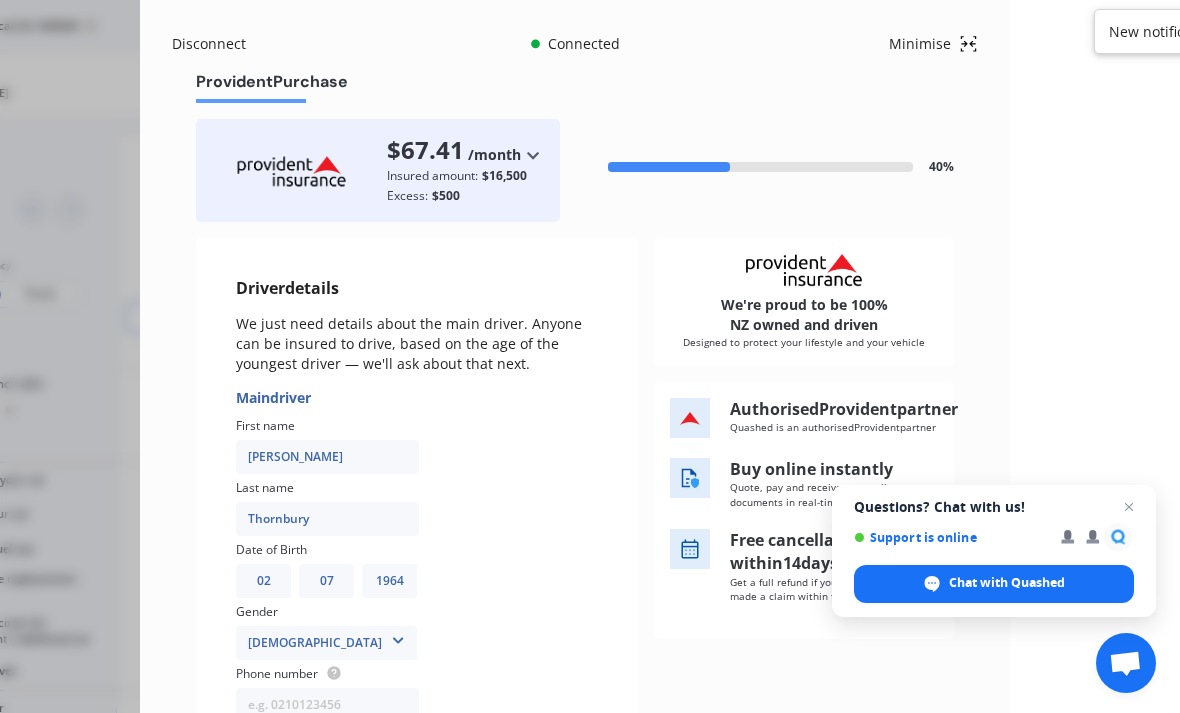 click on "DD 01 02 03 04 05 06 07 08 09 10 11 12 13 14 15 16 17 18 19 20 21 22 23 24 25 26 27 28 29 30 31" at bounding box center (263, 581) 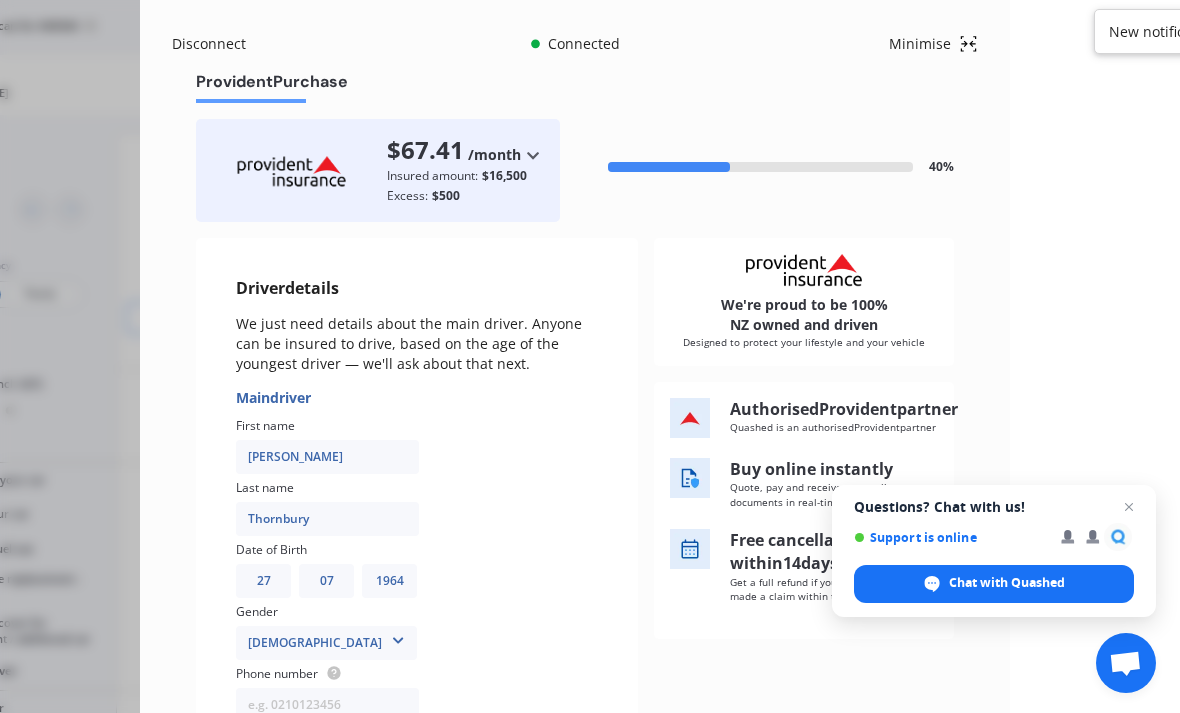 click on "MM 01 02 03 04 05 06 07 08 09 10 11 12" at bounding box center [326, 581] 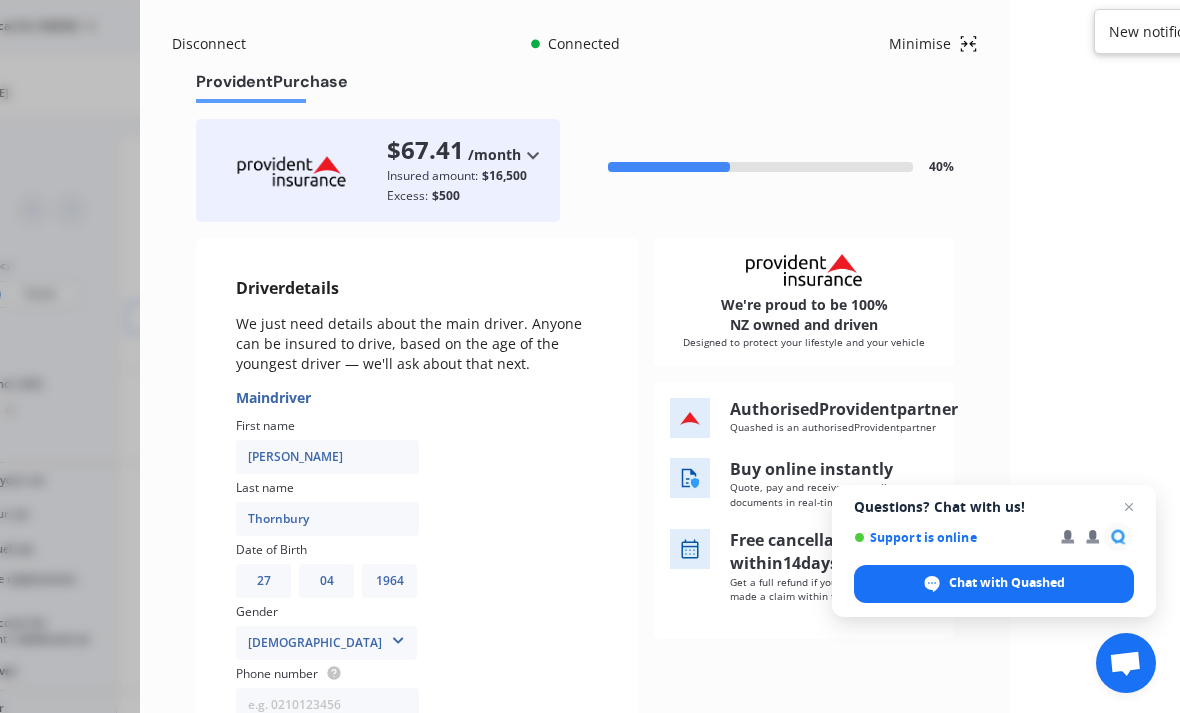 click on "YYYY 2009 2008 2007 2006 2005 2004 2003 2002 2001 2000 1999 1998 1997 1996 1995 1994 1993 1992 1991 1990 1989 1988 1987 1986 1985 1984 1983 1982 1981 1980 1979 1978 1977 1976 1975 1974 1973 1972 1971 1970 1969 1968 1967 1966 1965 1964 1963 1962 1961 1960 1959 1958 1957 1956 1955 1954 1953 1952 1951 1950 1949 1948 1947 1946 1945 1944 1943 1942 1941 1940 1939 1938 1937 1936 1935 1934 1933 1932 1931 1930 1929 1928 1927 1926 1925 1924 1923 1922 1921 1920 1919 1918 1917 1916 1915 1914 1913 1912 1911 1910" at bounding box center (389, 581) 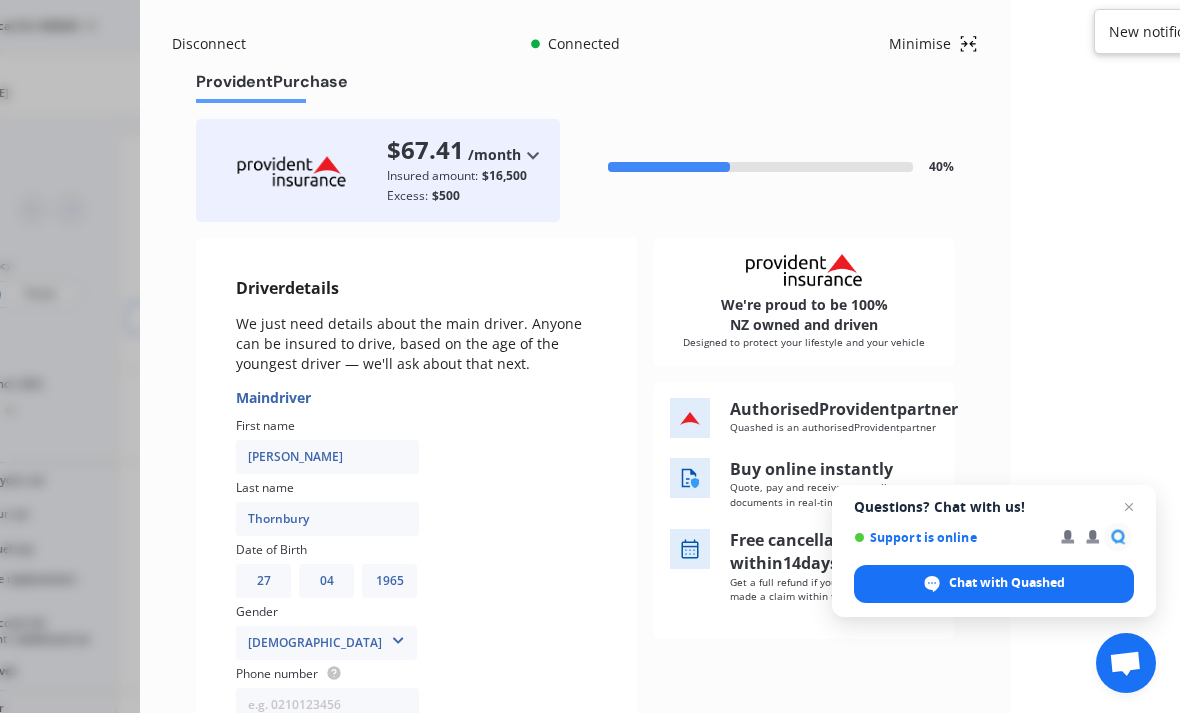 click at bounding box center (398, 637) 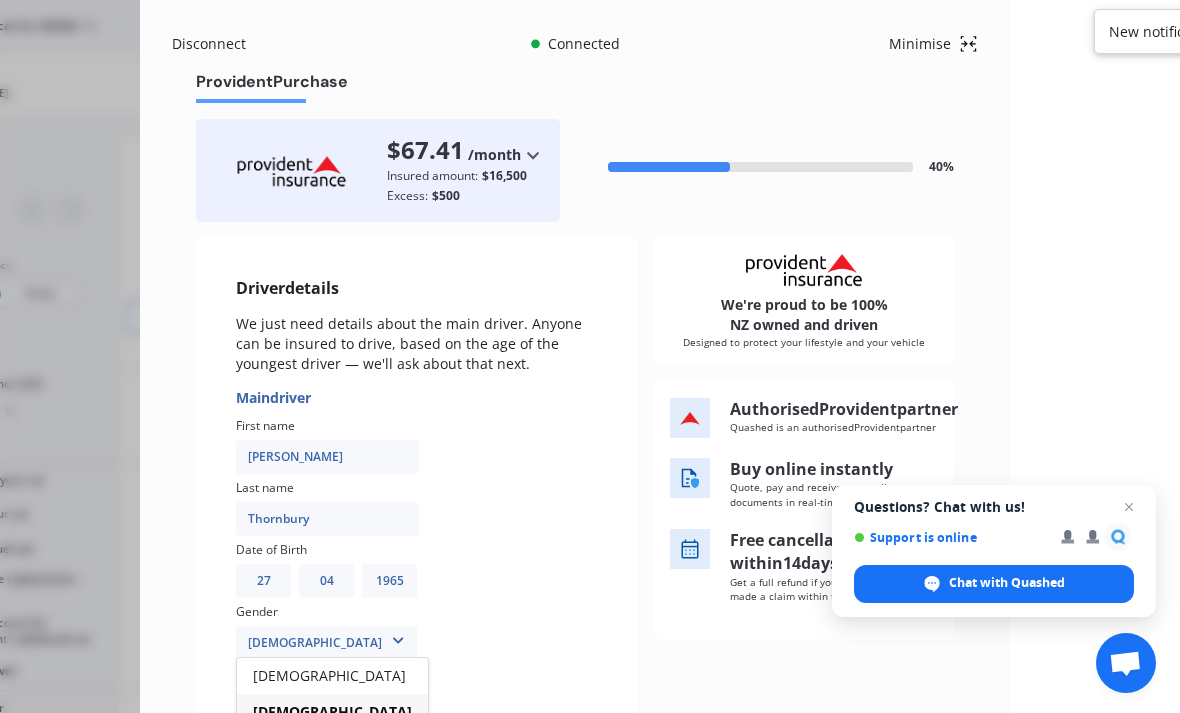 click on "[DEMOGRAPHIC_DATA]" at bounding box center (332, 676) 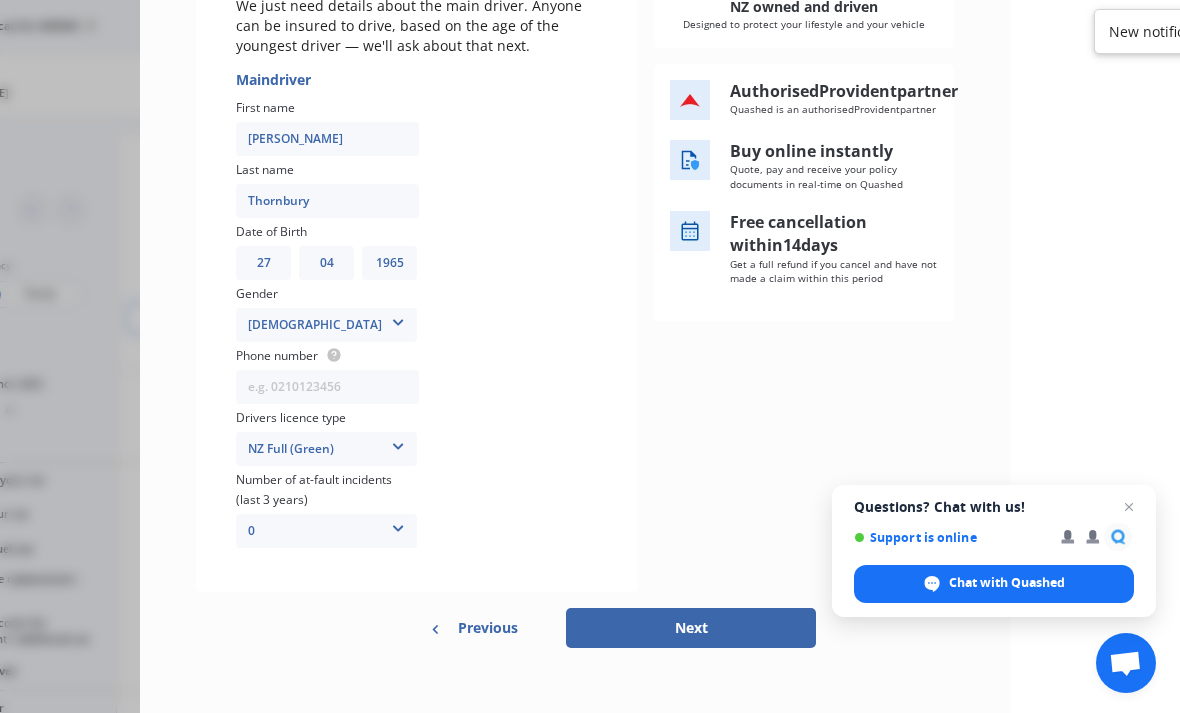 scroll, scrollTop: 317, scrollLeft: 0, axis: vertical 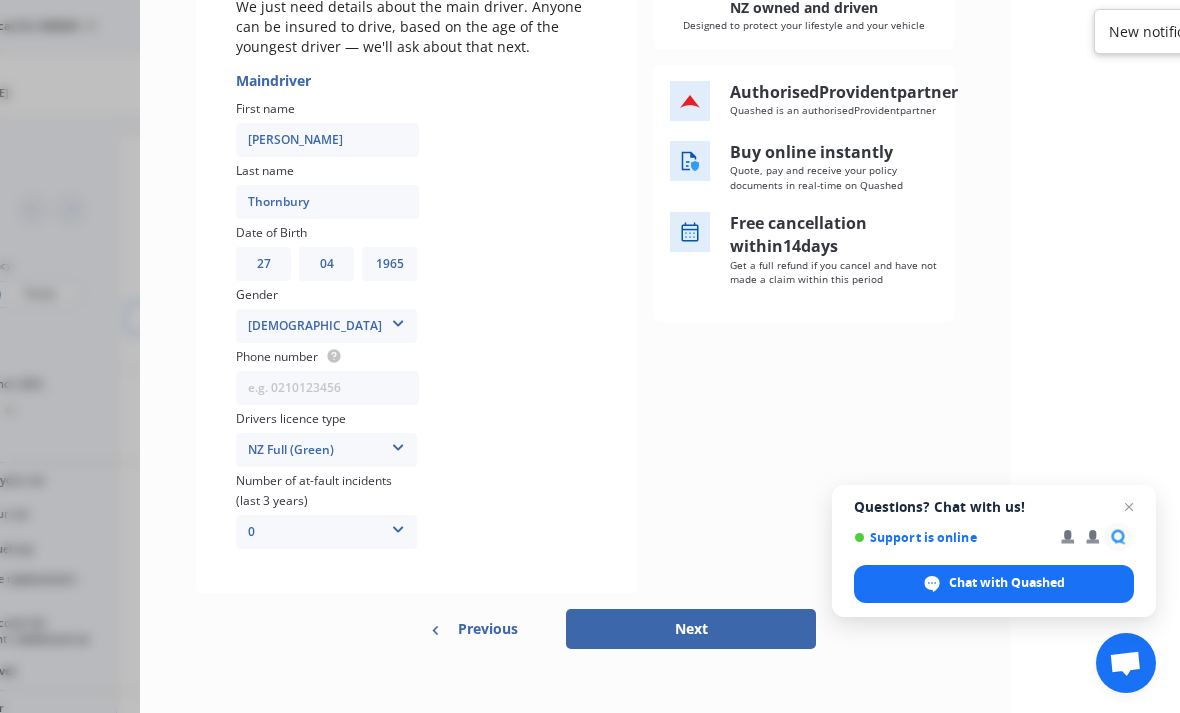 click on "Next" at bounding box center [691, 629] 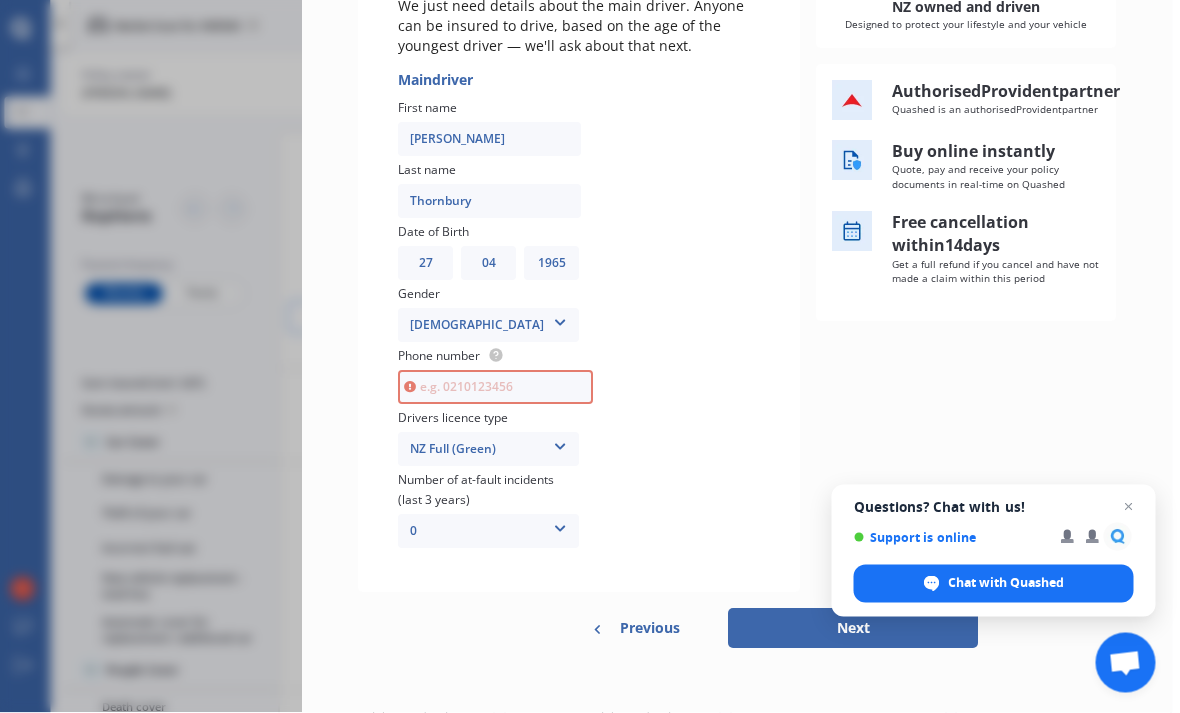 scroll, scrollTop: 9, scrollLeft: 0, axis: vertical 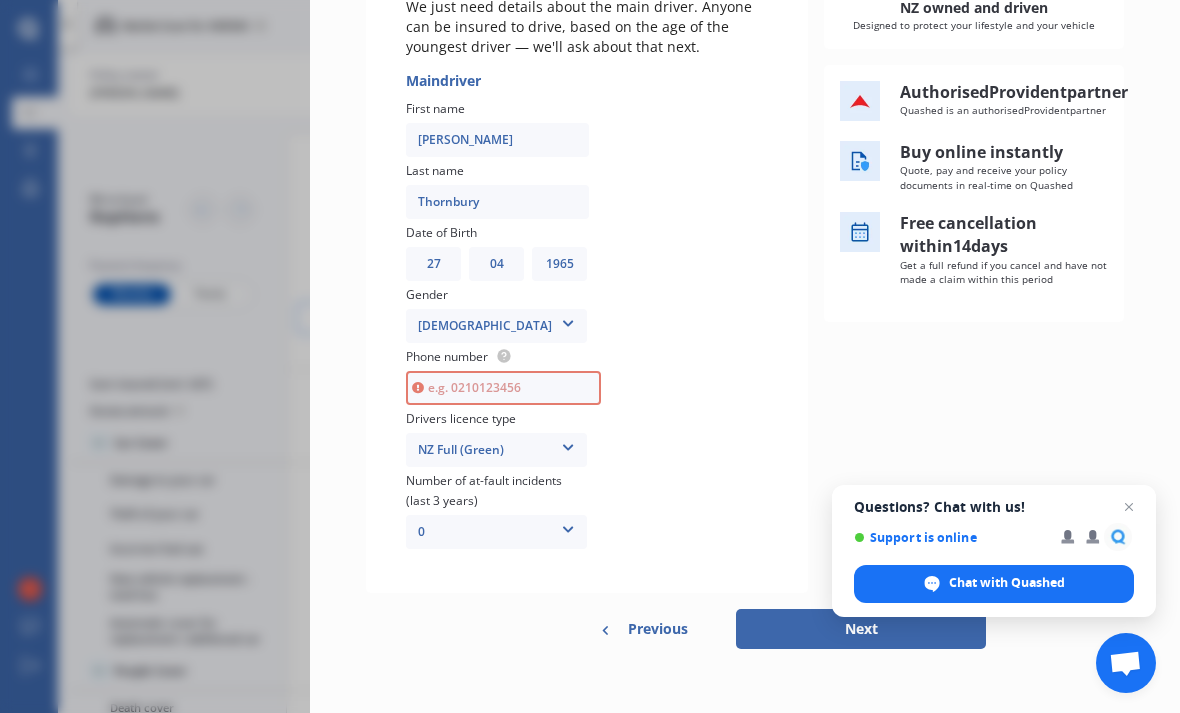 click at bounding box center [503, 388] 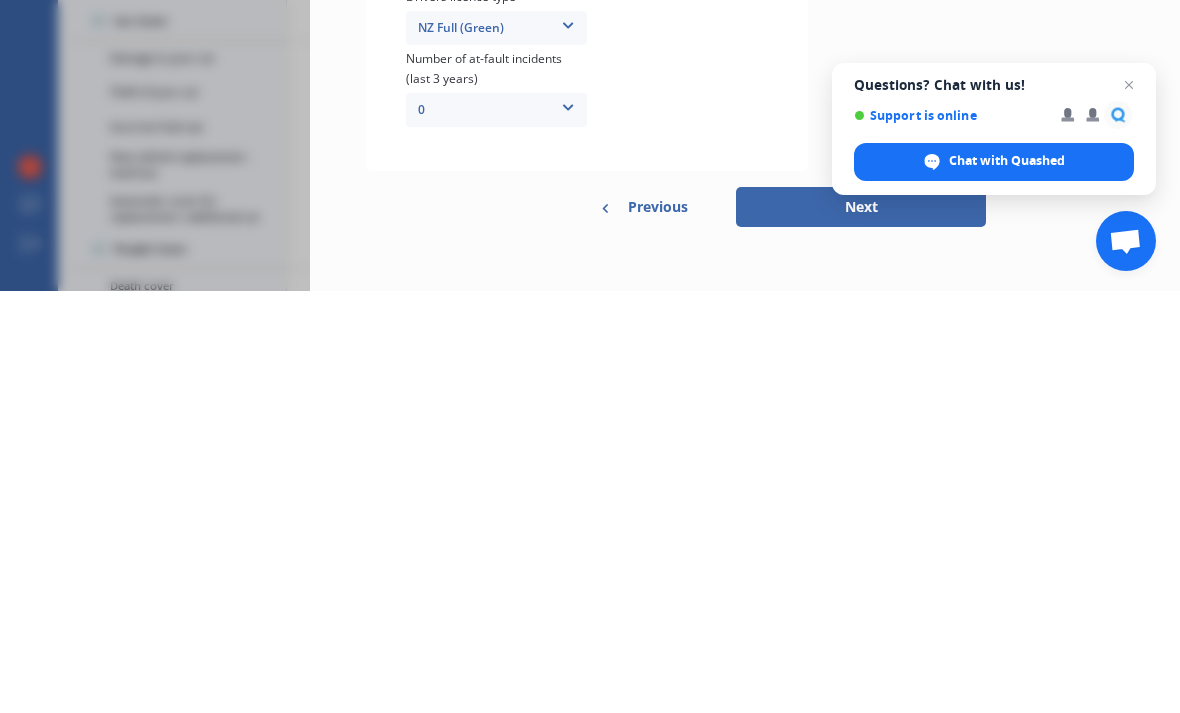 type on "045895599" 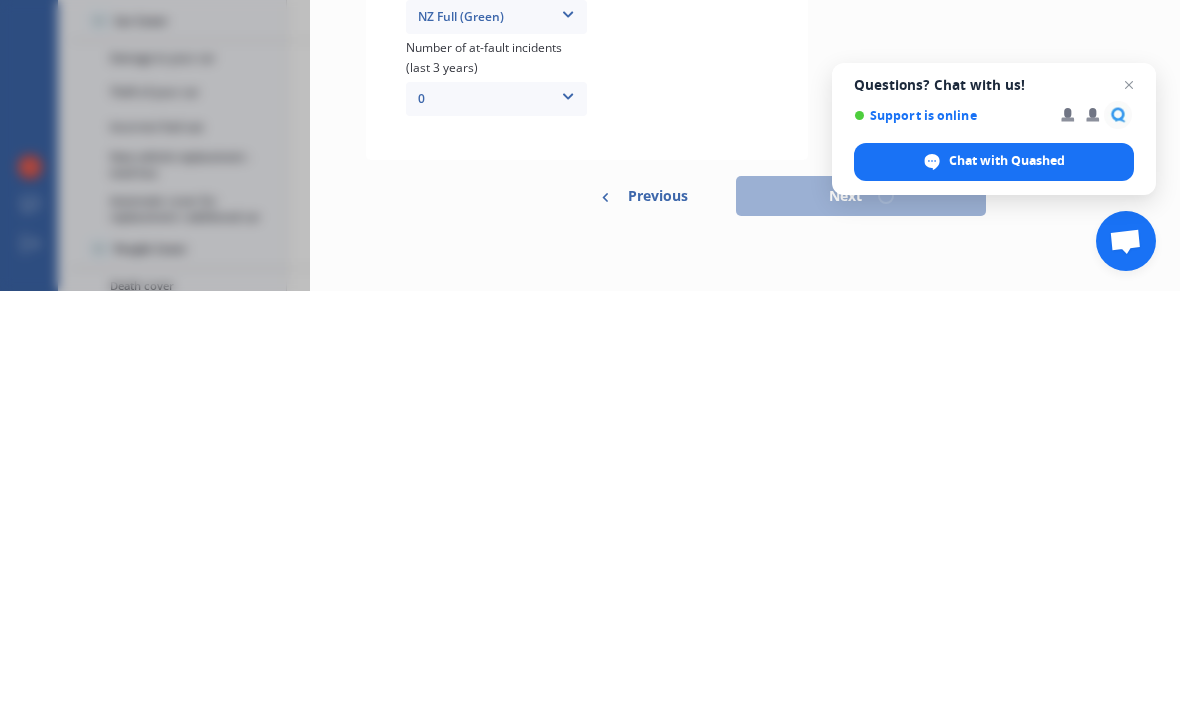 scroll, scrollTop: 64, scrollLeft: 0, axis: vertical 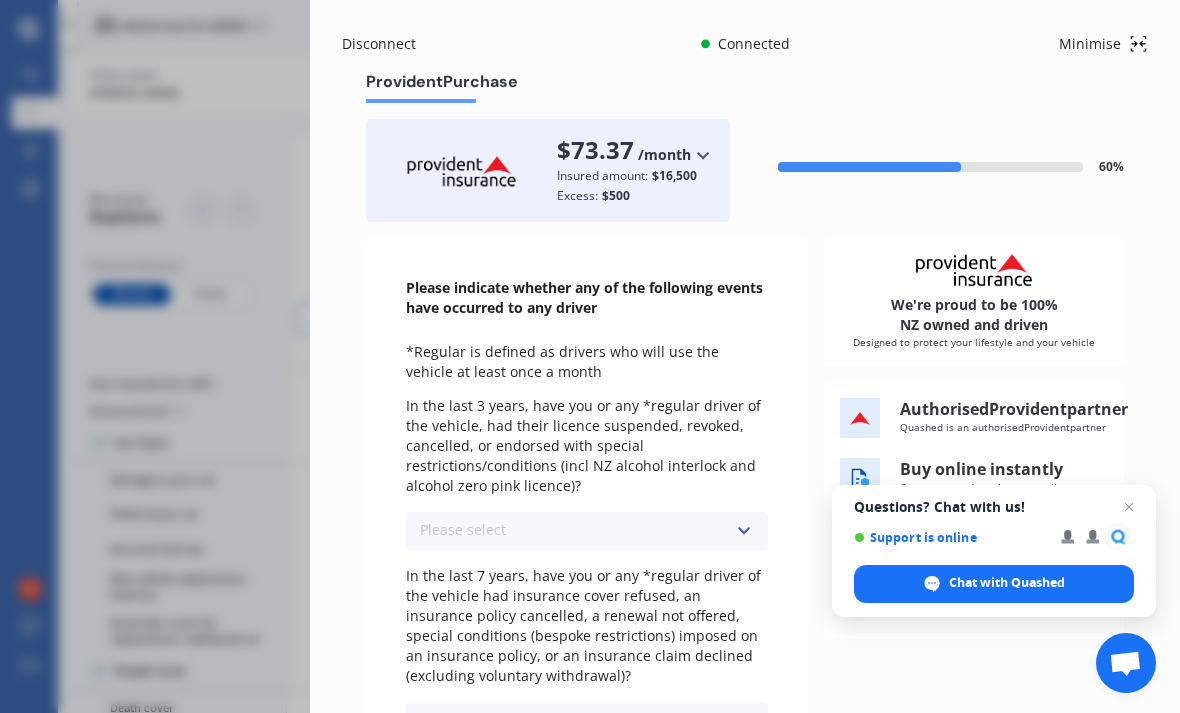 click at bounding box center (1129, 507) 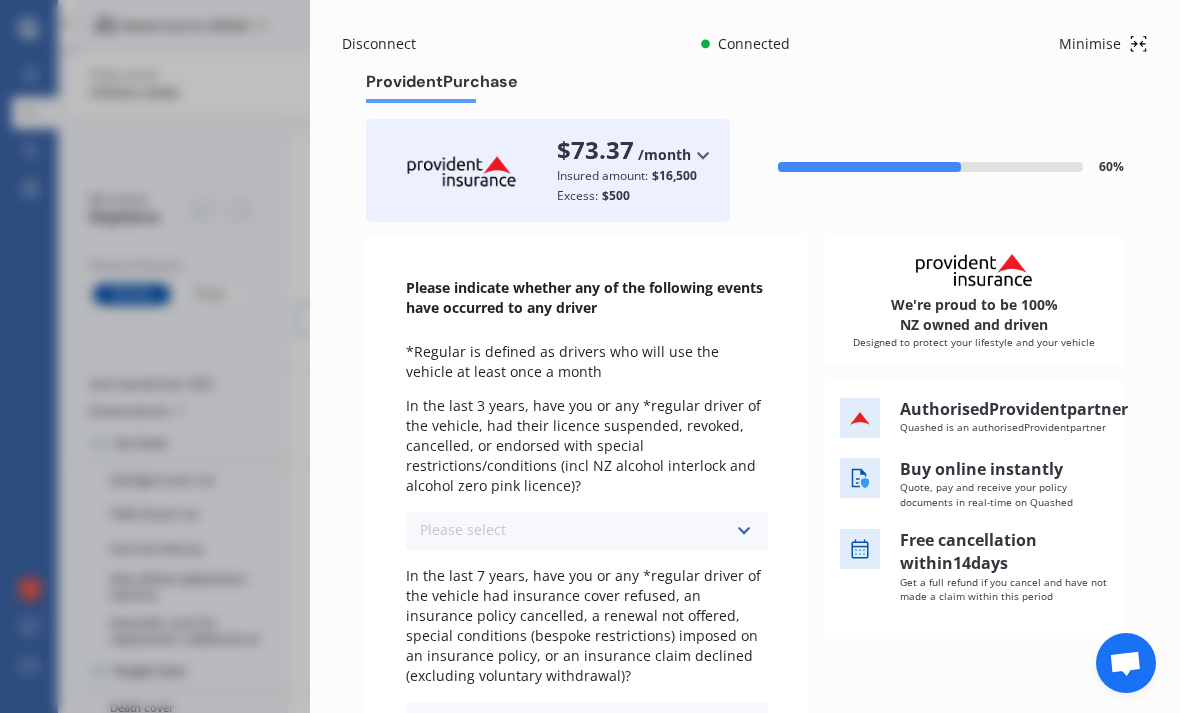 scroll, scrollTop: 0, scrollLeft: 0, axis: both 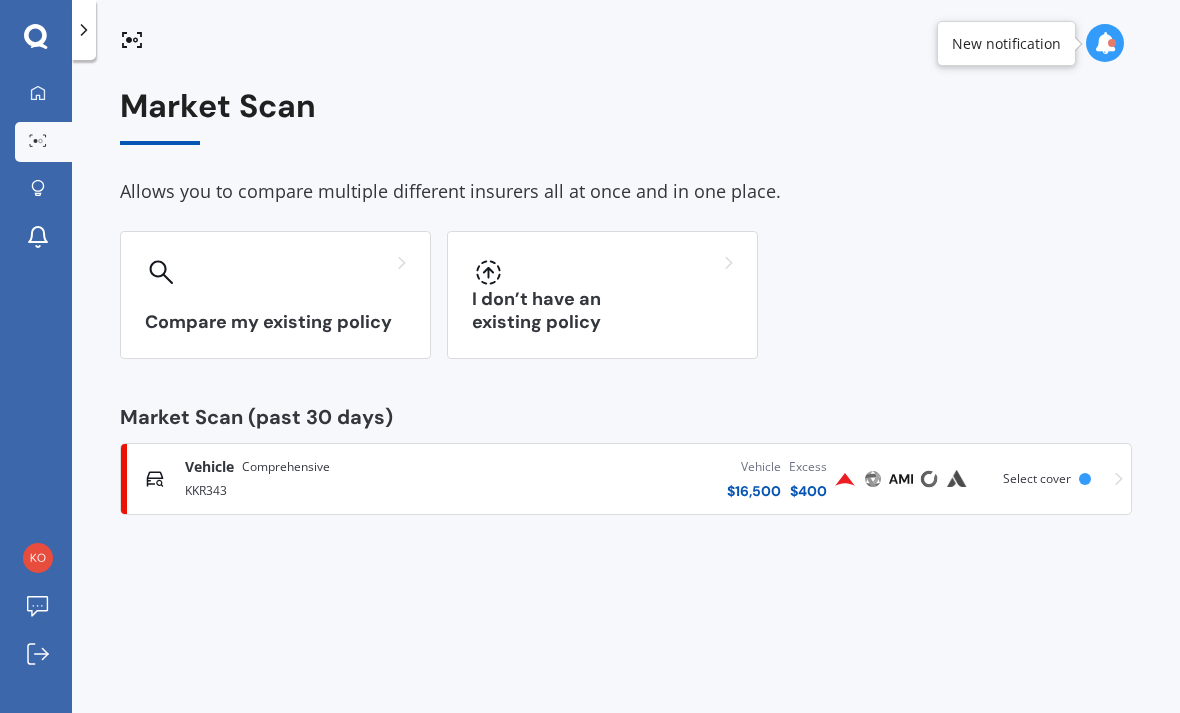 click at bounding box center [1105, 43] 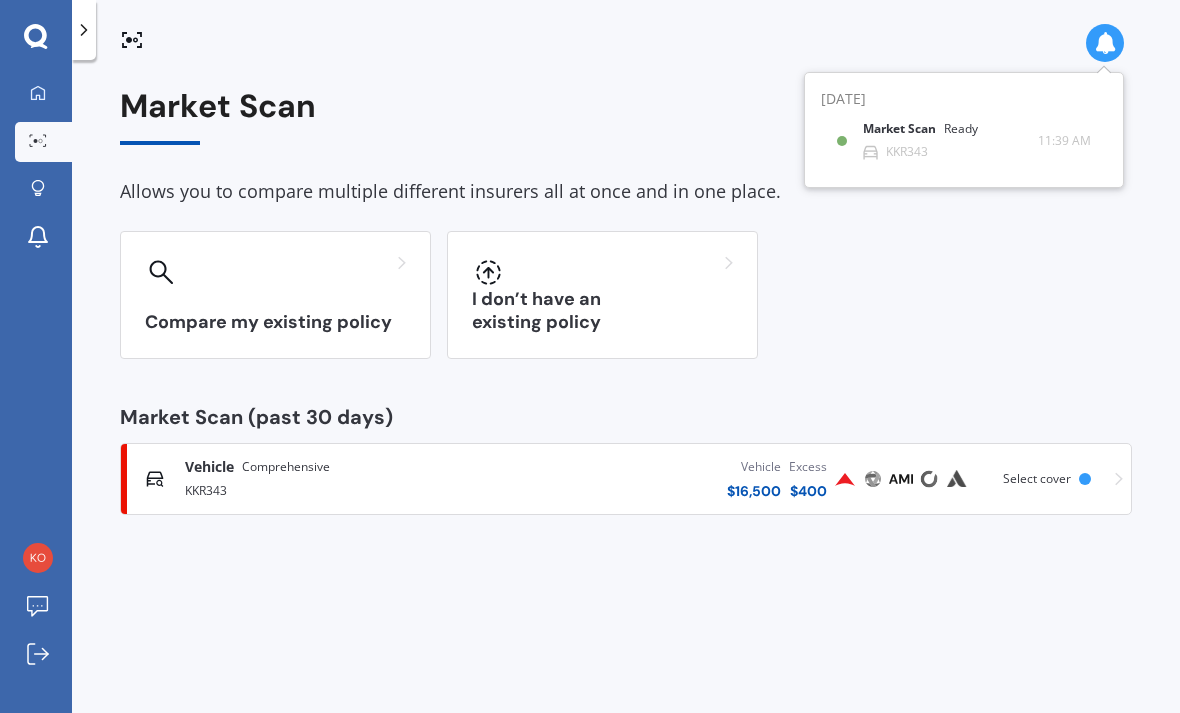 click on "KKR343" at bounding box center [895, 152] 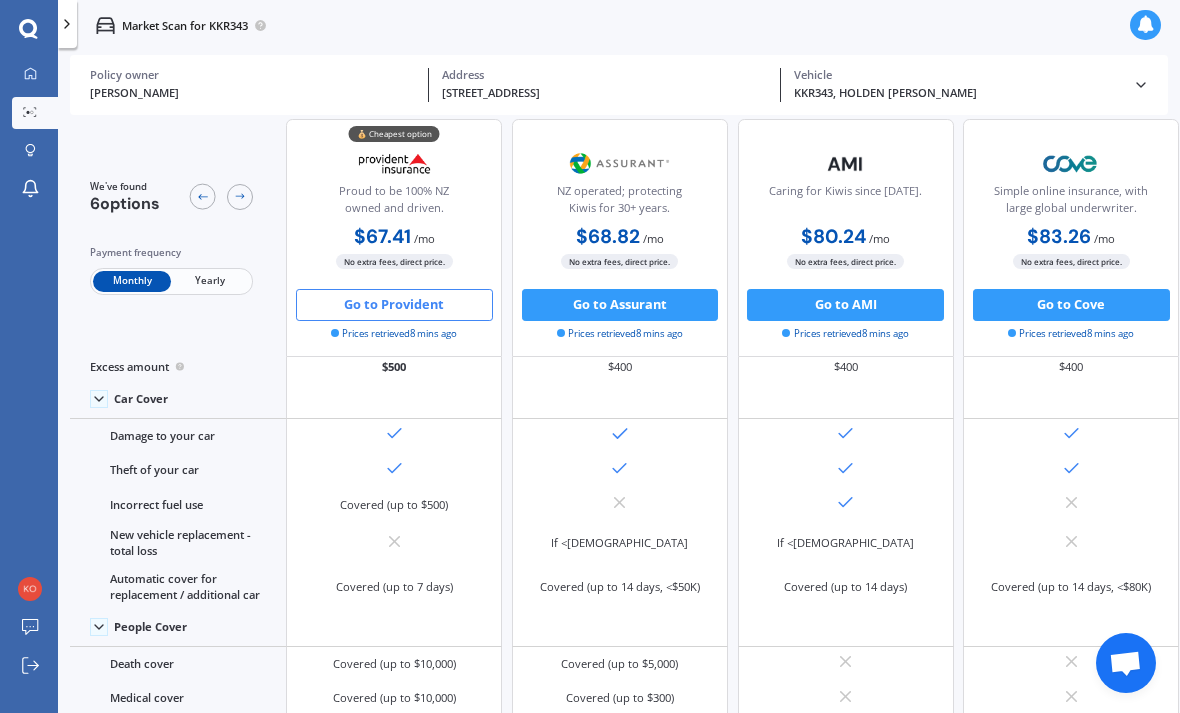 scroll, scrollTop: 53, scrollLeft: 0, axis: vertical 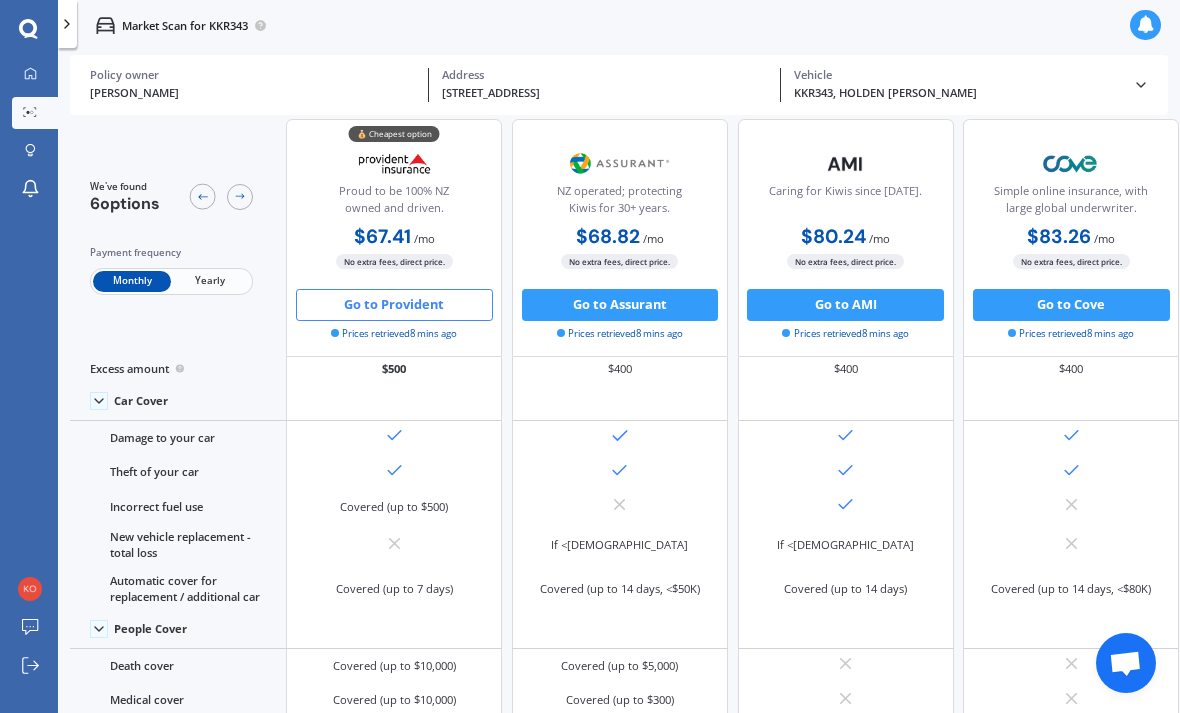 click on "Go to Provident" at bounding box center [394, 305] 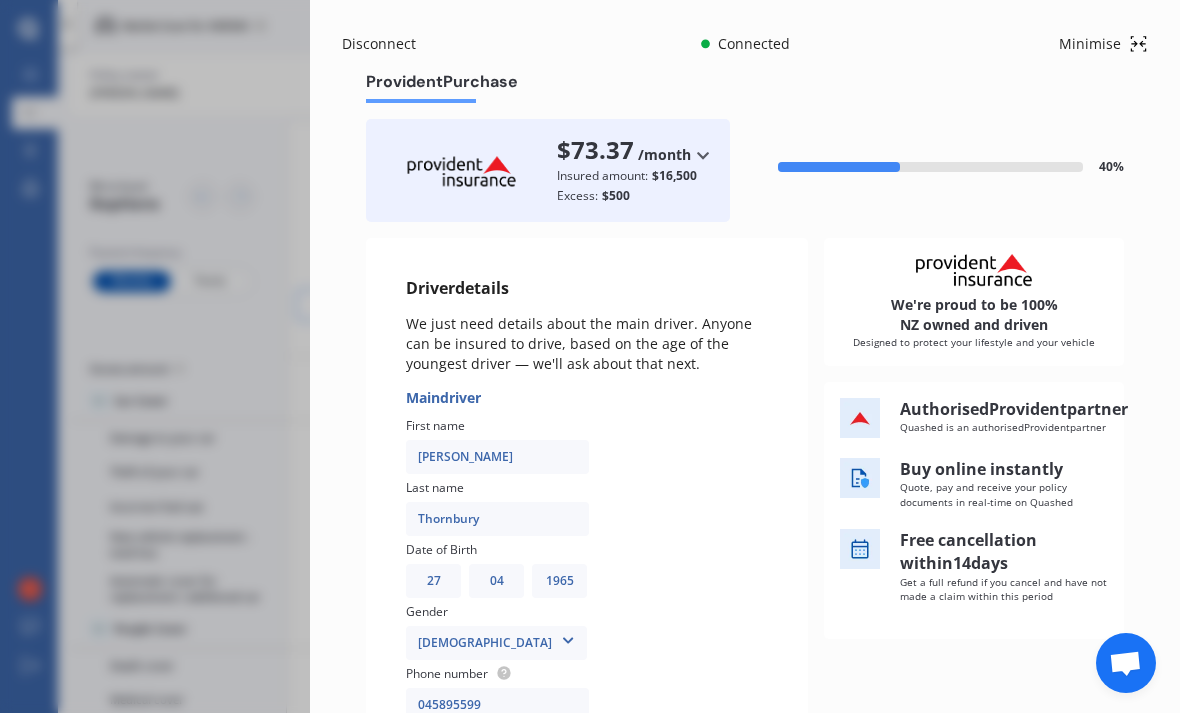 click on "[PERSON_NAME]" at bounding box center (497, 457) 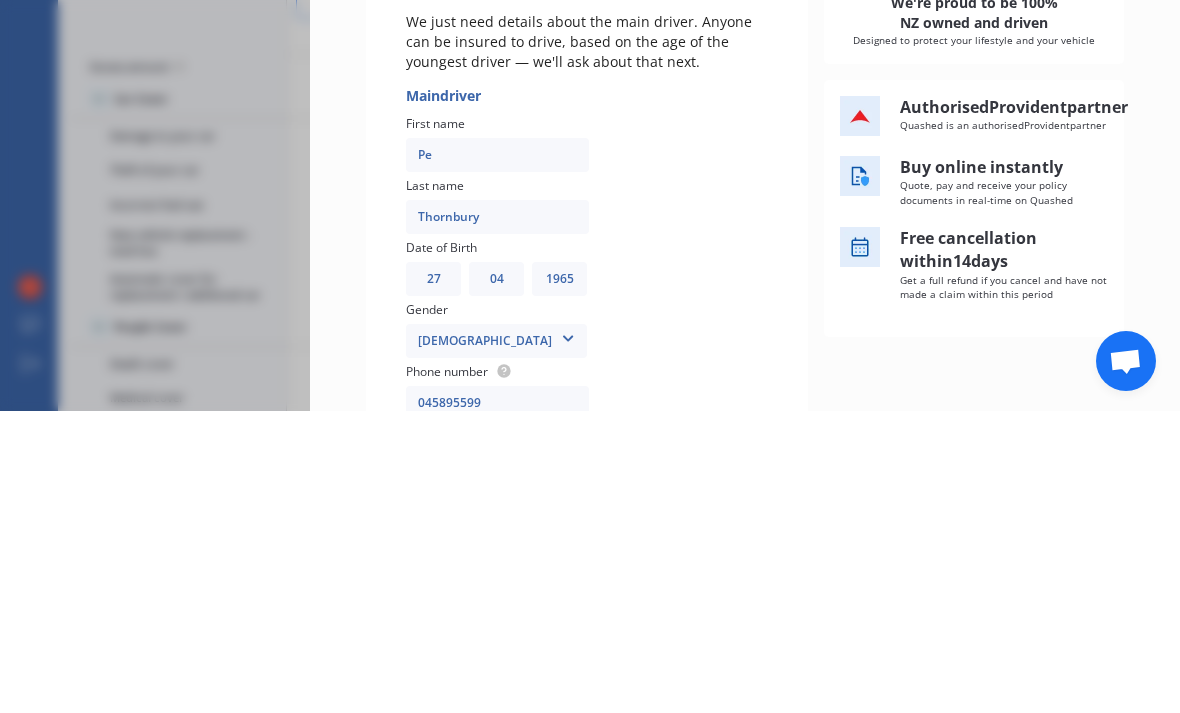 type on "P" 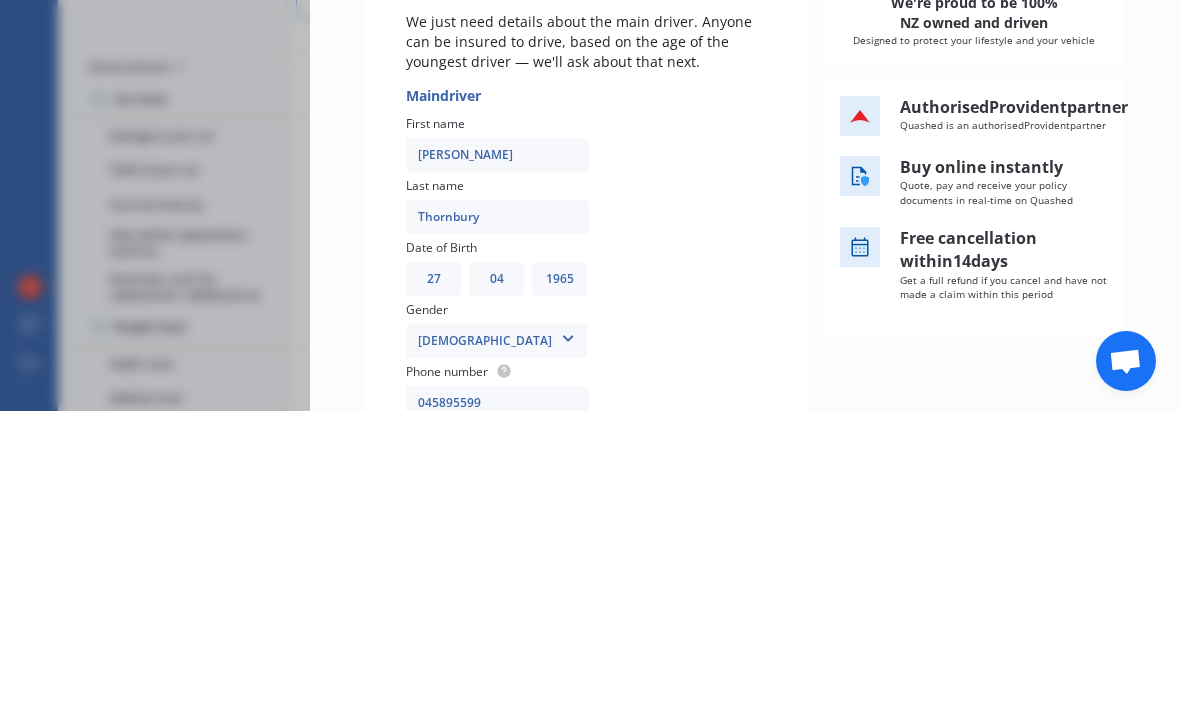 type on "[PERSON_NAME]" 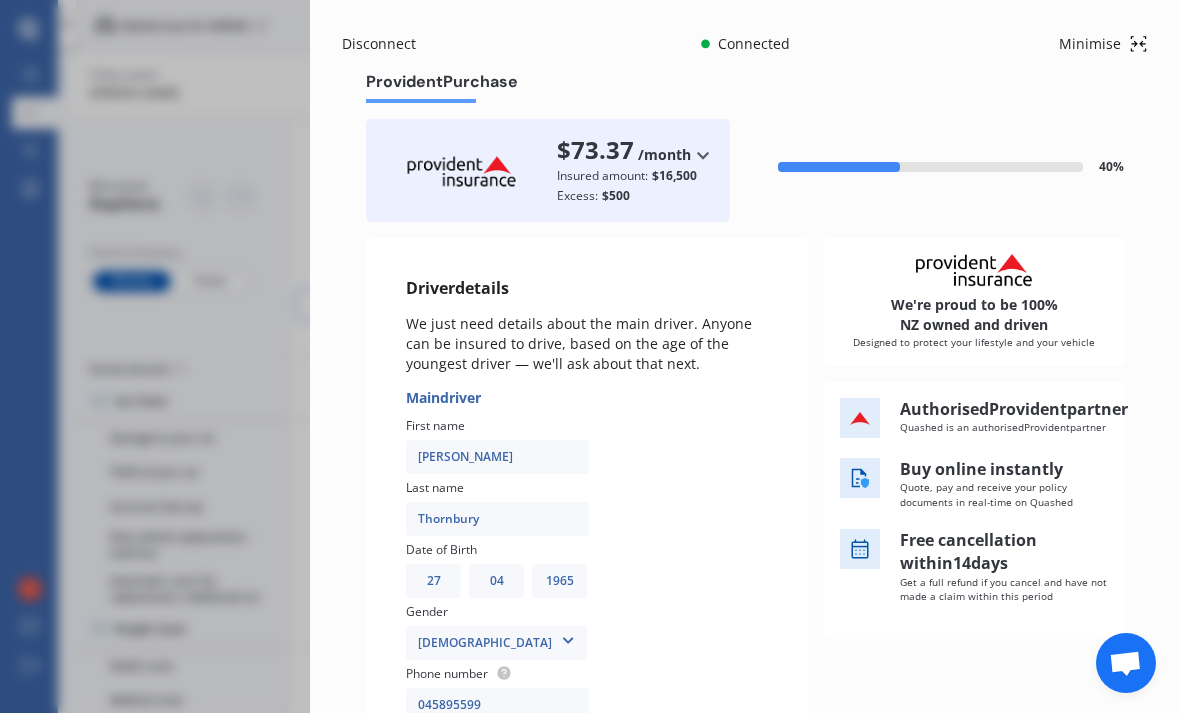 select on "02" 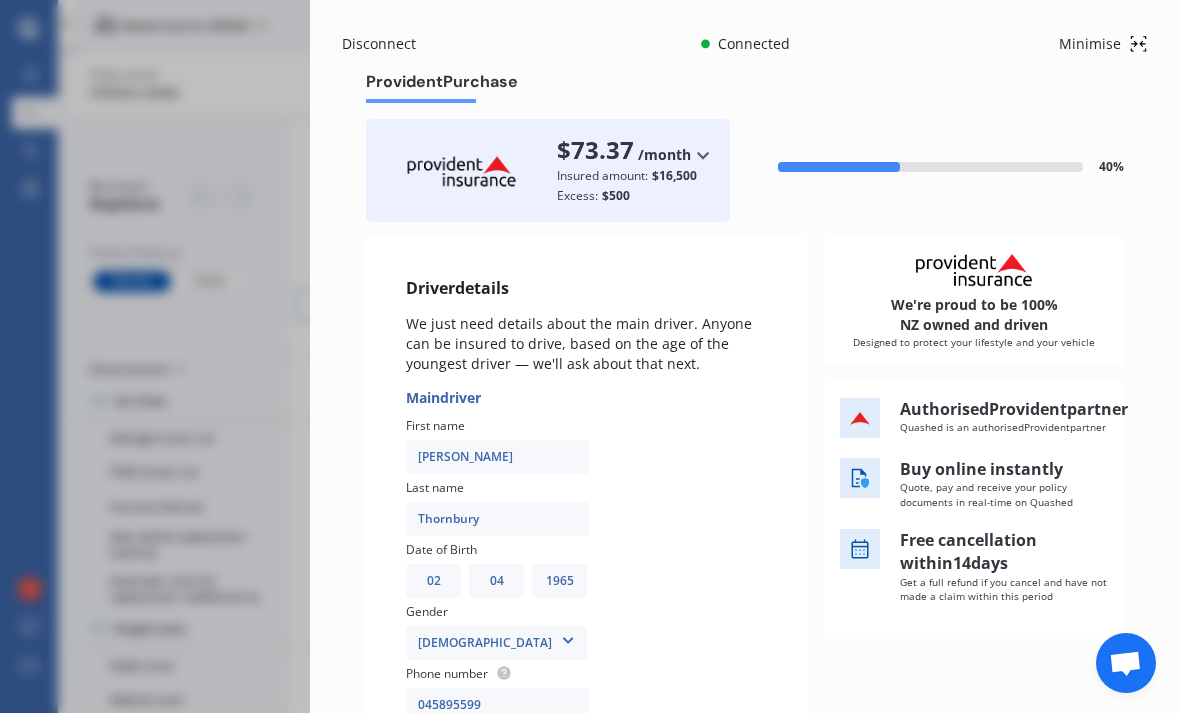 click on "MM 01 02 03 04 05 06 07 08 09 10 11 12" at bounding box center [496, 581] 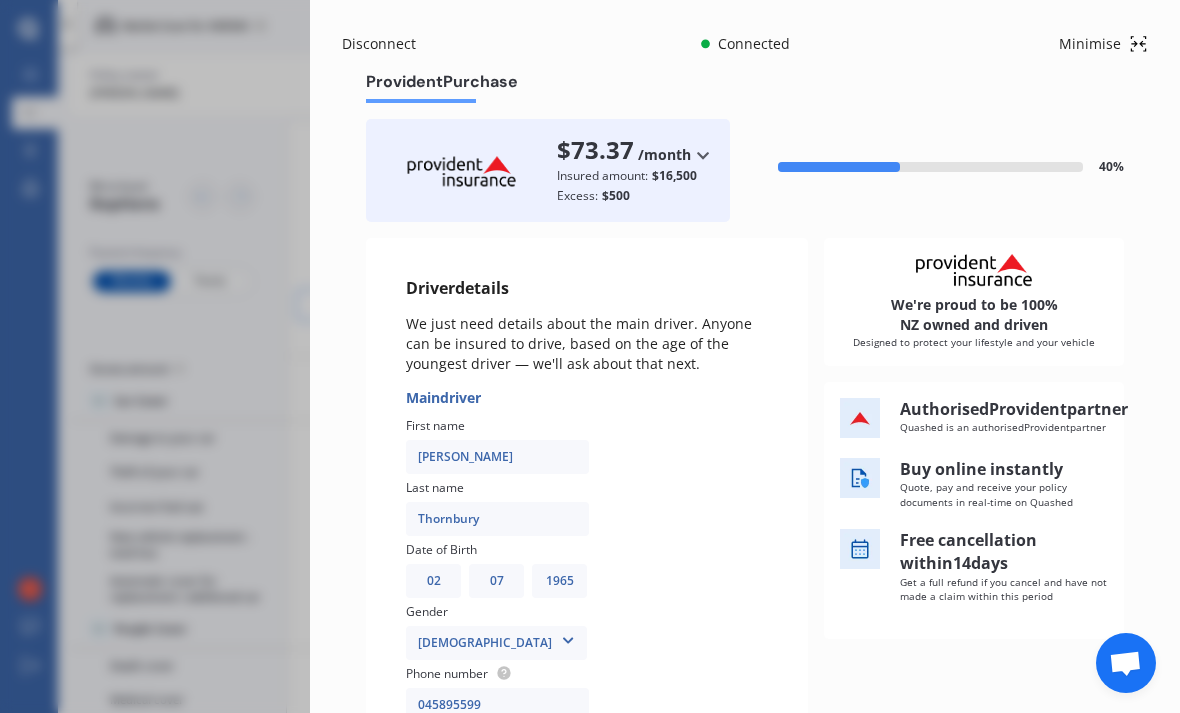 click on "YYYY 2009 2008 2007 2006 2005 2004 2003 2002 2001 2000 1999 1998 1997 1996 1995 1994 1993 1992 1991 1990 1989 1988 1987 1986 1985 1984 1983 1982 1981 1980 1979 1978 1977 1976 1975 1974 1973 1972 1971 1970 1969 1968 1967 1966 1965 1964 1963 1962 1961 1960 1959 1958 1957 1956 1955 1954 1953 1952 1951 1950 1949 1948 1947 1946 1945 1944 1943 1942 1941 1940 1939 1938 1937 1936 1935 1934 1933 1932 1931 1930 1929 1928 1927 1926 1925 1924 1923 1922 1921 1920 1919 1918 1917 1916 1915 1914 1913 1912 1911 1910" at bounding box center (559, 581) 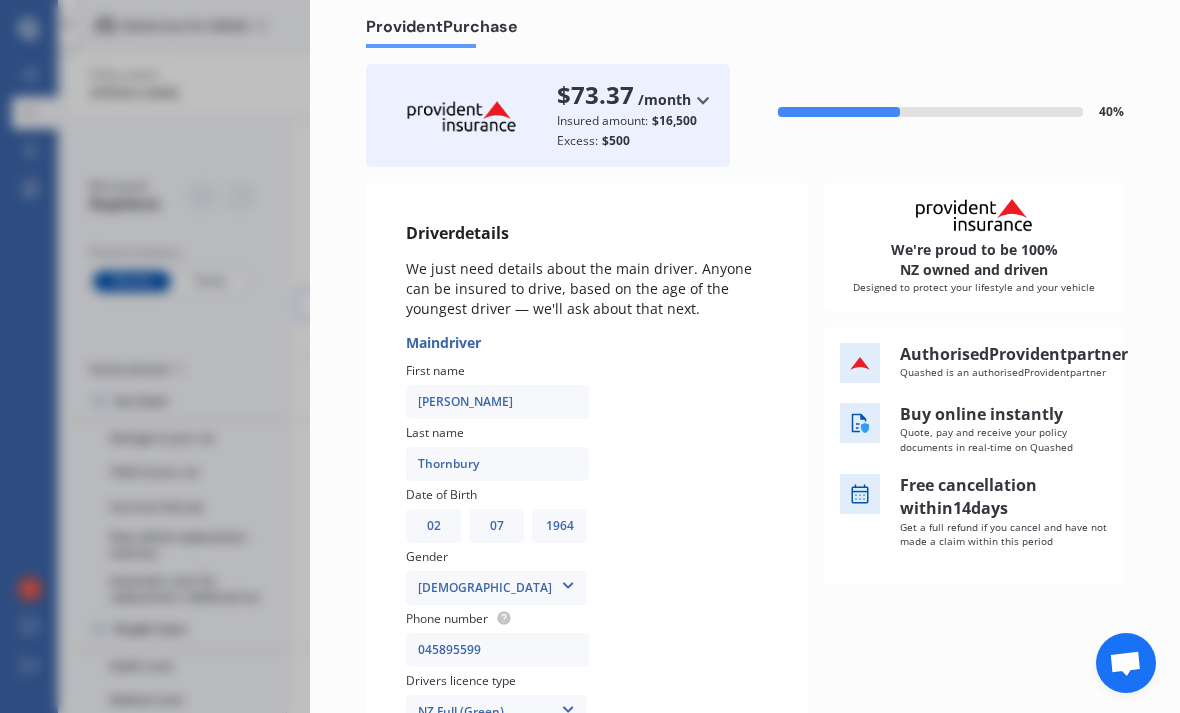 scroll, scrollTop: 58, scrollLeft: 0, axis: vertical 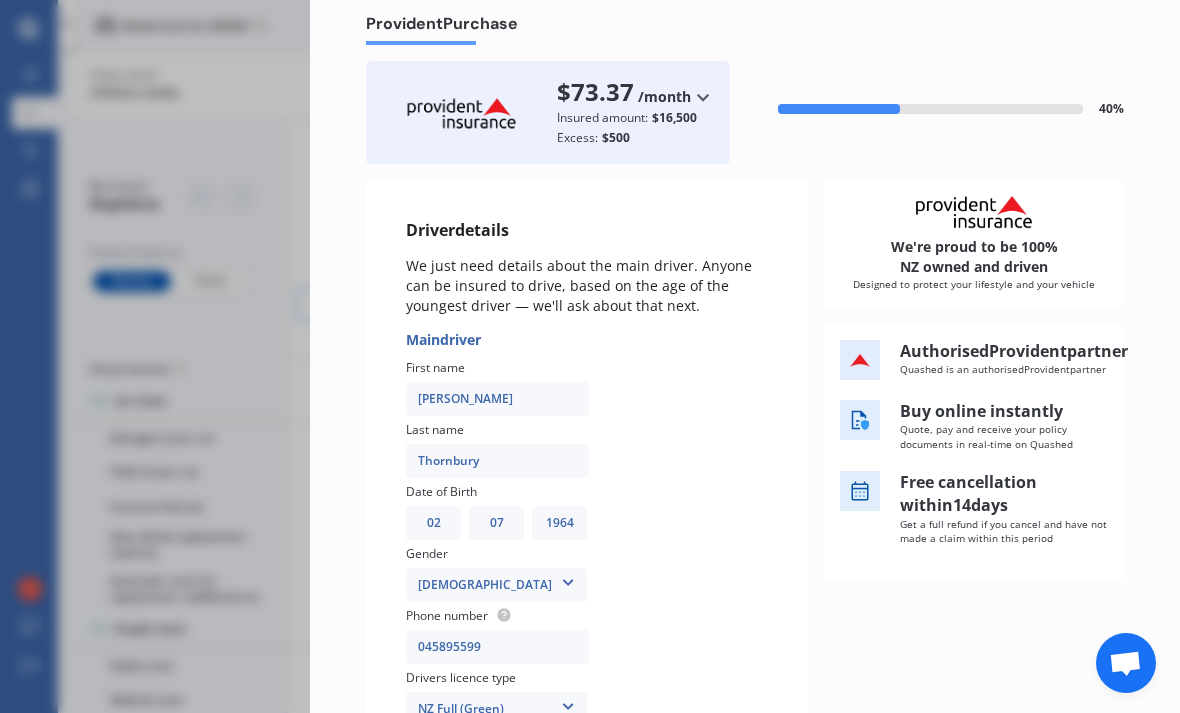 click at bounding box center (568, 579) 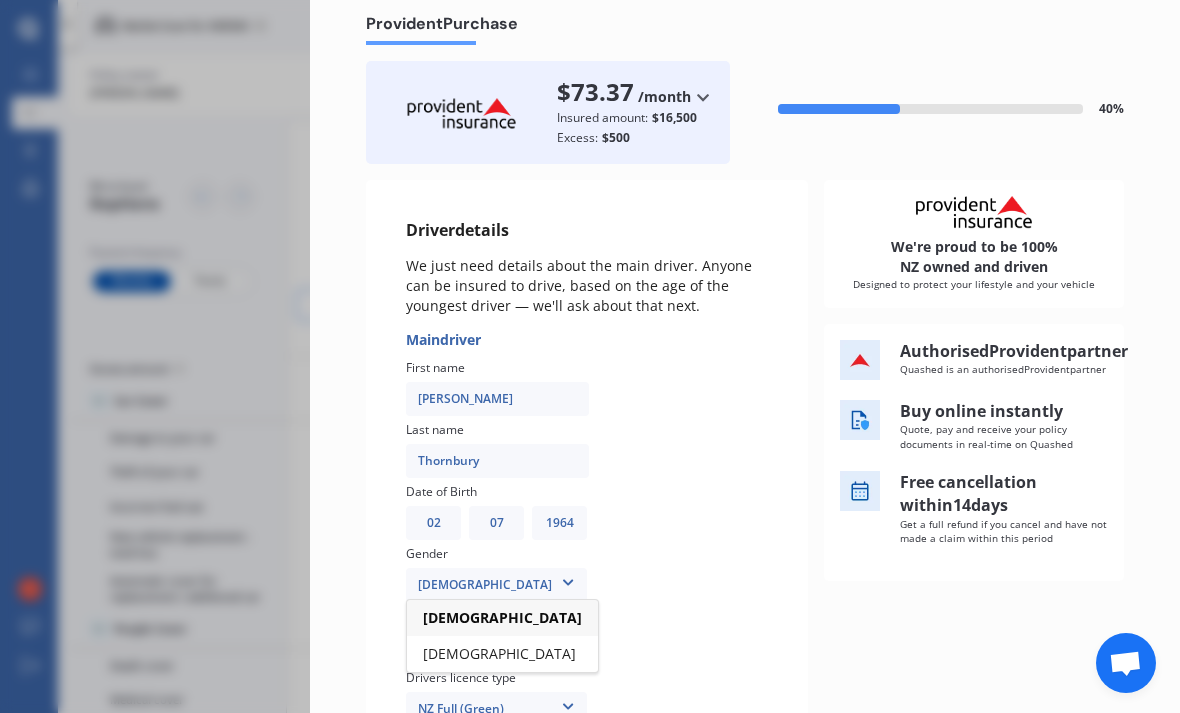click on "[DEMOGRAPHIC_DATA]" at bounding box center [502, 618] 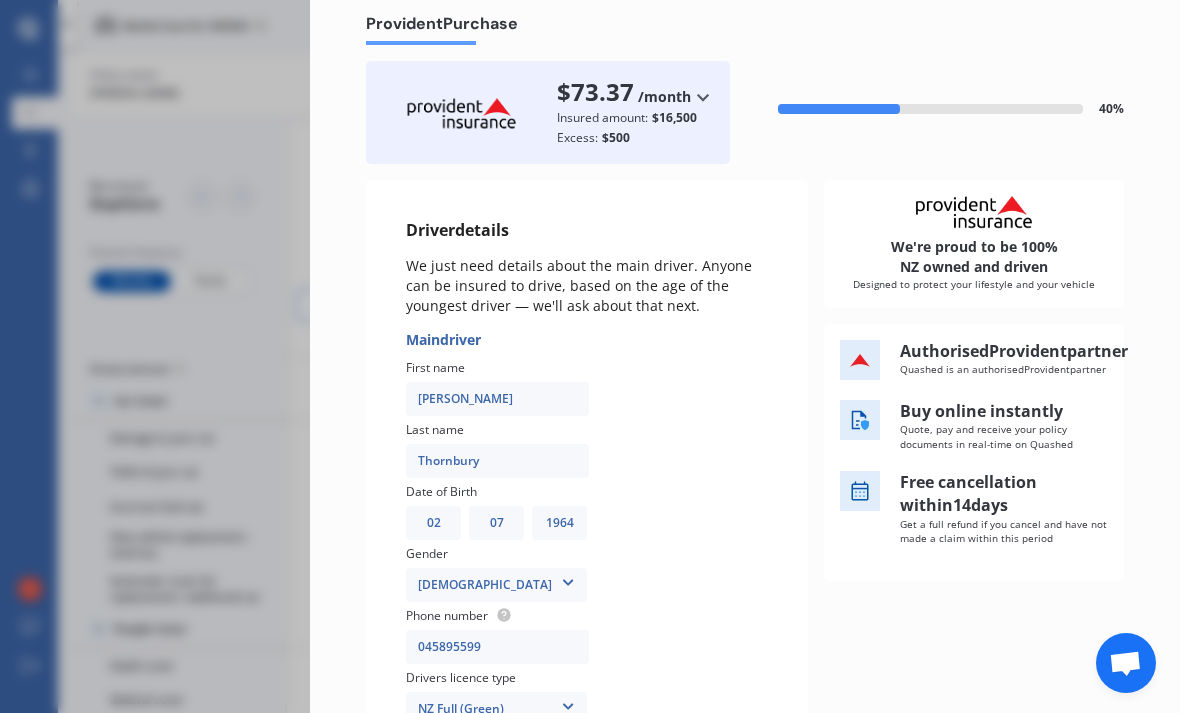 click on "045895599" at bounding box center (497, 647) 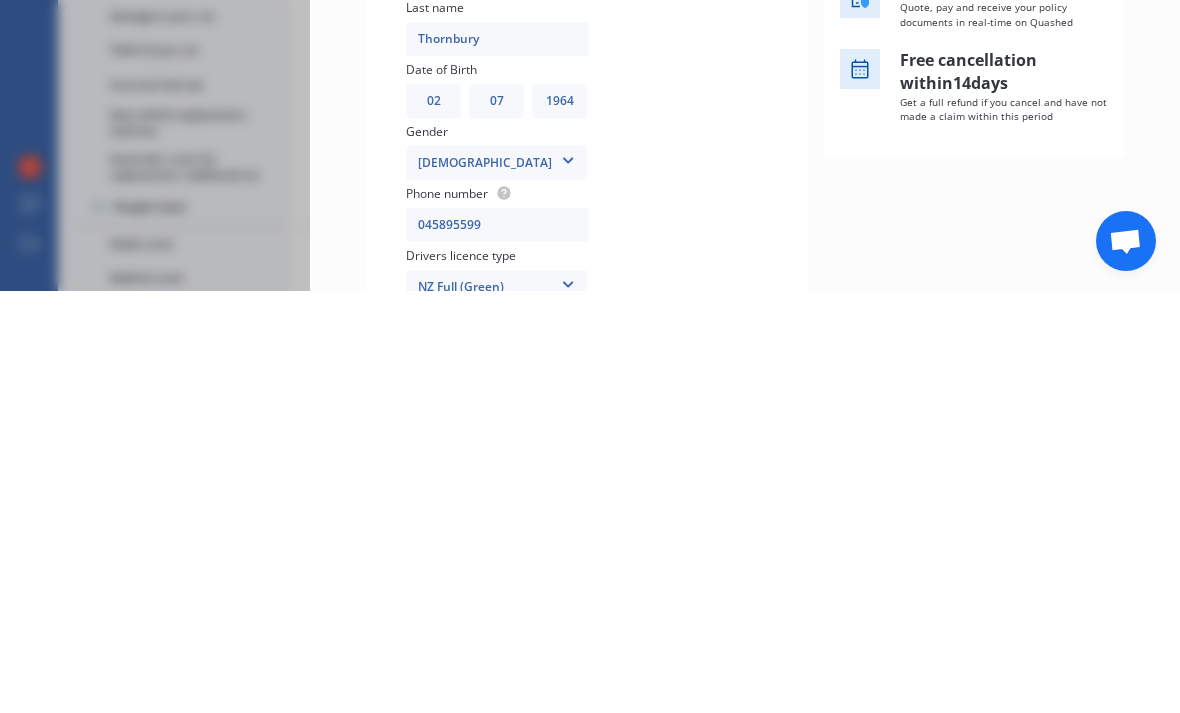 click at bounding box center (568, 579) 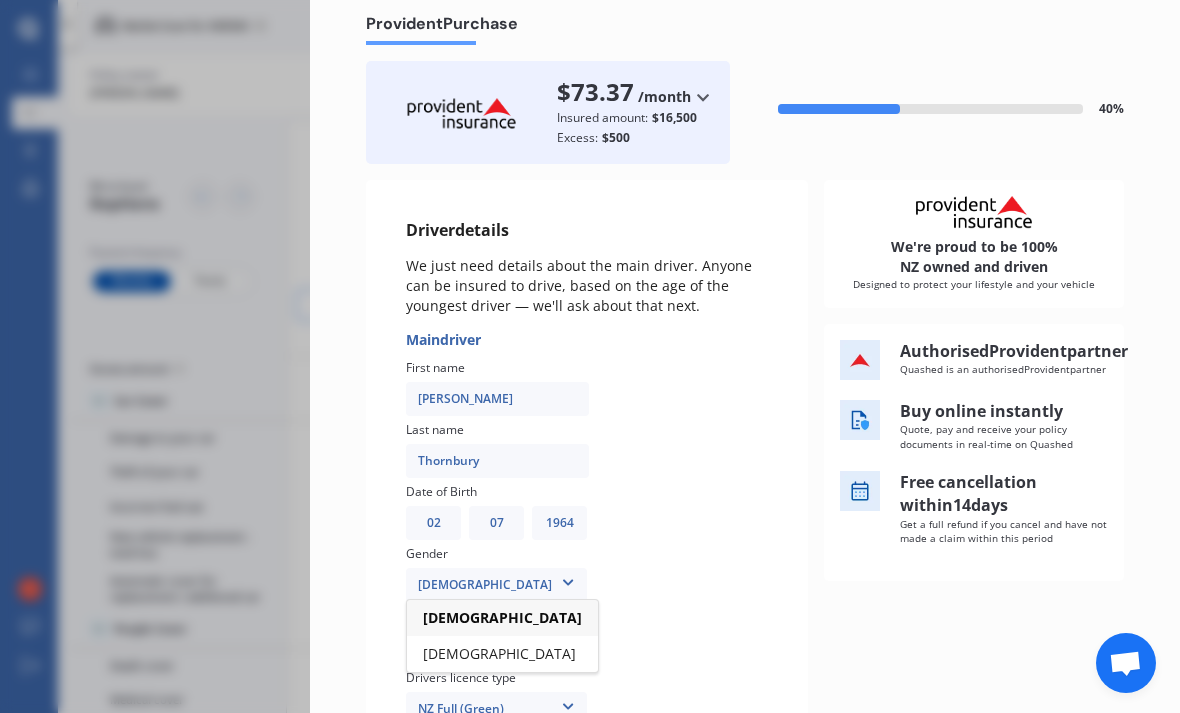 click on "[DEMOGRAPHIC_DATA]" at bounding box center [502, 654] 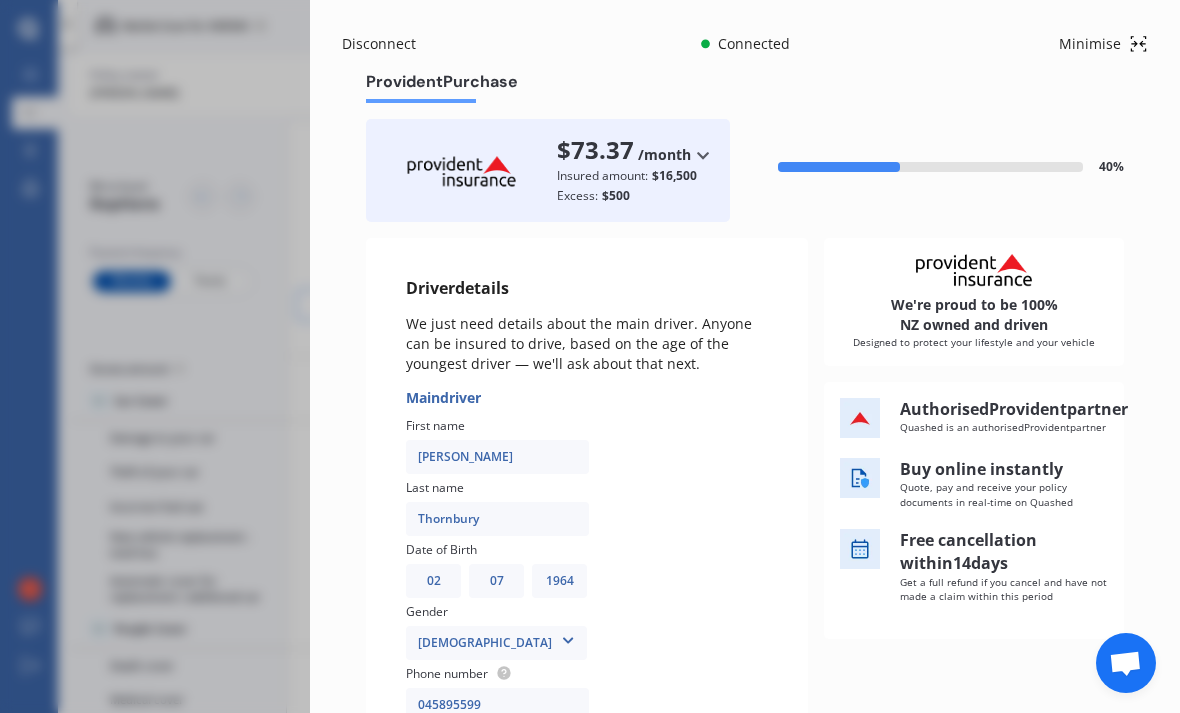 scroll, scrollTop: 0, scrollLeft: 0, axis: both 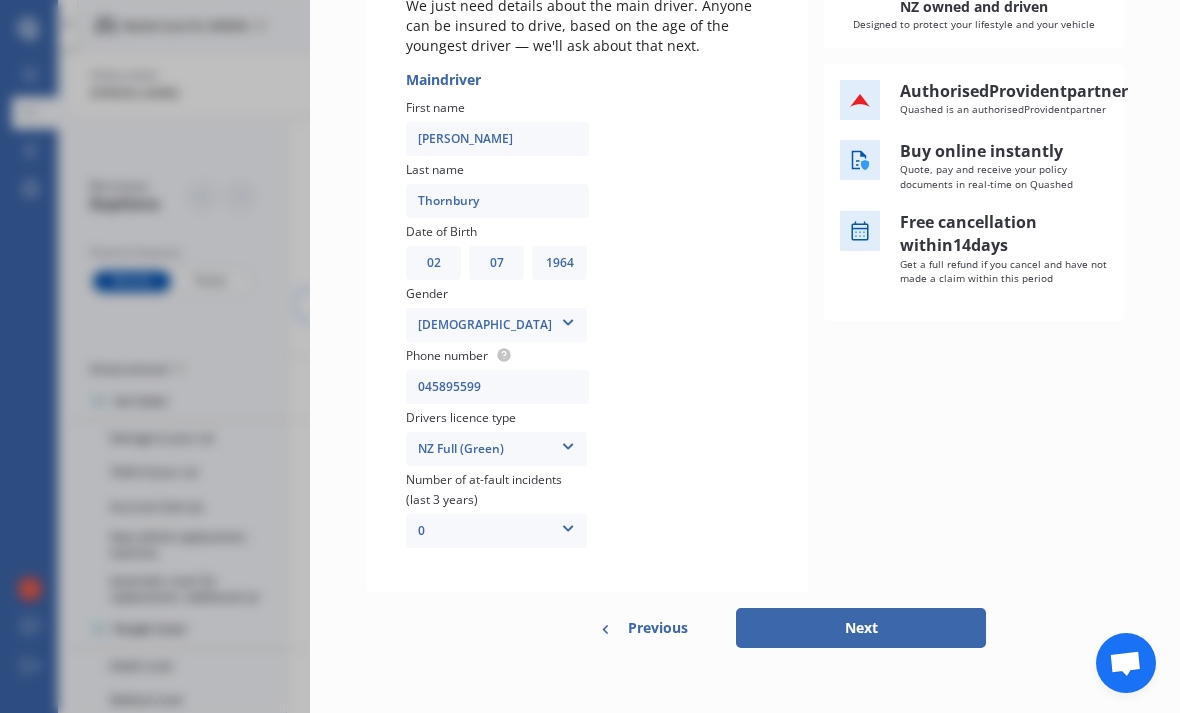 click on "Next" at bounding box center [861, 628] 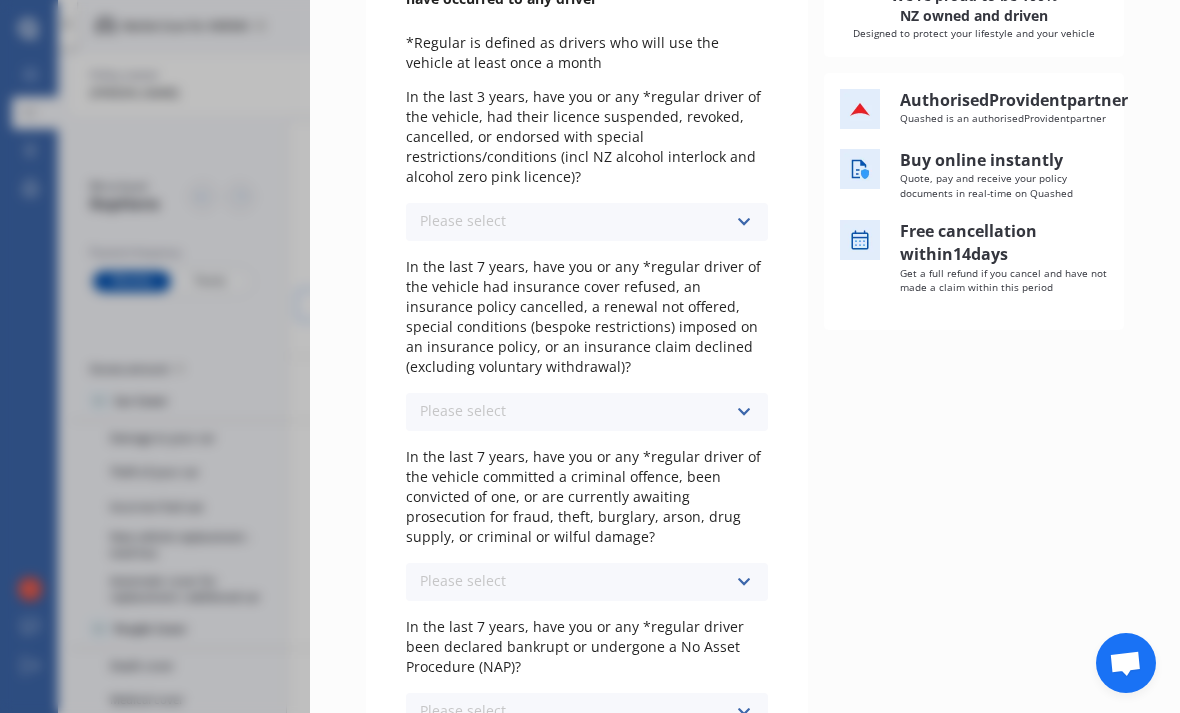 scroll, scrollTop: 0, scrollLeft: 0, axis: both 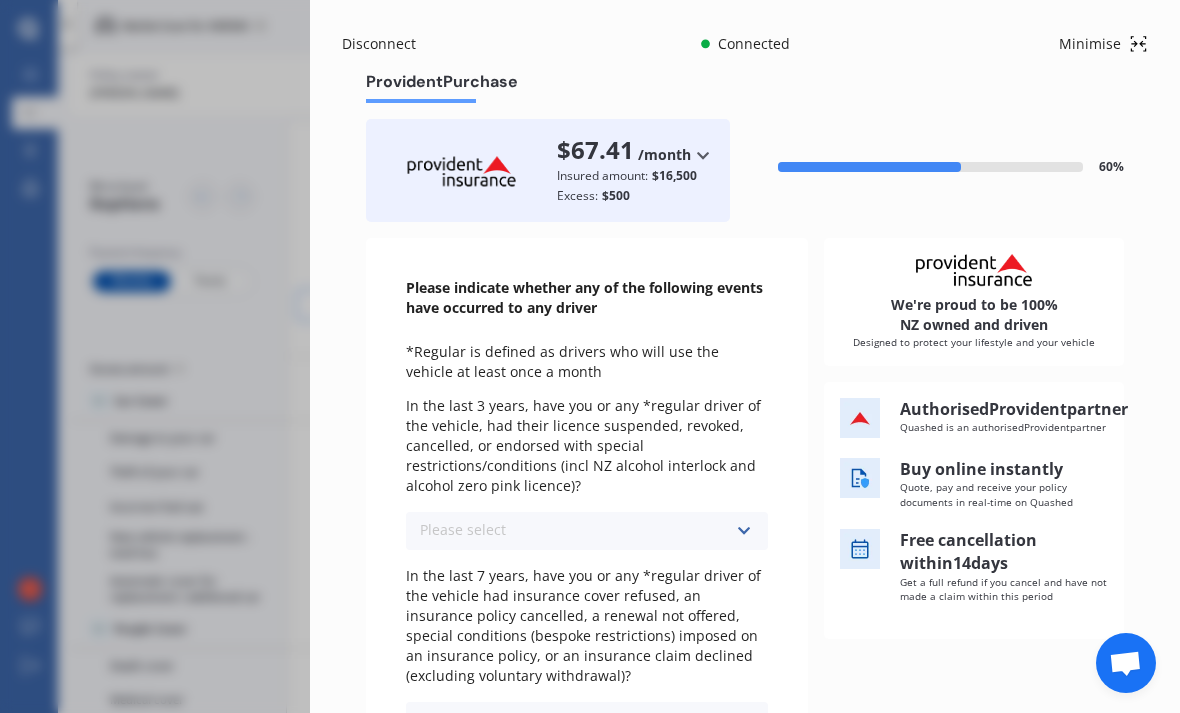 click at bounding box center (743, 531) 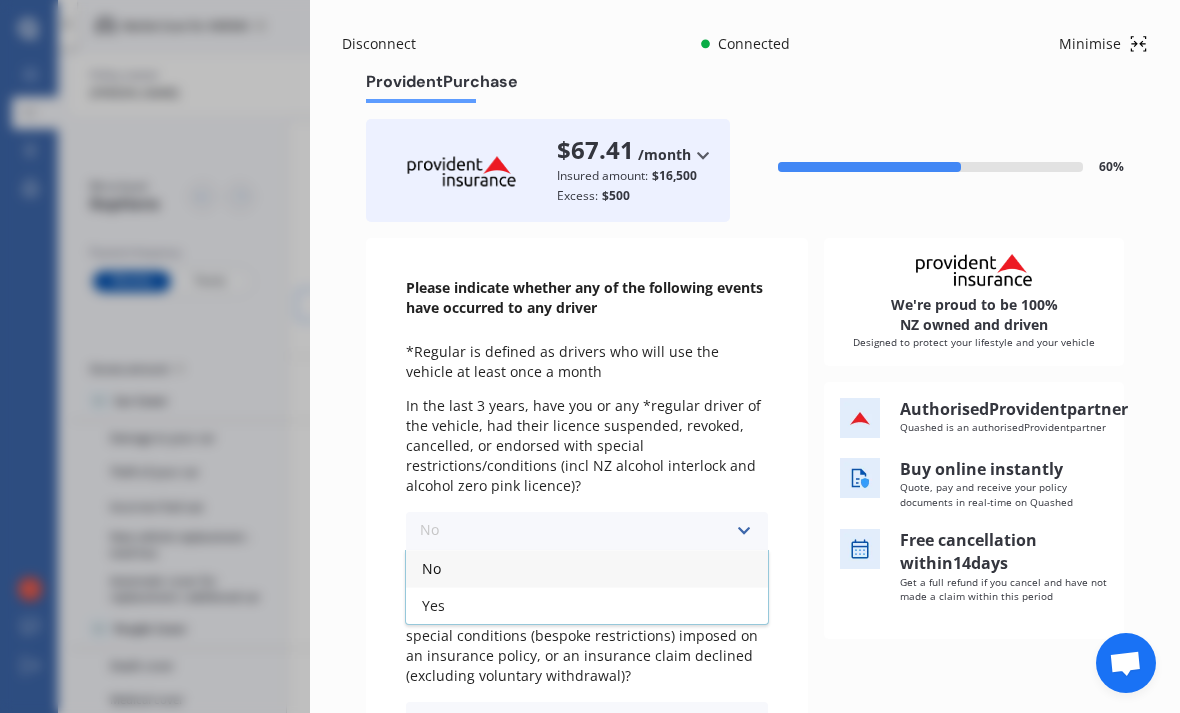click on "No" at bounding box center [587, 568] 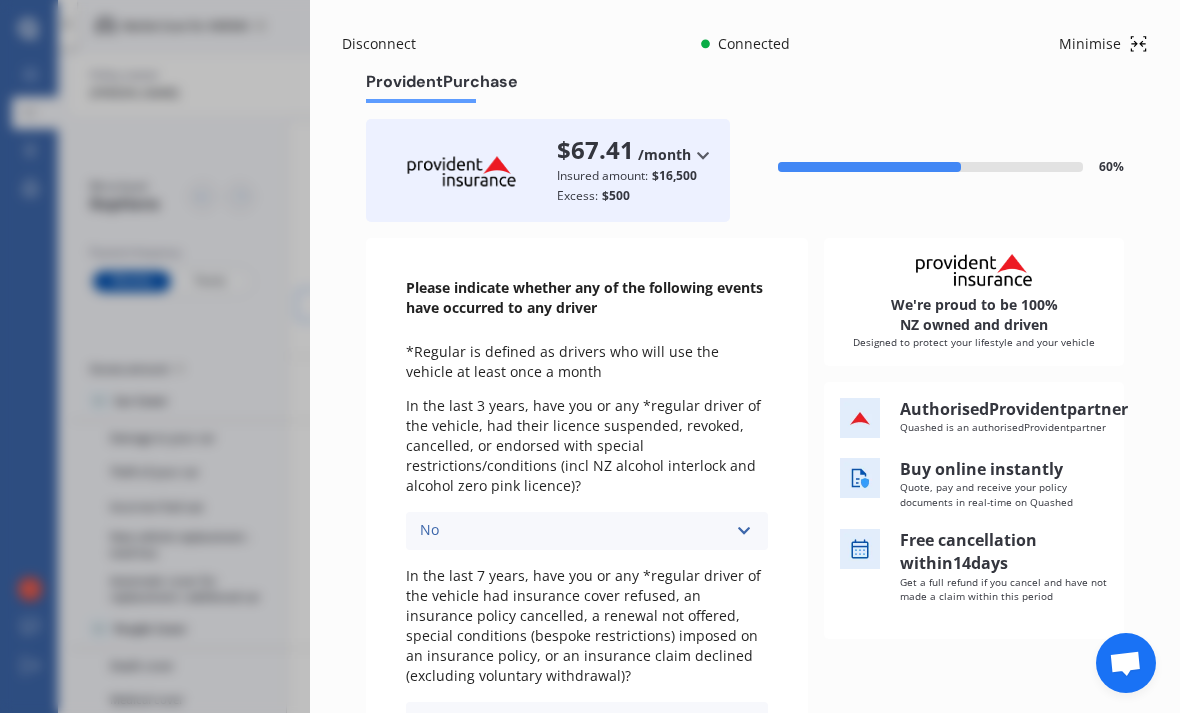 scroll, scrollTop: 56, scrollLeft: 0, axis: vertical 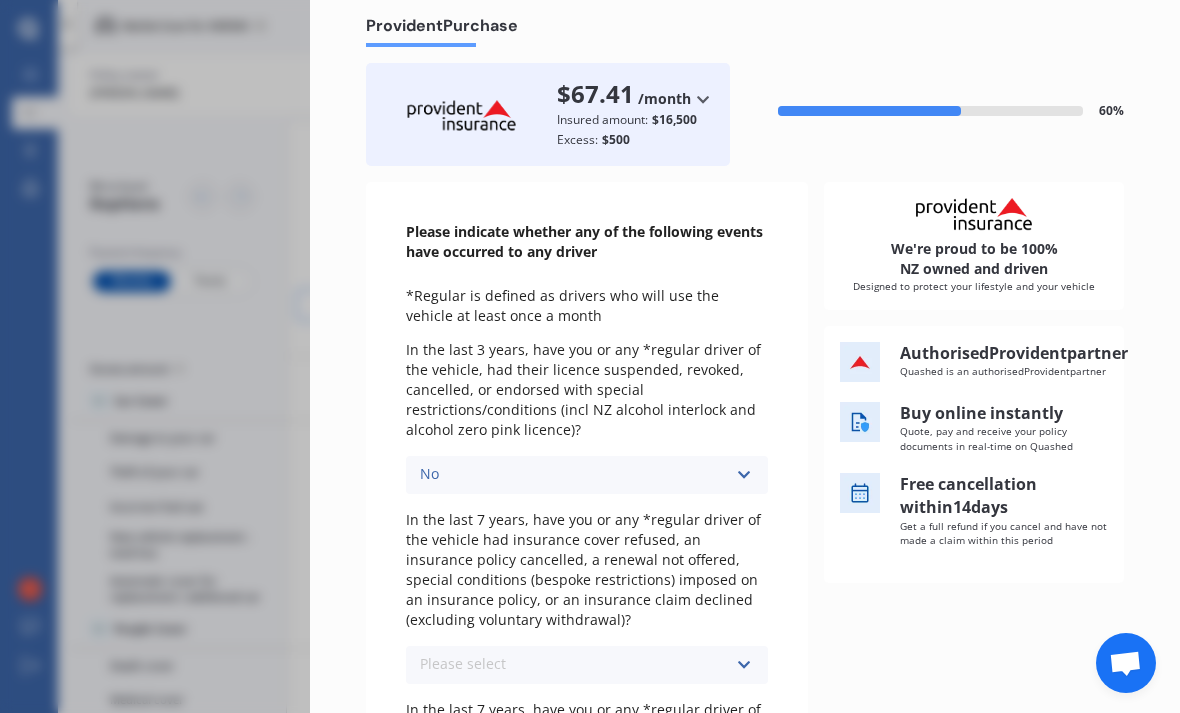 click at bounding box center [743, 665] 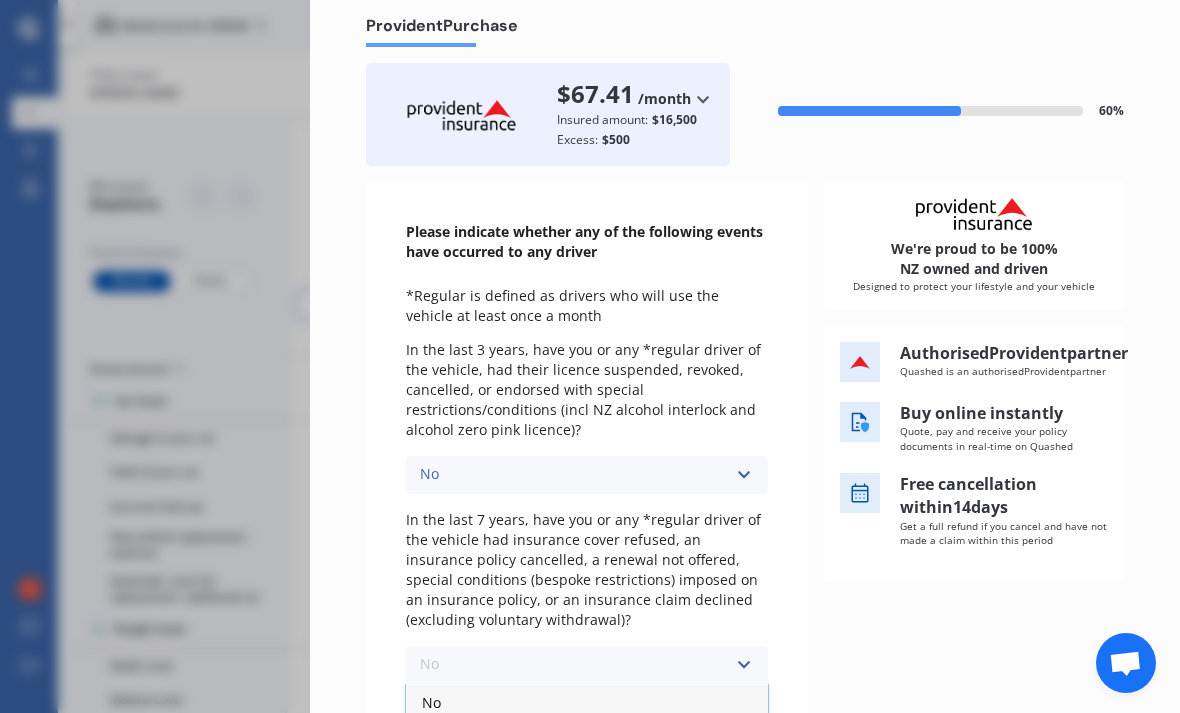 click on "No" at bounding box center [587, 702] 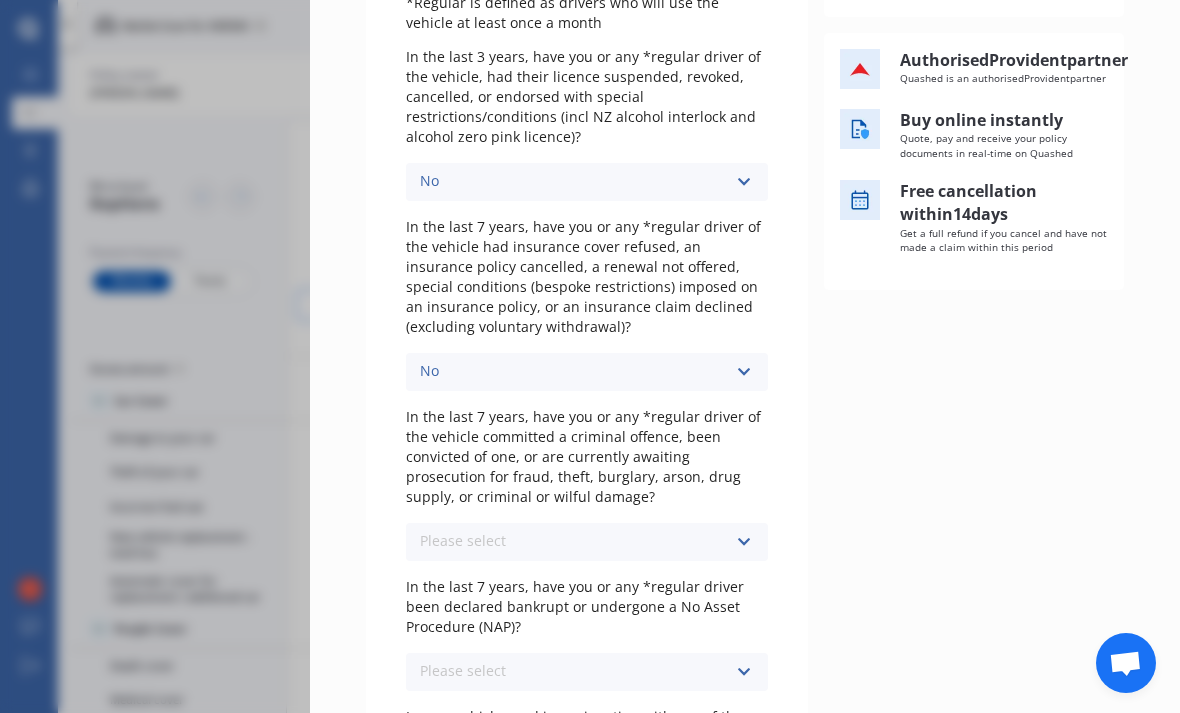 scroll, scrollTop: 375, scrollLeft: 0, axis: vertical 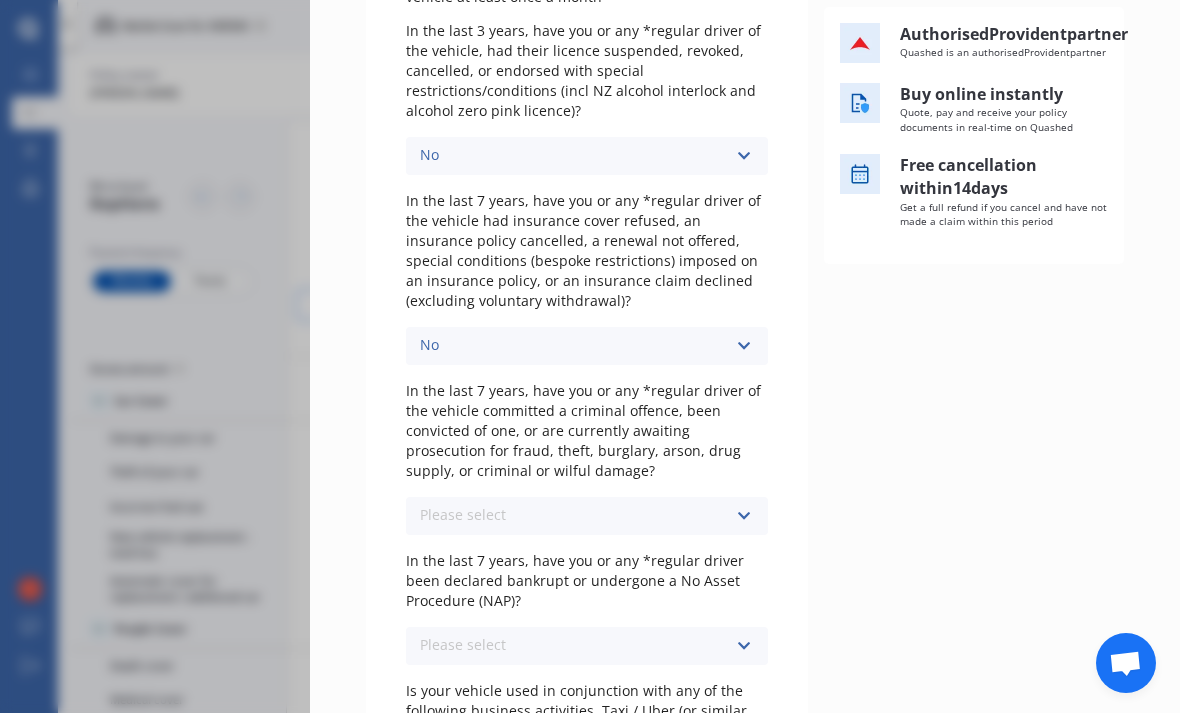click on "Please select No Yes" at bounding box center [587, 516] 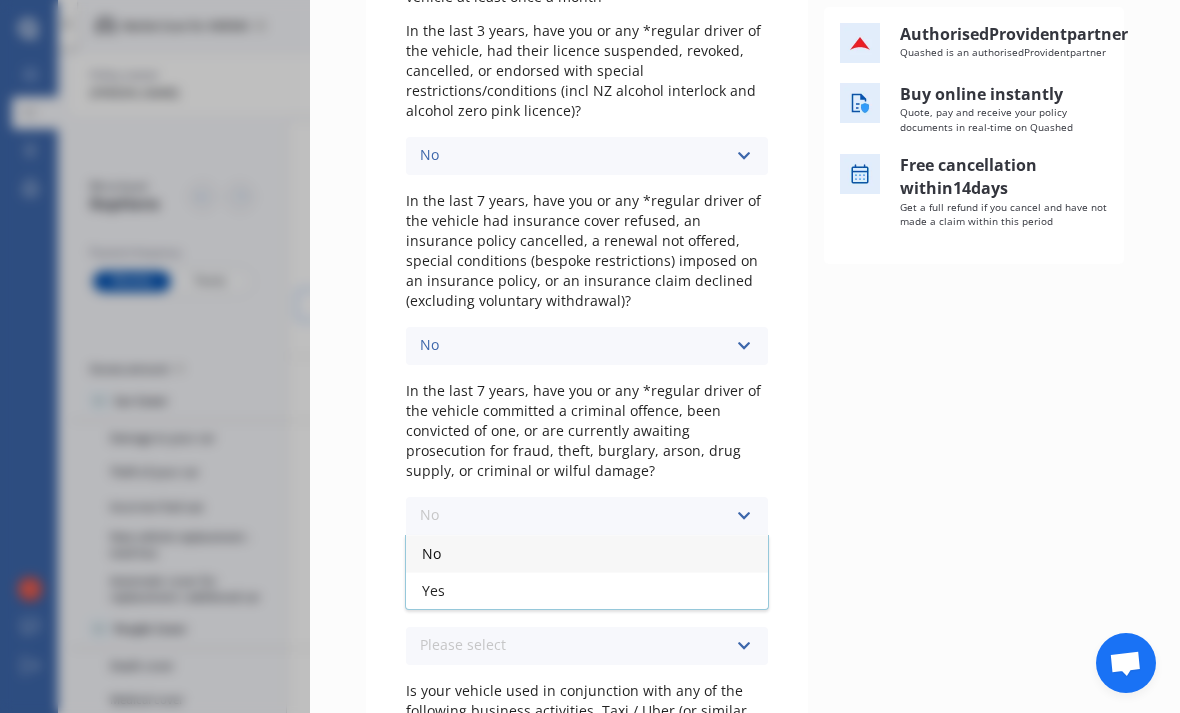 click on "No" at bounding box center [587, 553] 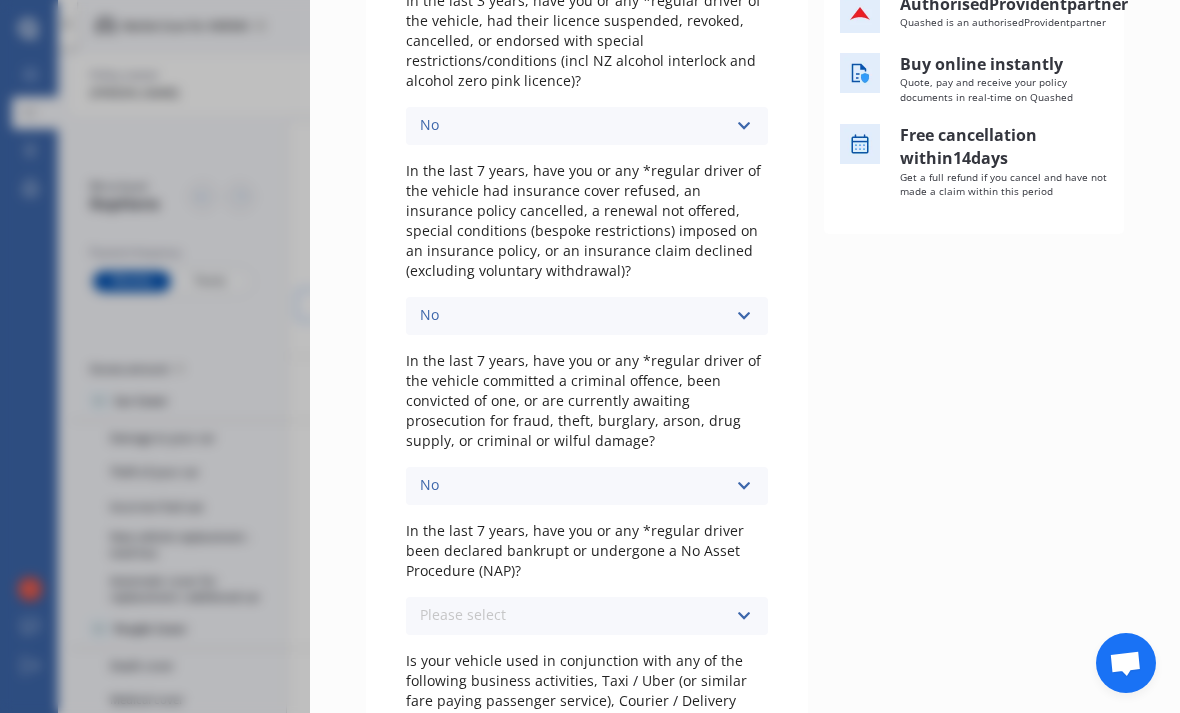 scroll, scrollTop: 411, scrollLeft: 0, axis: vertical 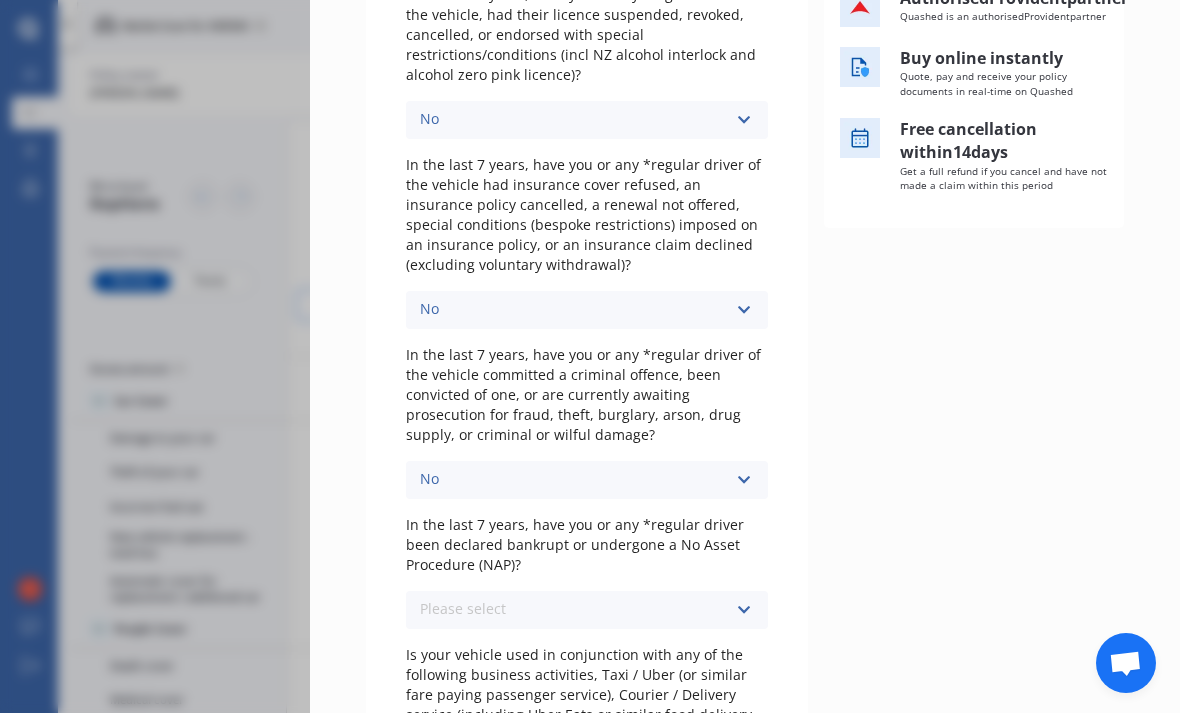click at bounding box center [743, 610] 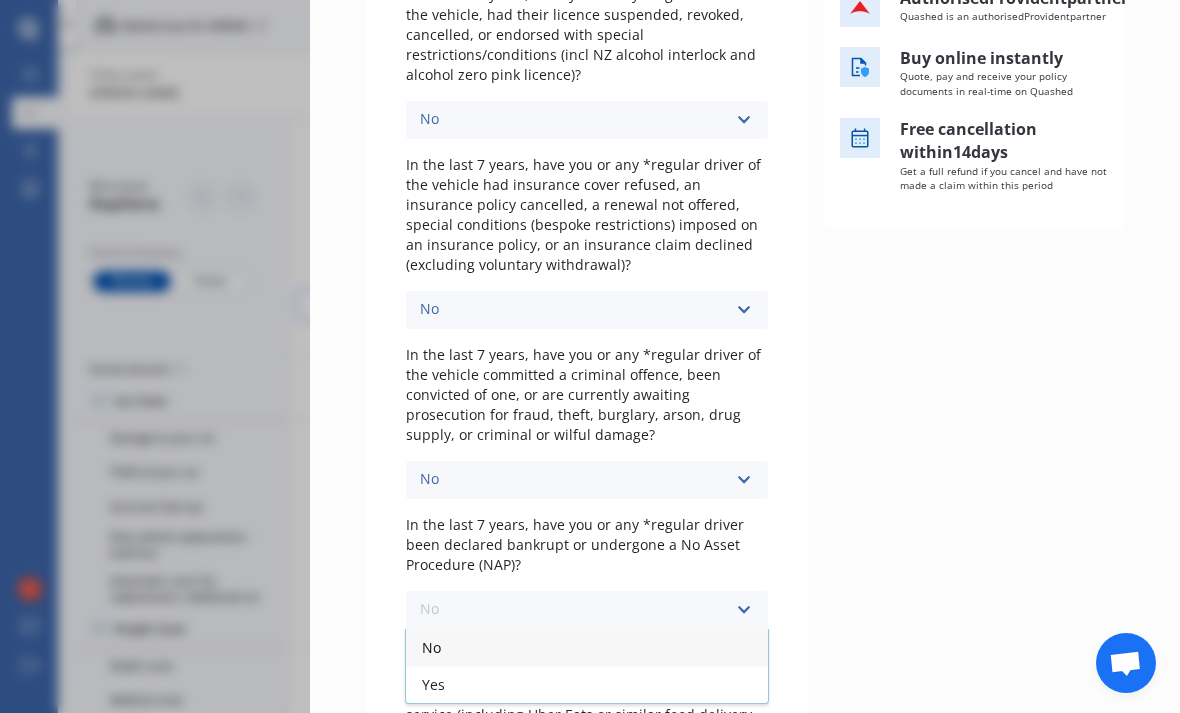 click on "No" at bounding box center (587, 647) 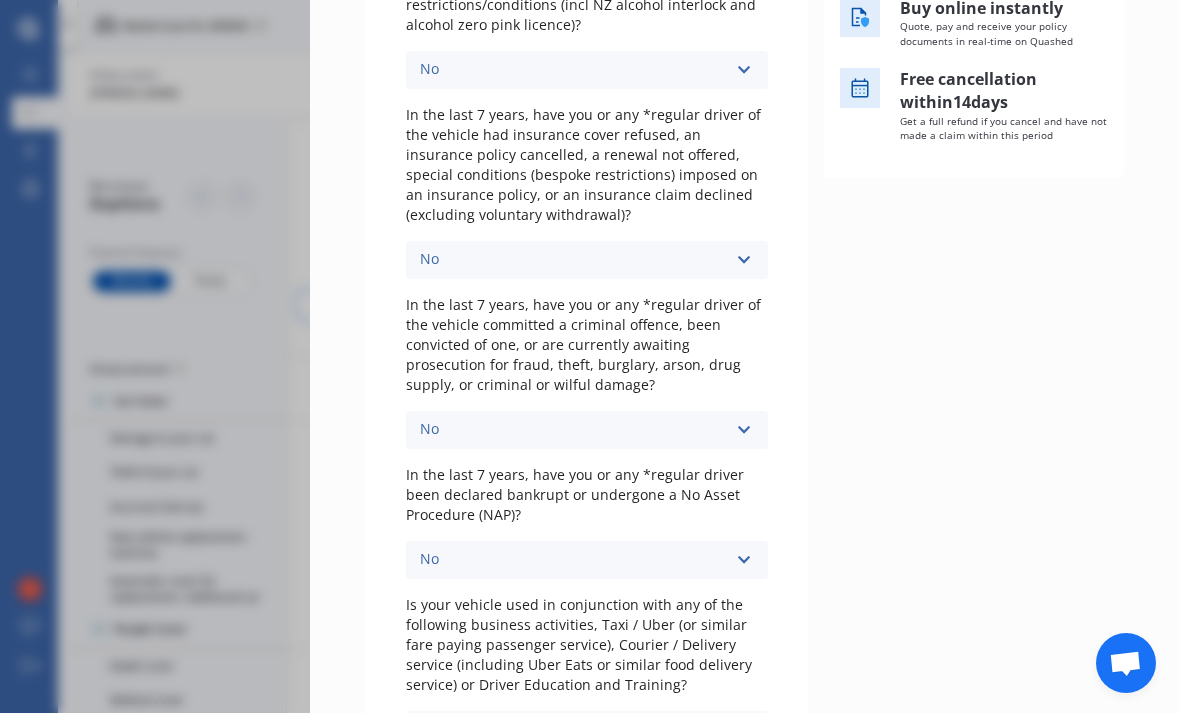 scroll, scrollTop: 462, scrollLeft: 0, axis: vertical 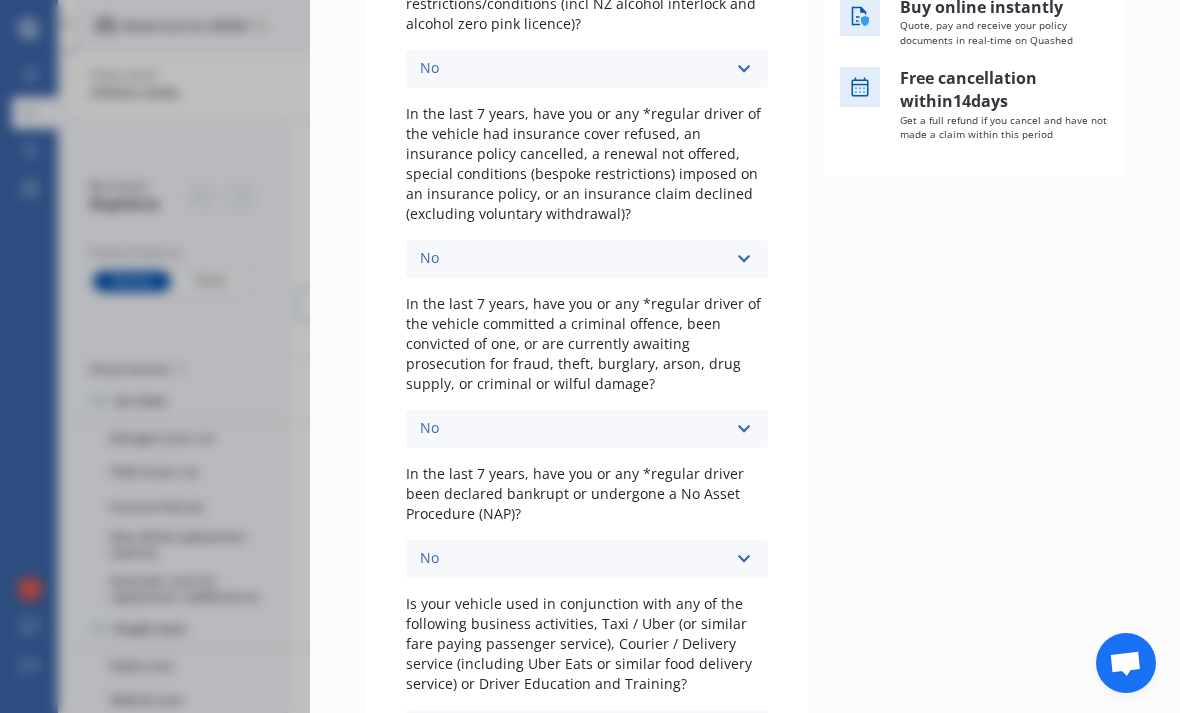 click at bounding box center (743, 729) 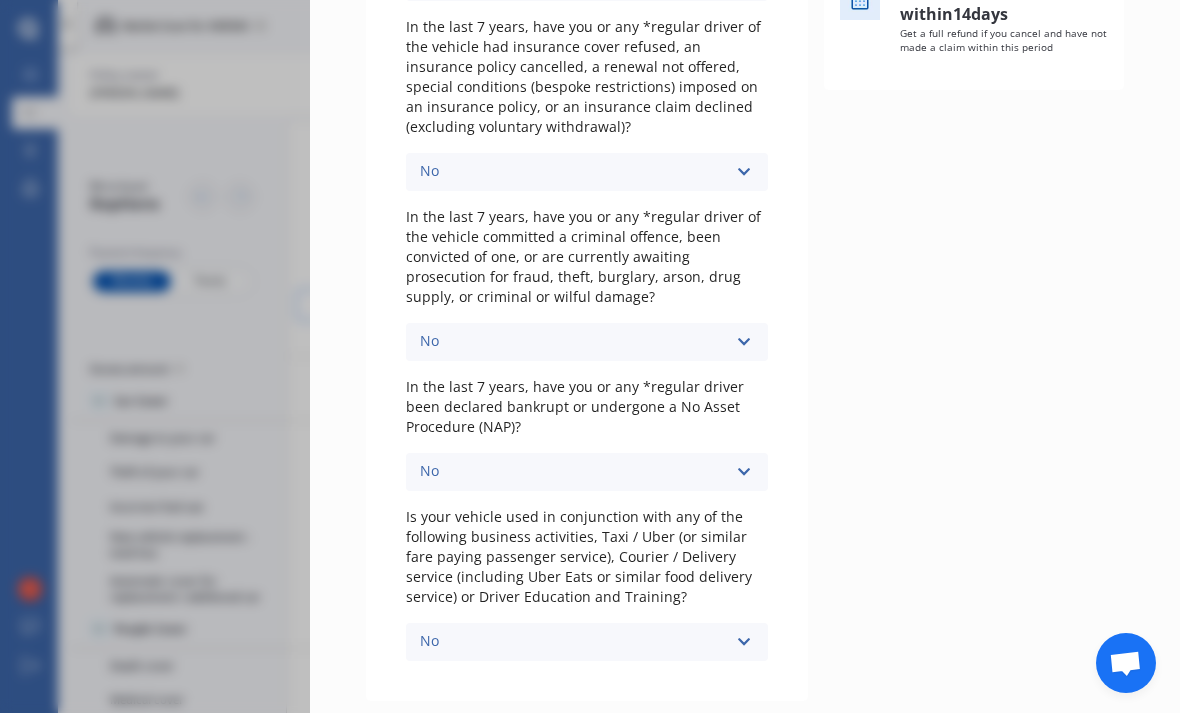 scroll, scrollTop: 547, scrollLeft: 0, axis: vertical 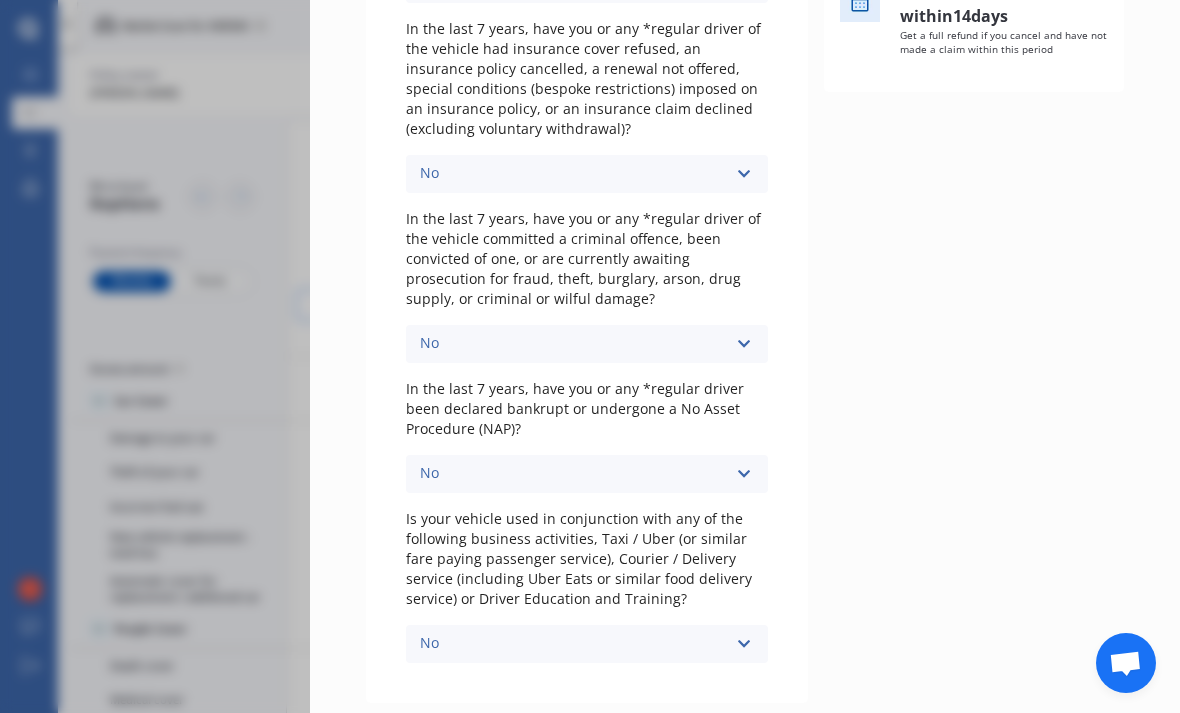 click on "Next" at bounding box center (861, 739) 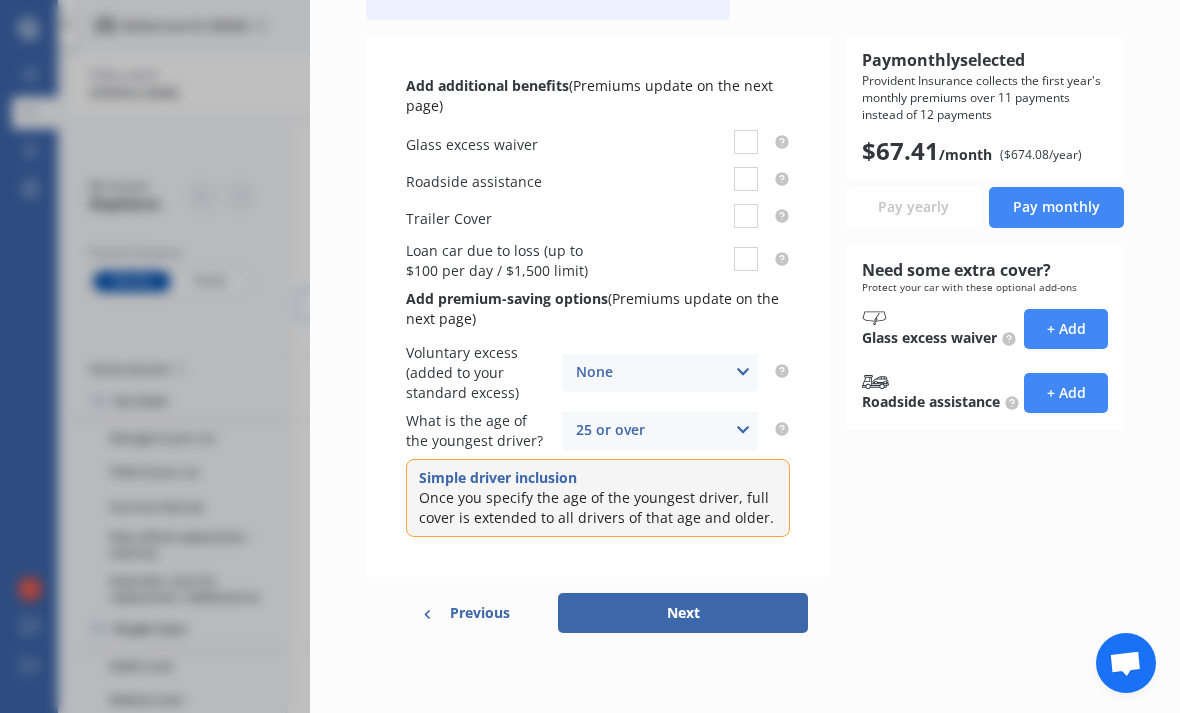 scroll, scrollTop: 0, scrollLeft: 0, axis: both 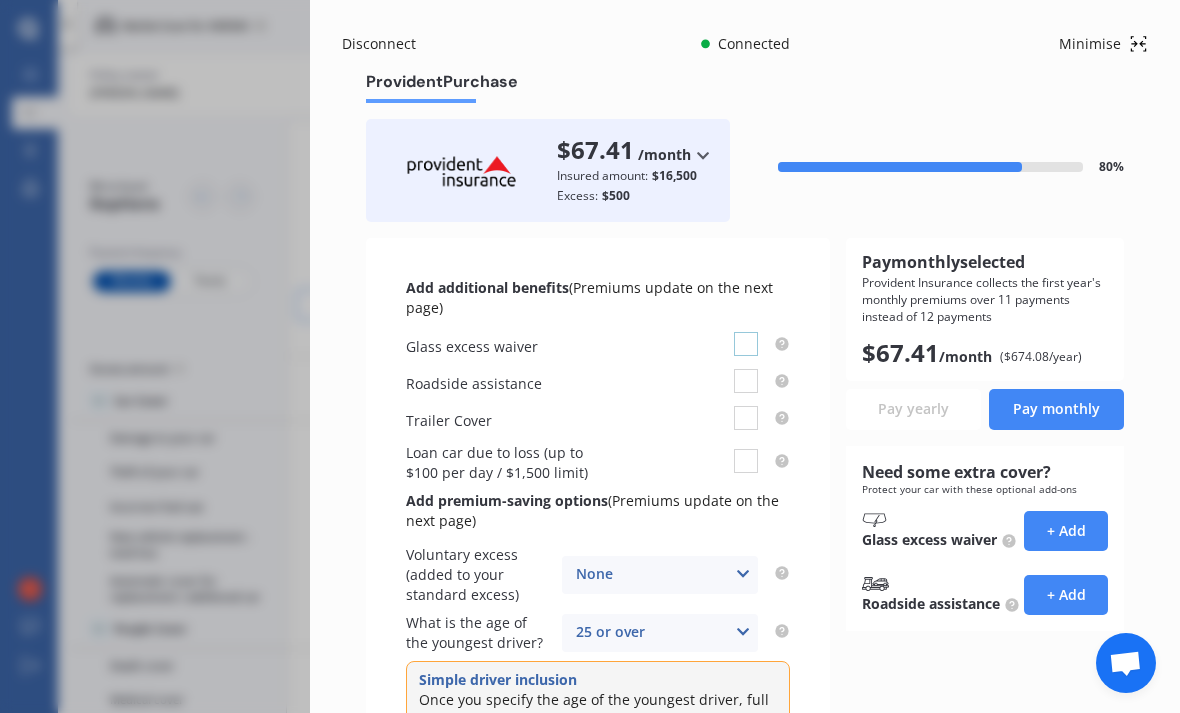 click at bounding box center [746, 332] 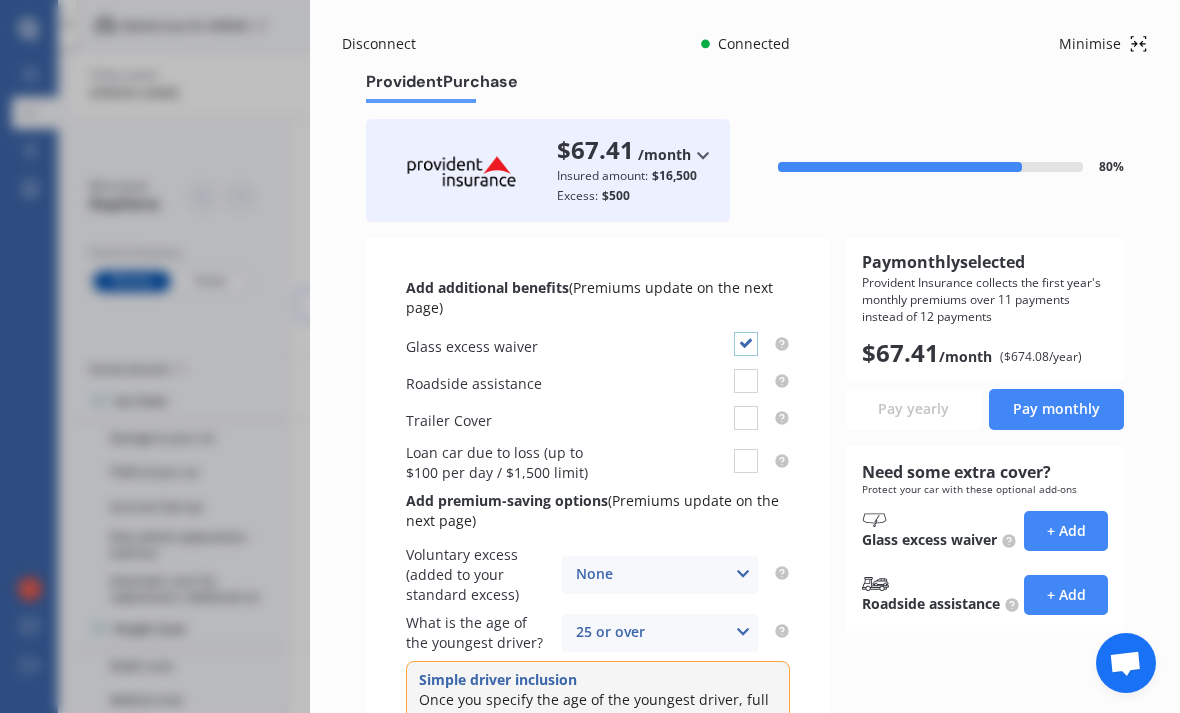 checkbox on "true" 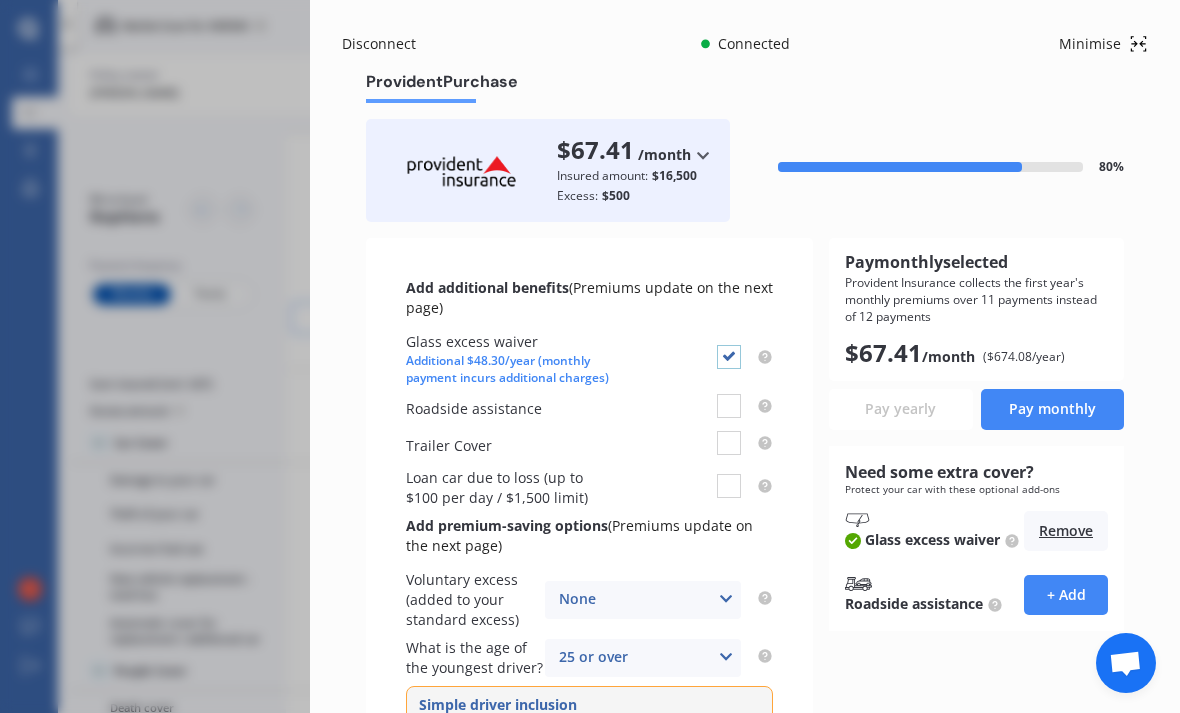 scroll, scrollTop: 0, scrollLeft: 7, axis: horizontal 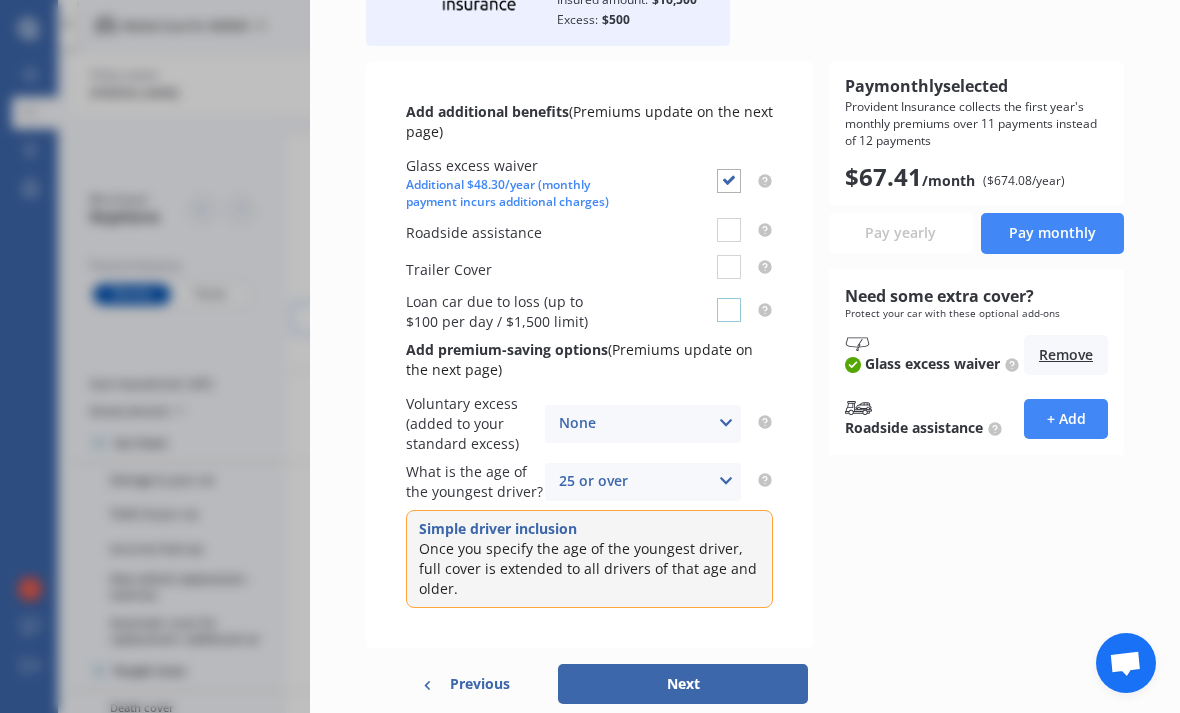 click at bounding box center (729, 298) 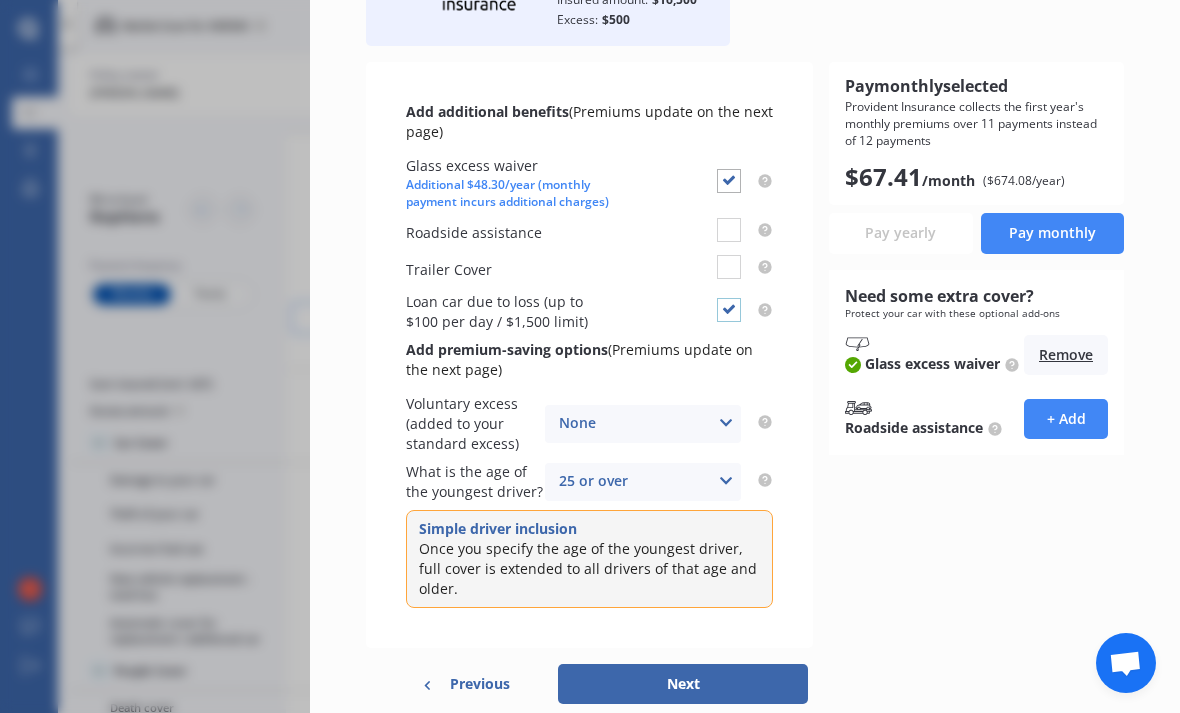 checkbox on "true" 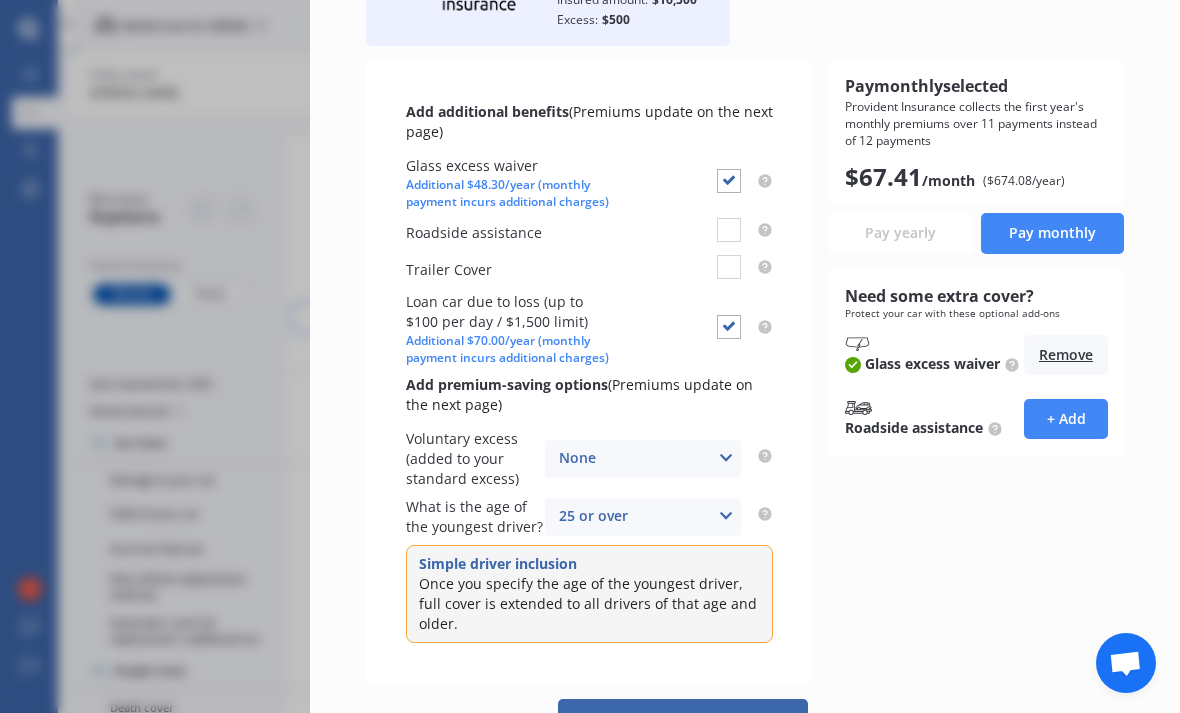 click on "Next" at bounding box center [683, 719] 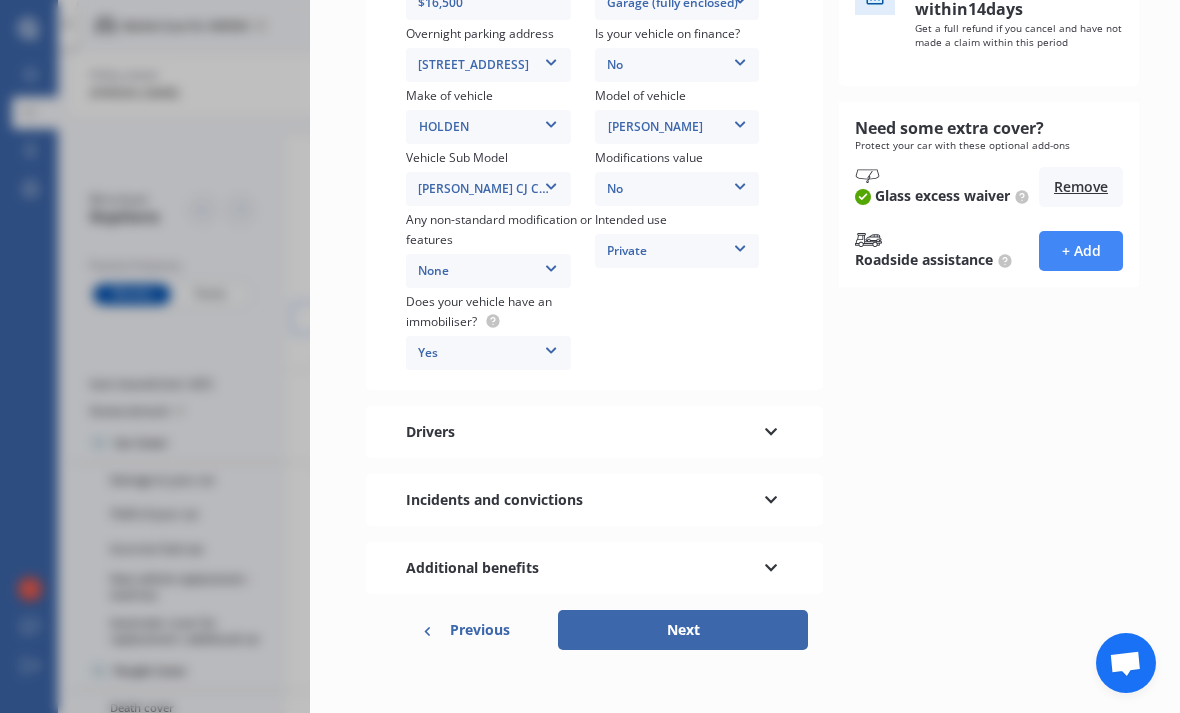 scroll, scrollTop: 410, scrollLeft: 0, axis: vertical 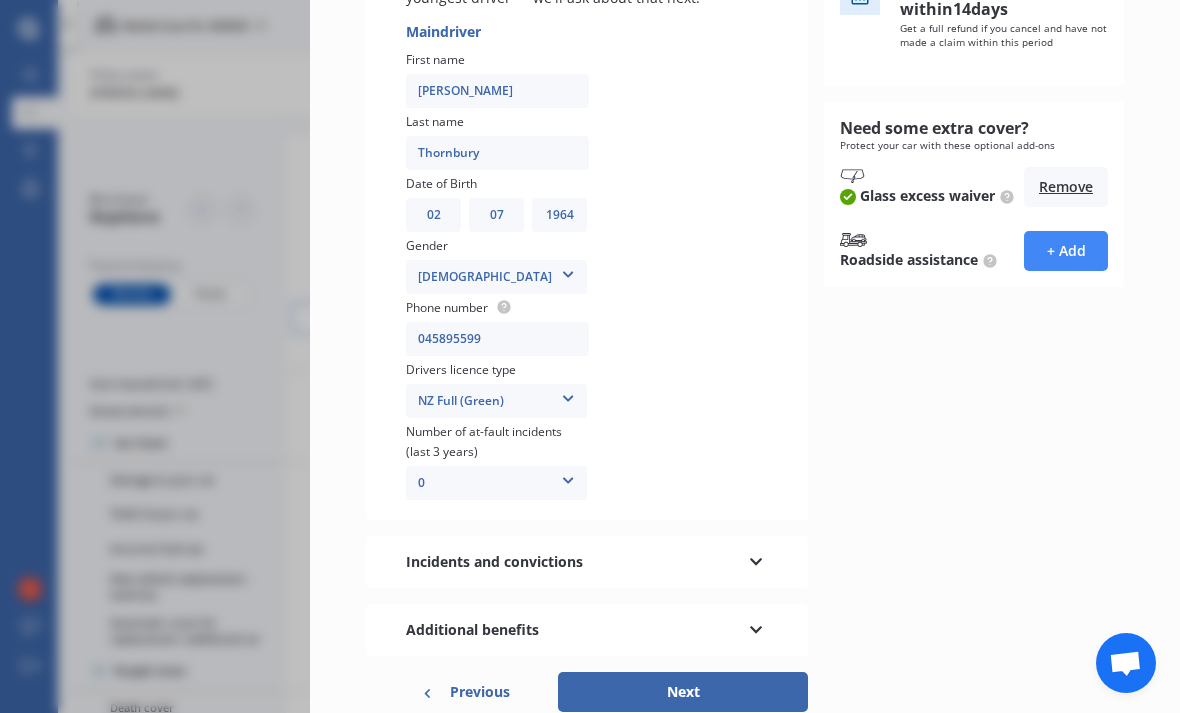 click on "Incidents and convictions" at bounding box center (587, 562) 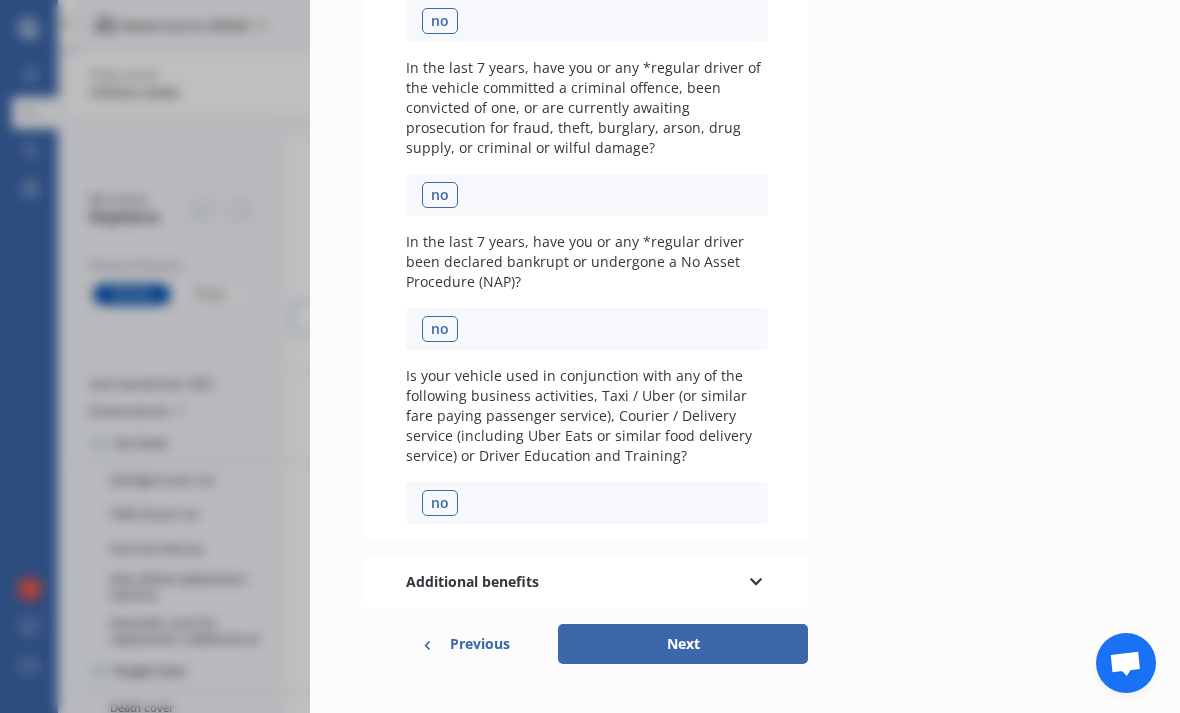 scroll, scrollTop: 736, scrollLeft: 0, axis: vertical 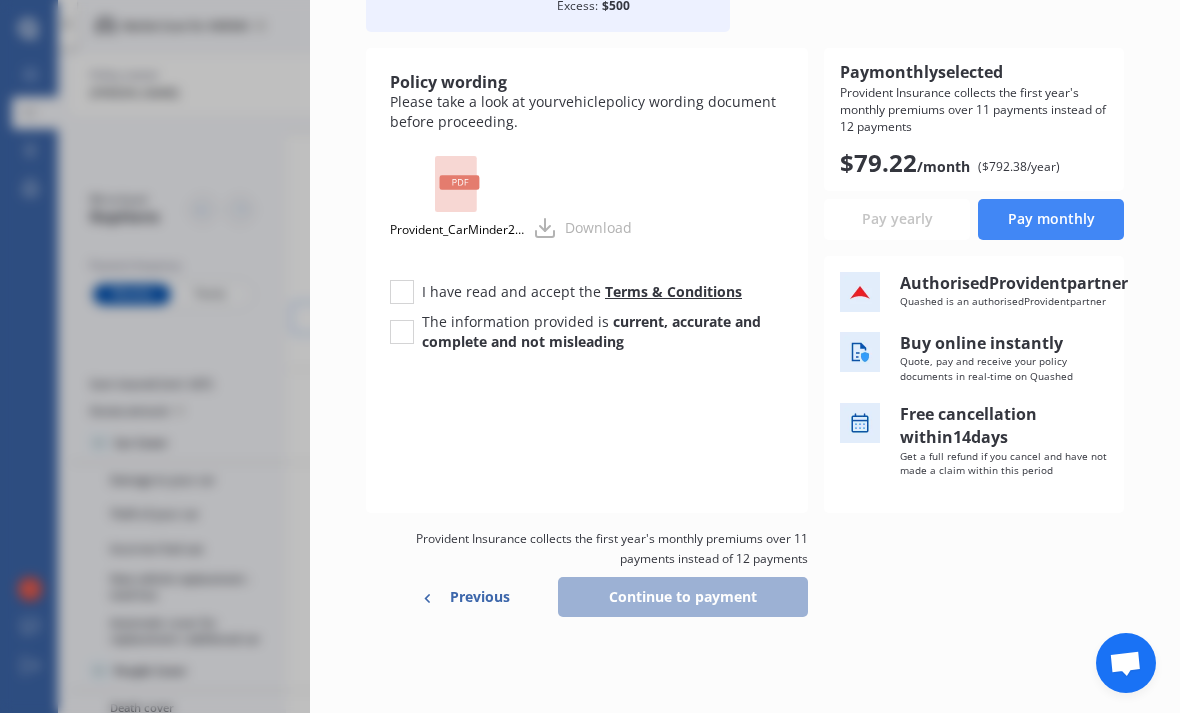 click on "Previous" at bounding box center [480, 597] 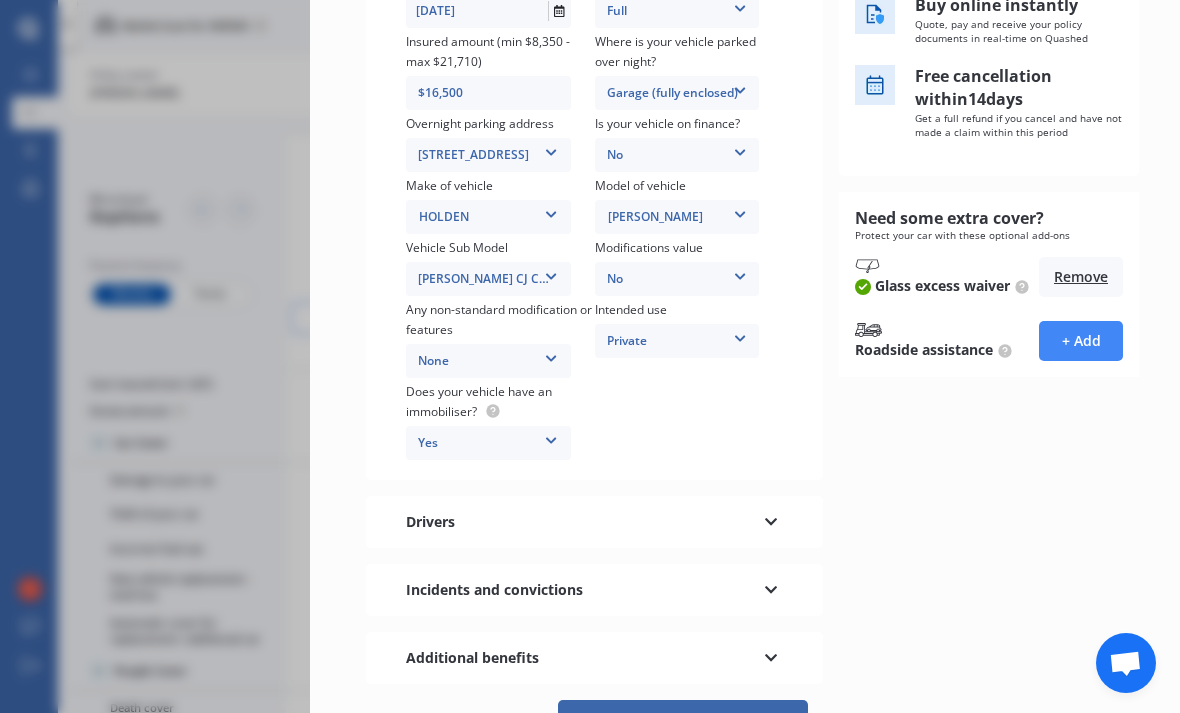 scroll, scrollTop: 306, scrollLeft: 0, axis: vertical 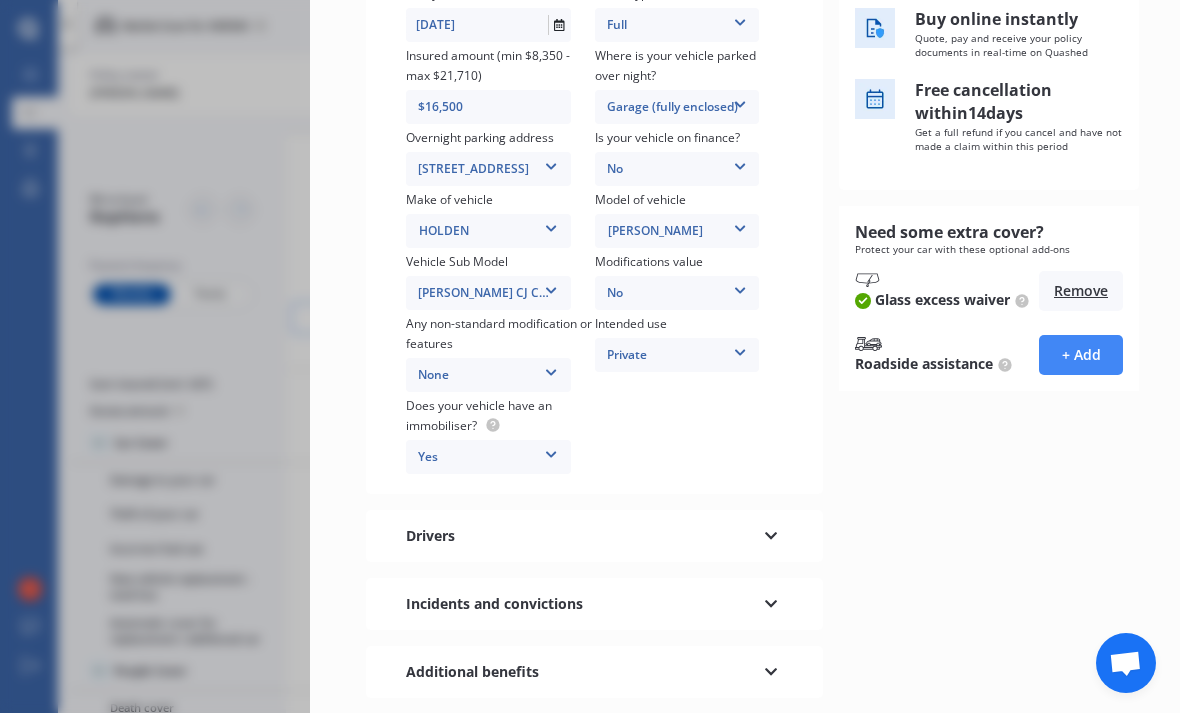 click on "Need some extra cover?" at bounding box center [949, 232] 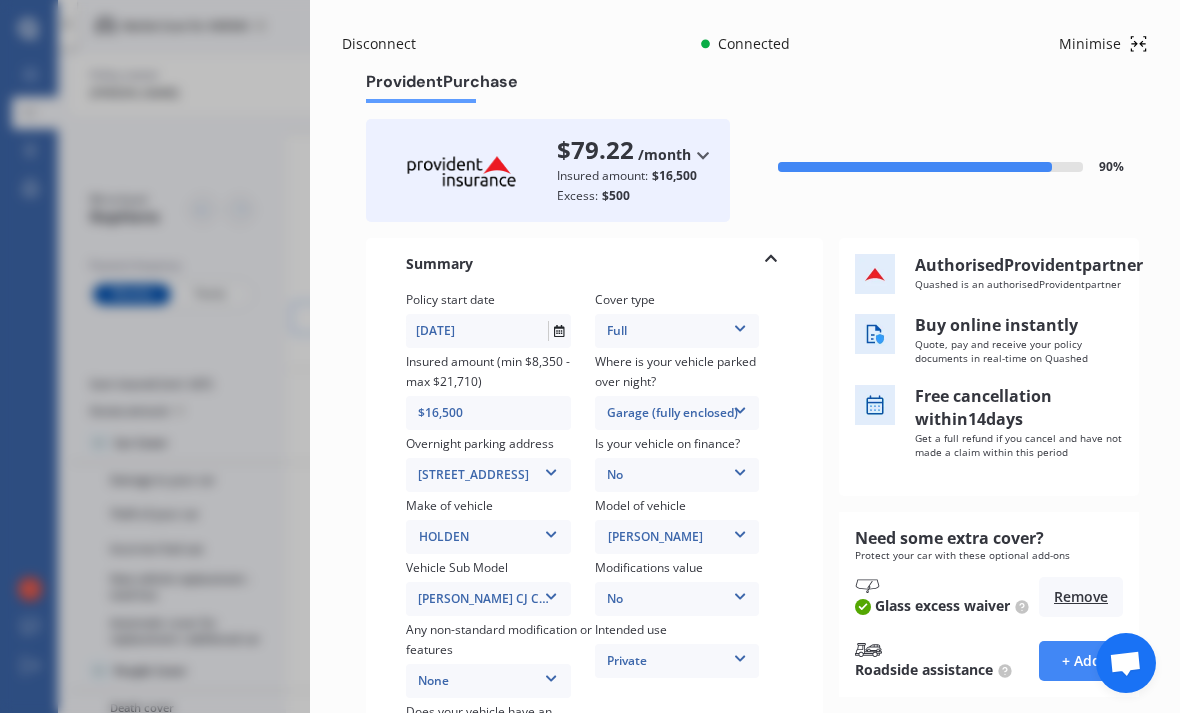 scroll, scrollTop: 0, scrollLeft: 0, axis: both 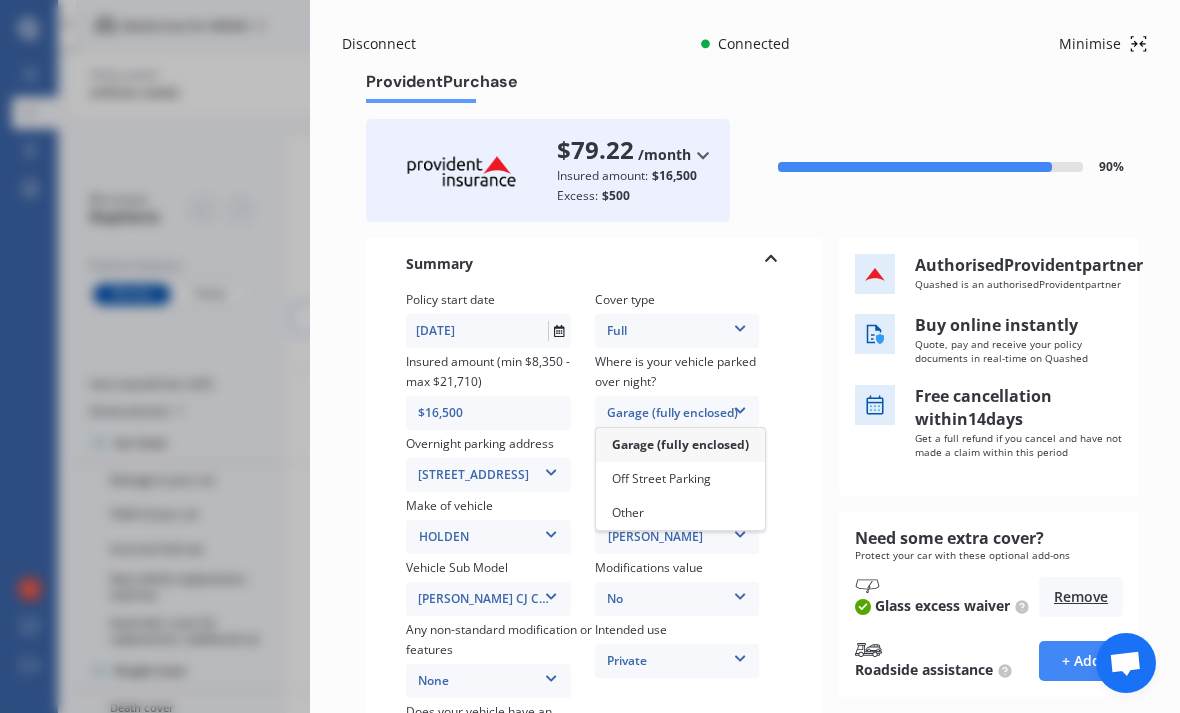 click on "Other" at bounding box center [680, 513] 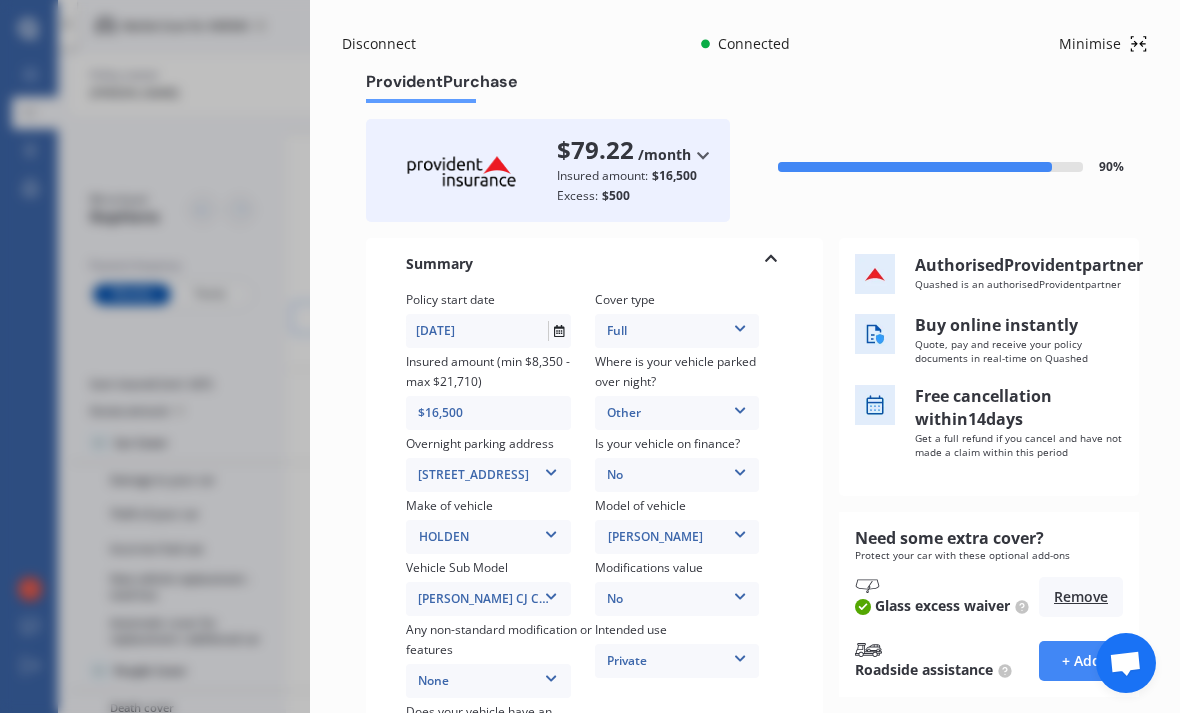 click on "Other" at bounding box center (677, 413) 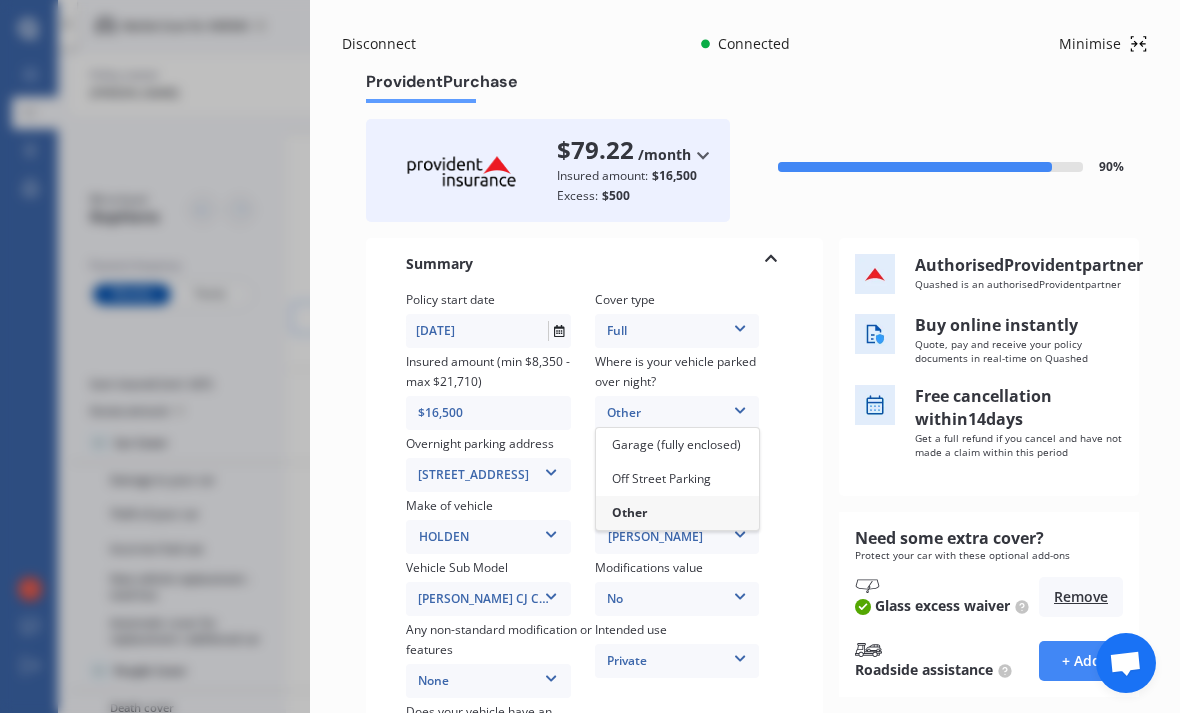 click on "Garage (fully enclosed)" at bounding box center (676, 444) 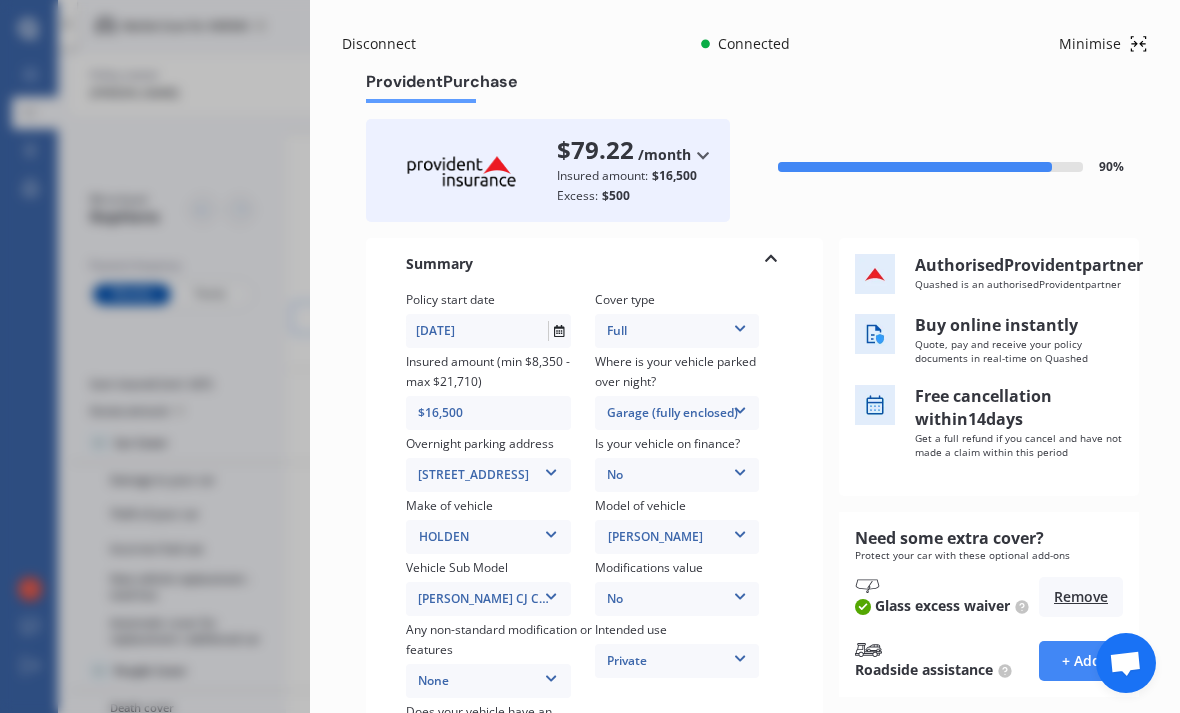 click at bounding box center (740, 407) 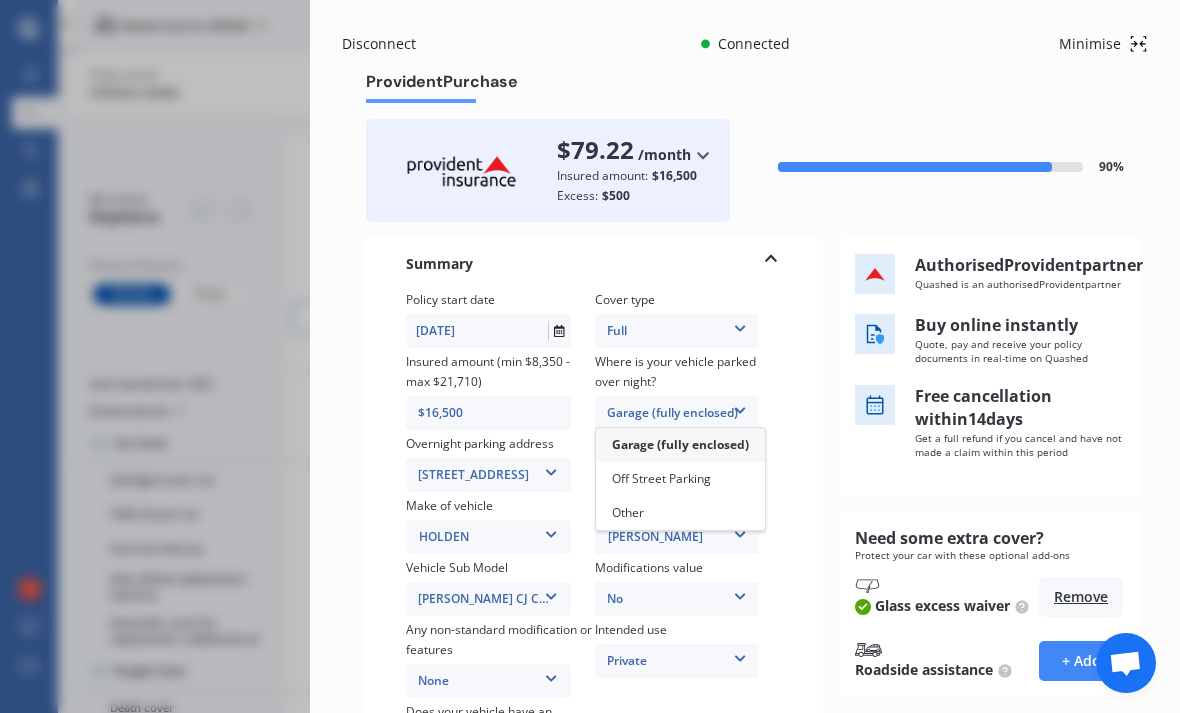 click on "Off Street Parking" at bounding box center [680, 479] 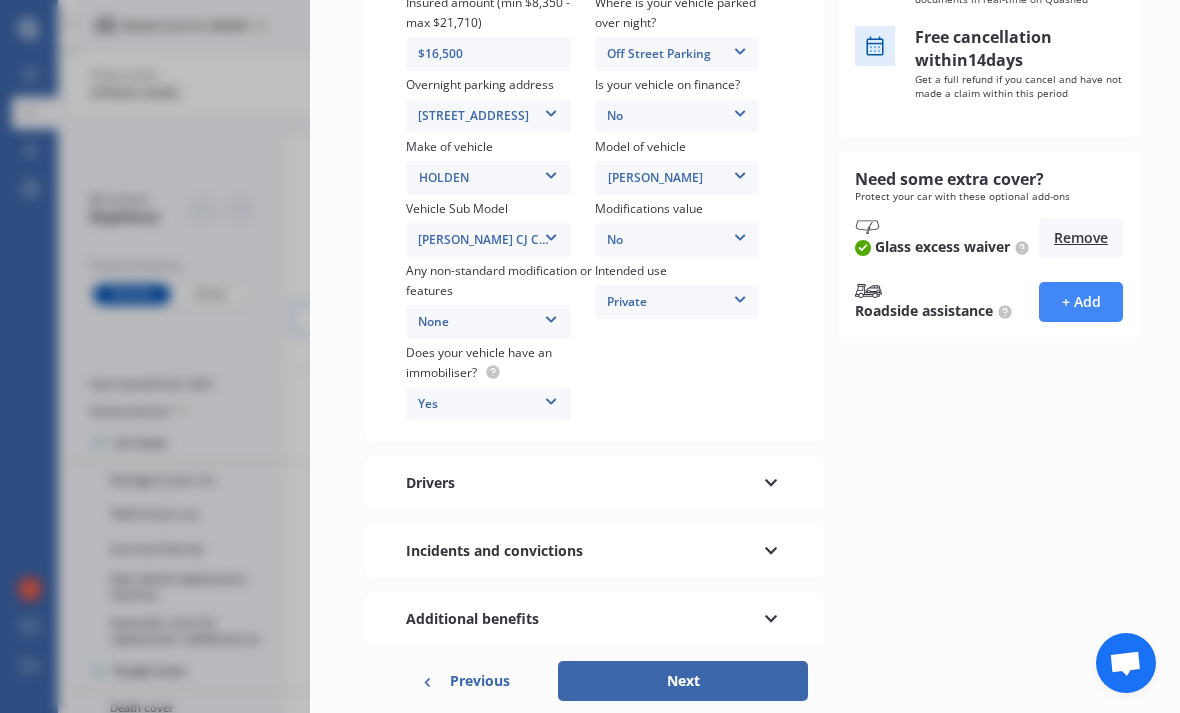 scroll, scrollTop: 360, scrollLeft: 0, axis: vertical 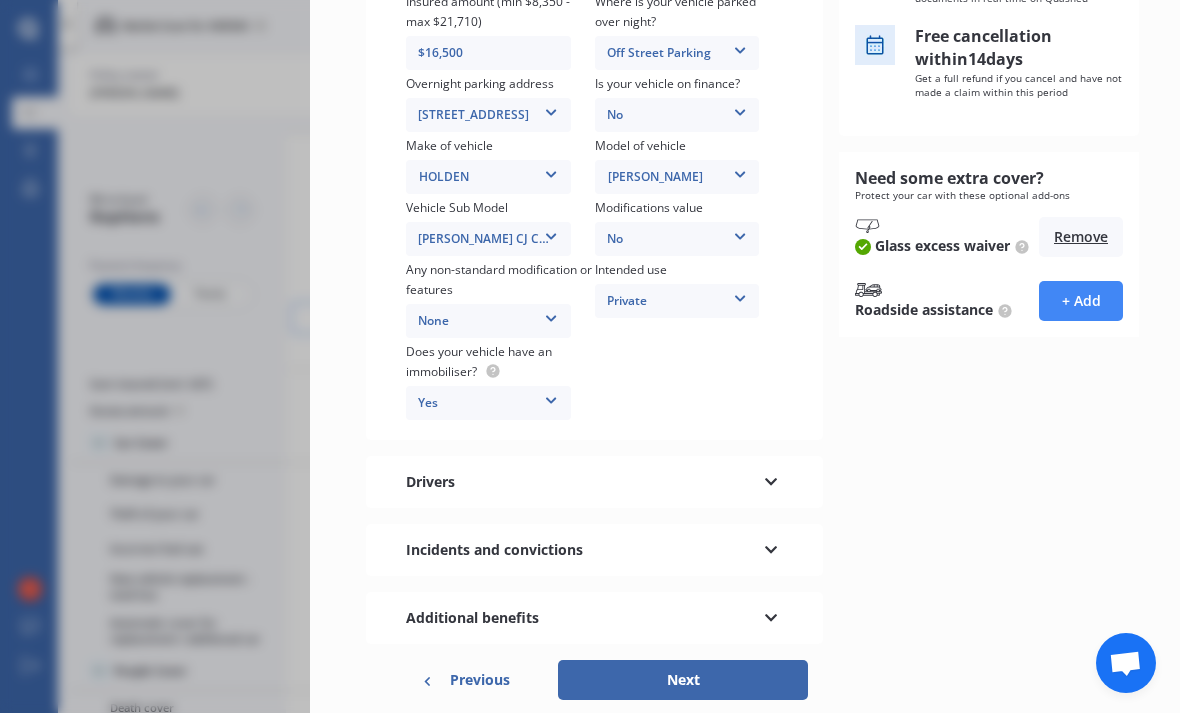 click at bounding box center (771, 479) 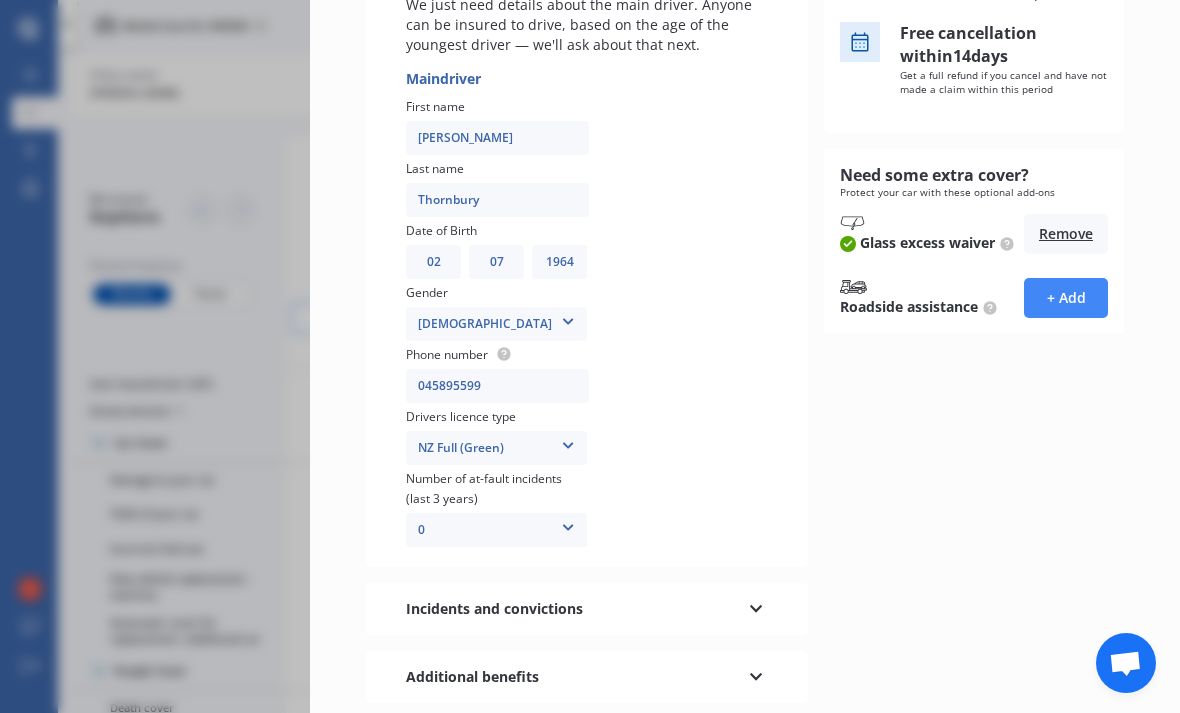 scroll, scrollTop: 364, scrollLeft: 0, axis: vertical 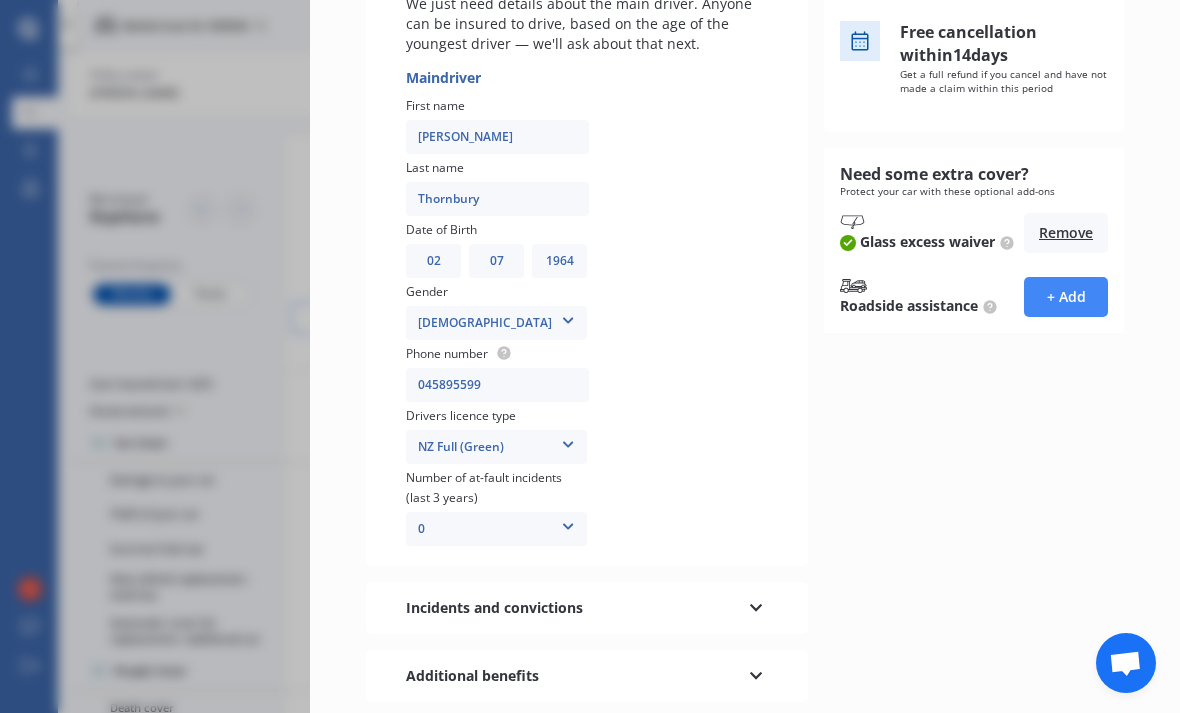 click at bounding box center [756, 605] 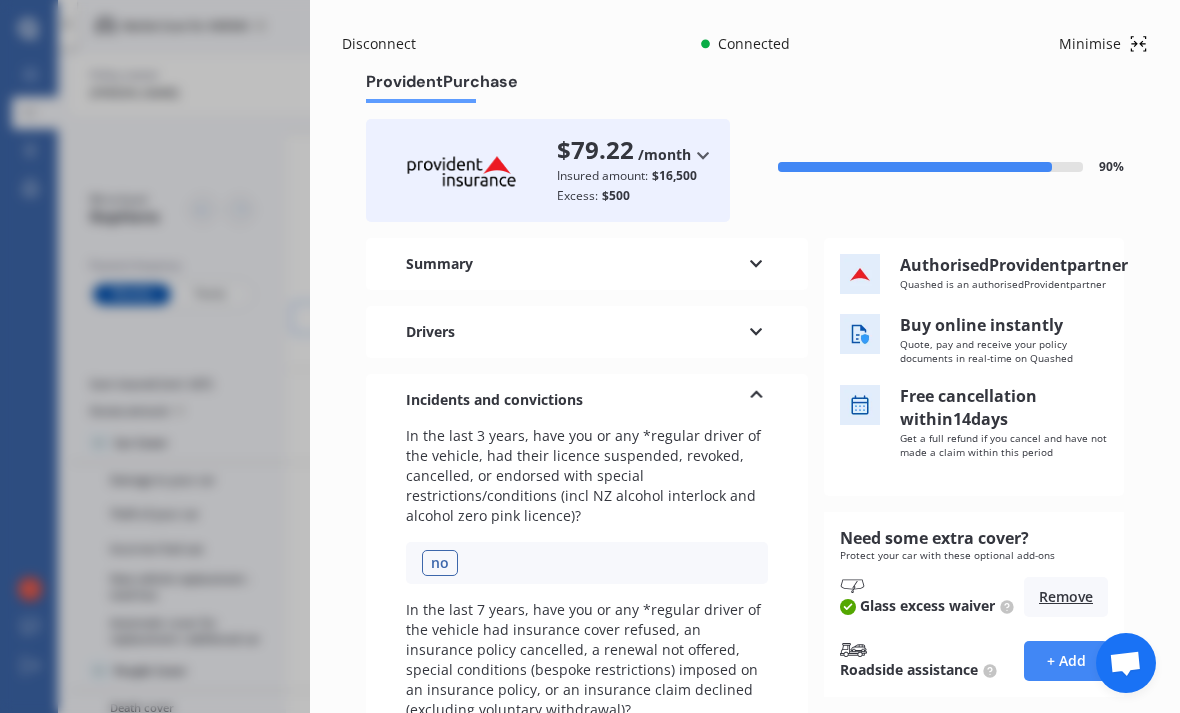 scroll, scrollTop: 0, scrollLeft: 0, axis: both 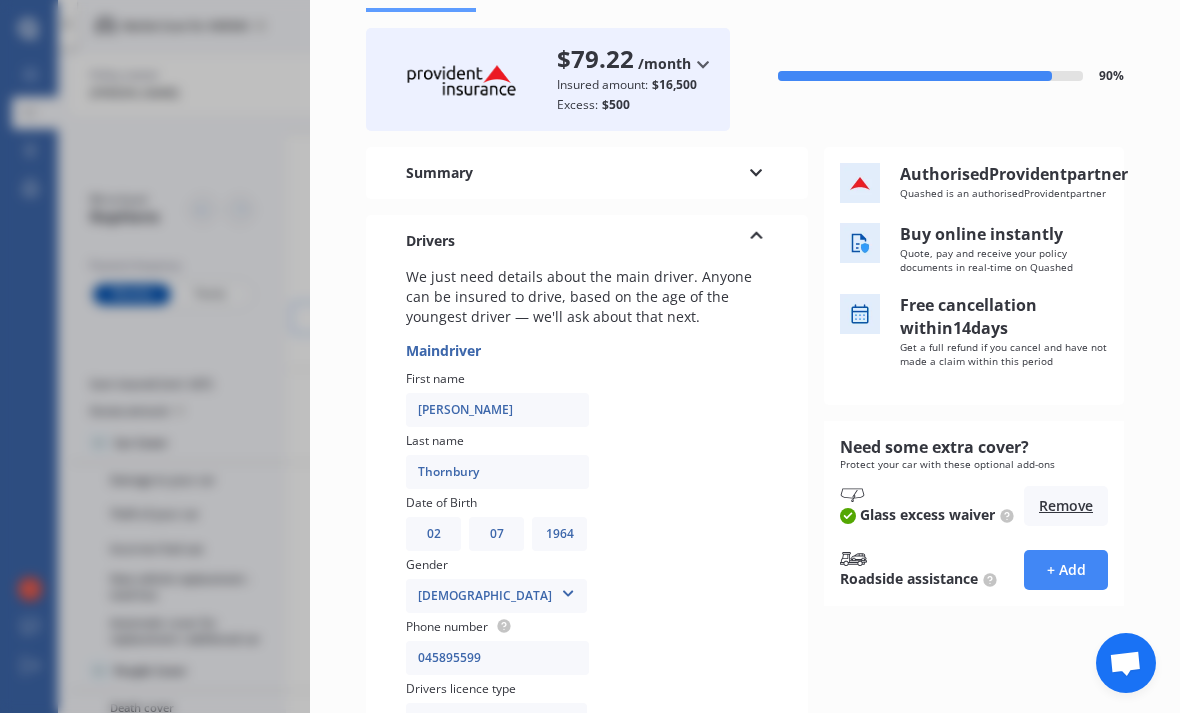 click on "Main  driver" at bounding box center (443, 351) 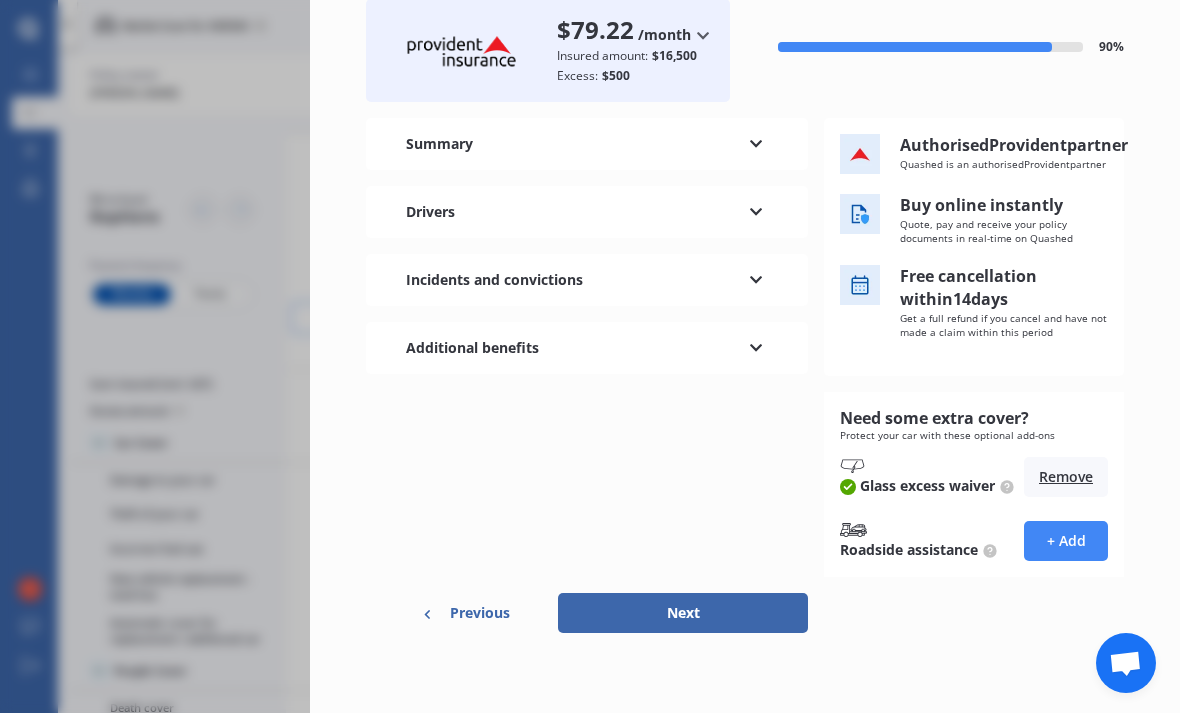 scroll, scrollTop: 131, scrollLeft: 0, axis: vertical 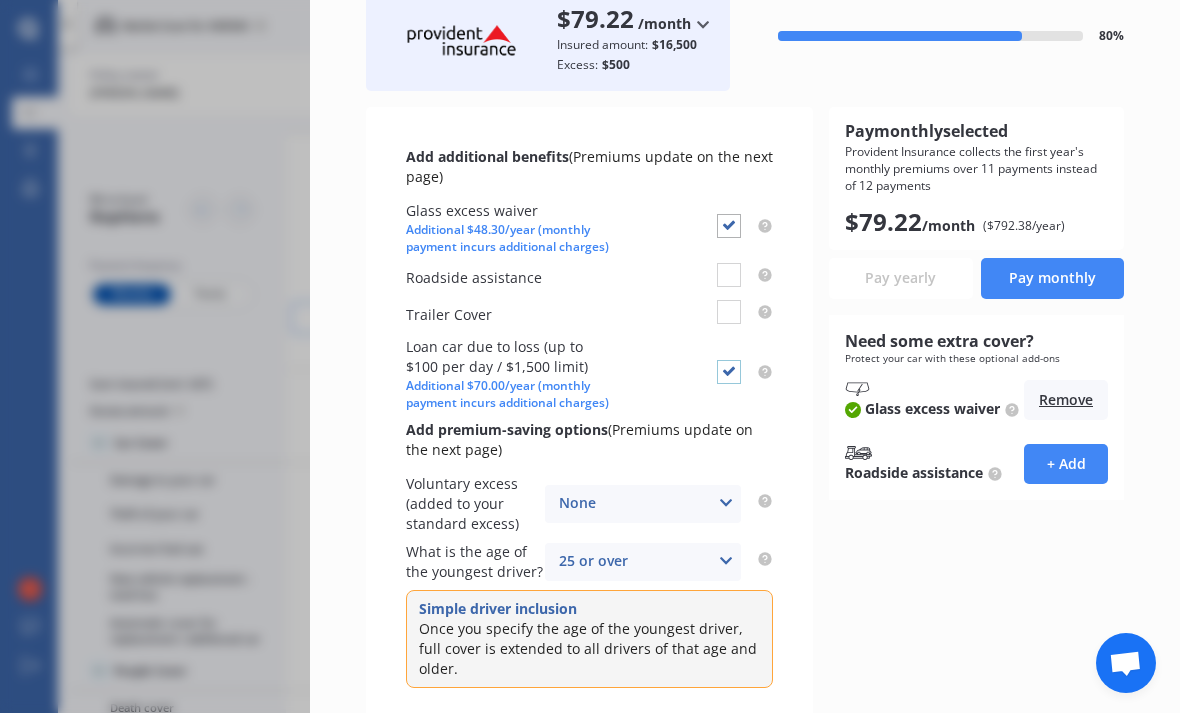 click at bounding box center (729, 360) 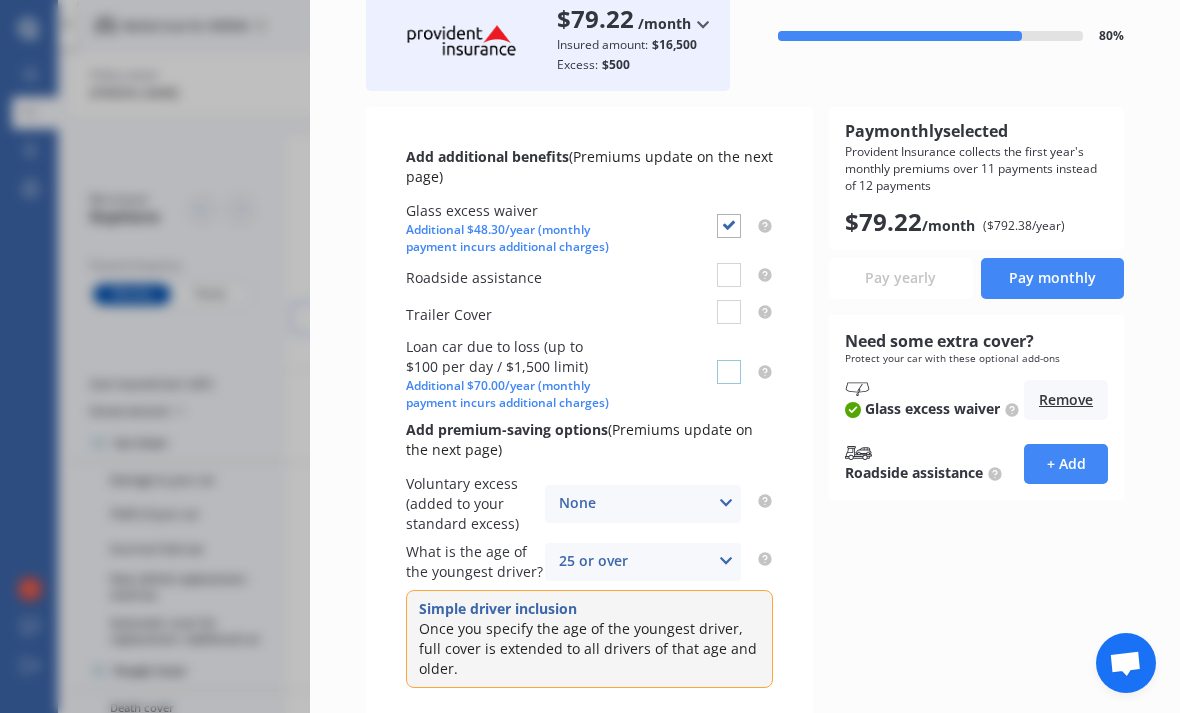 checkbox on "false" 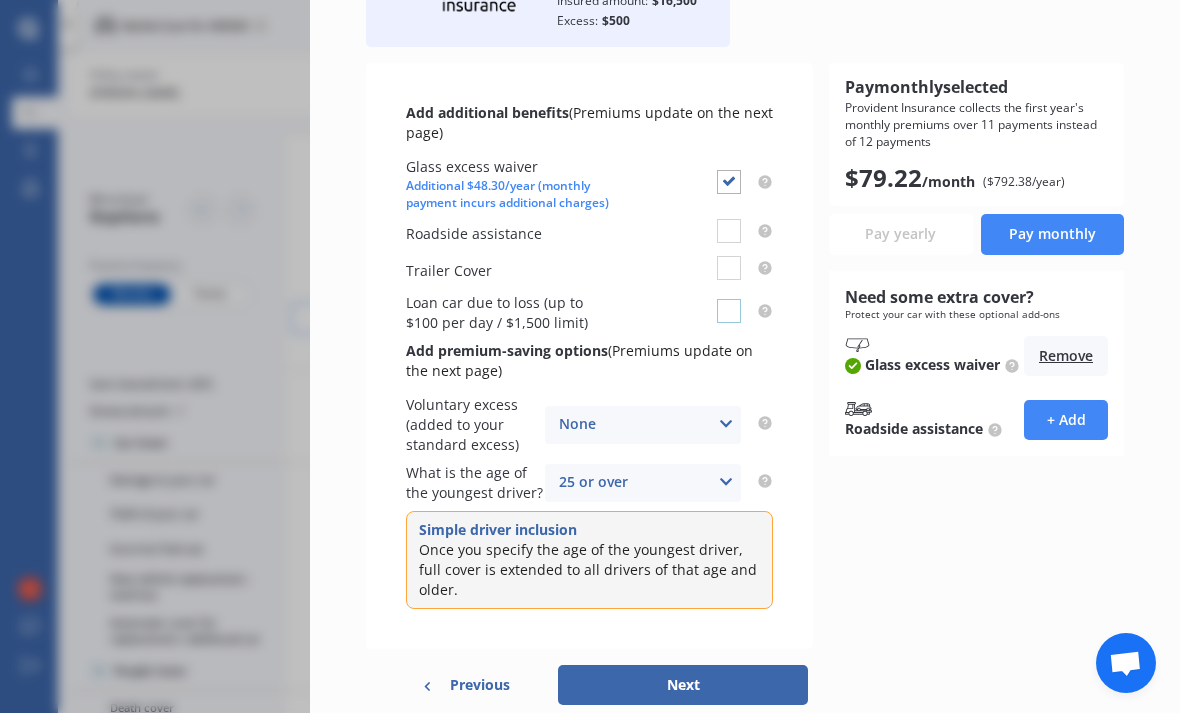 scroll, scrollTop: 178, scrollLeft: 0, axis: vertical 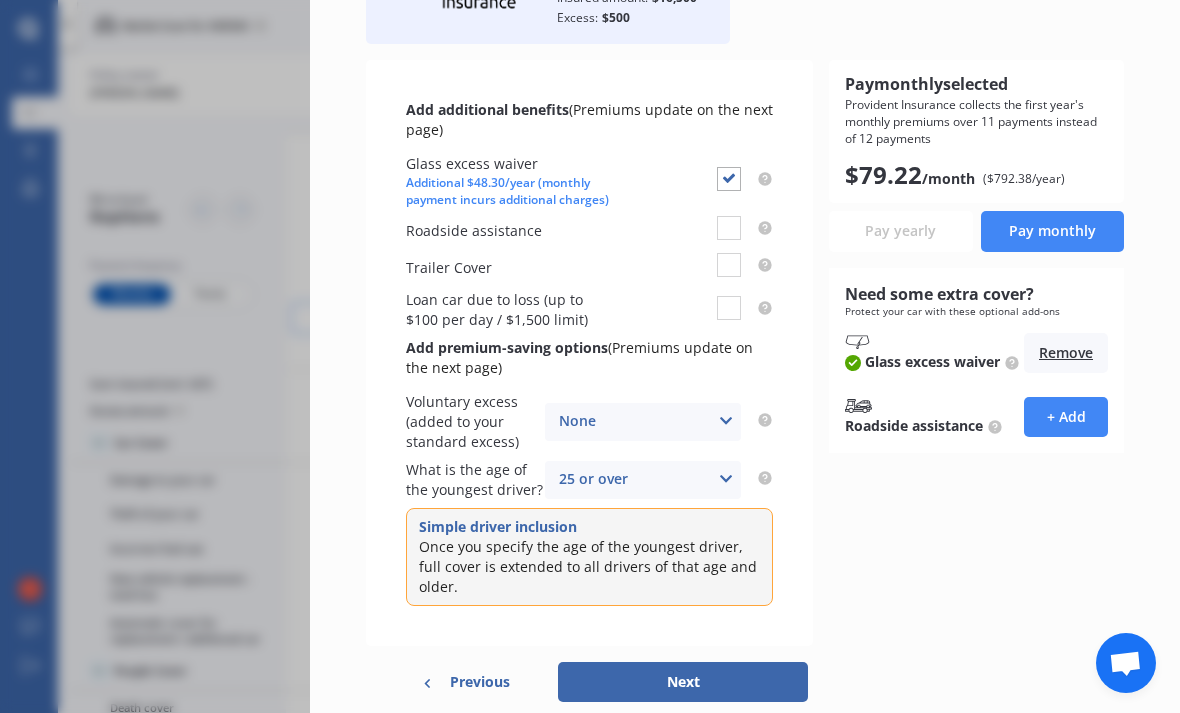 click at bounding box center (726, 479) 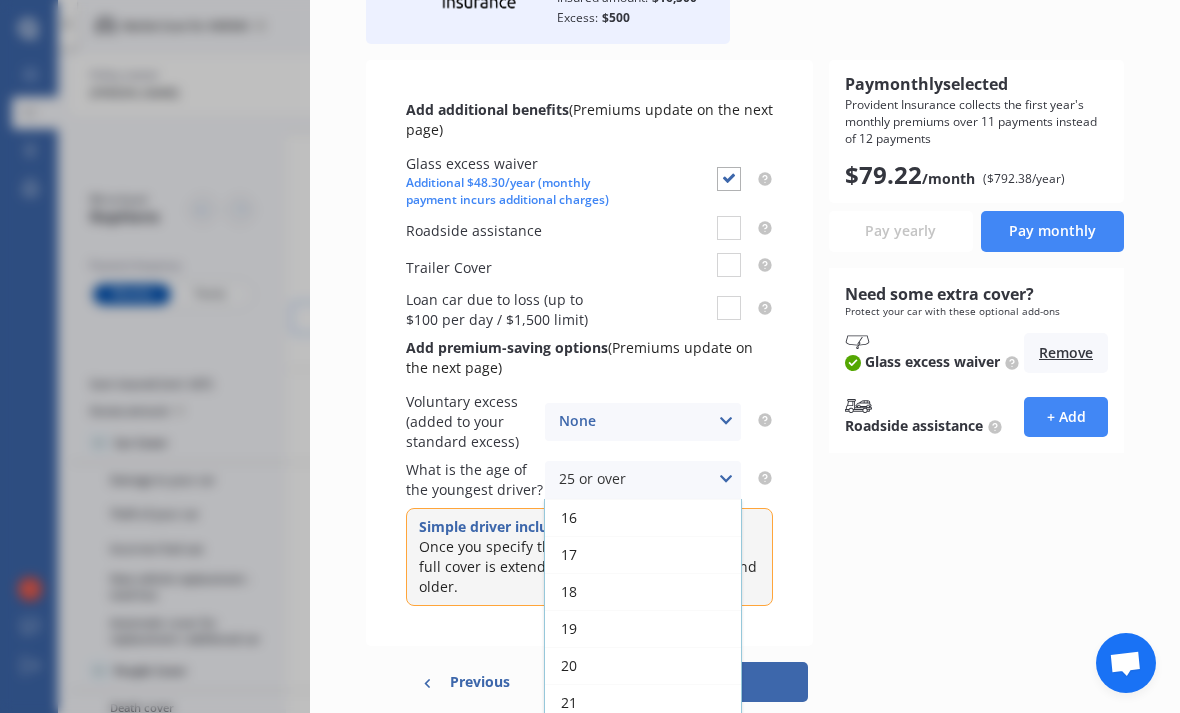 scroll, scrollTop: 146, scrollLeft: 0, axis: vertical 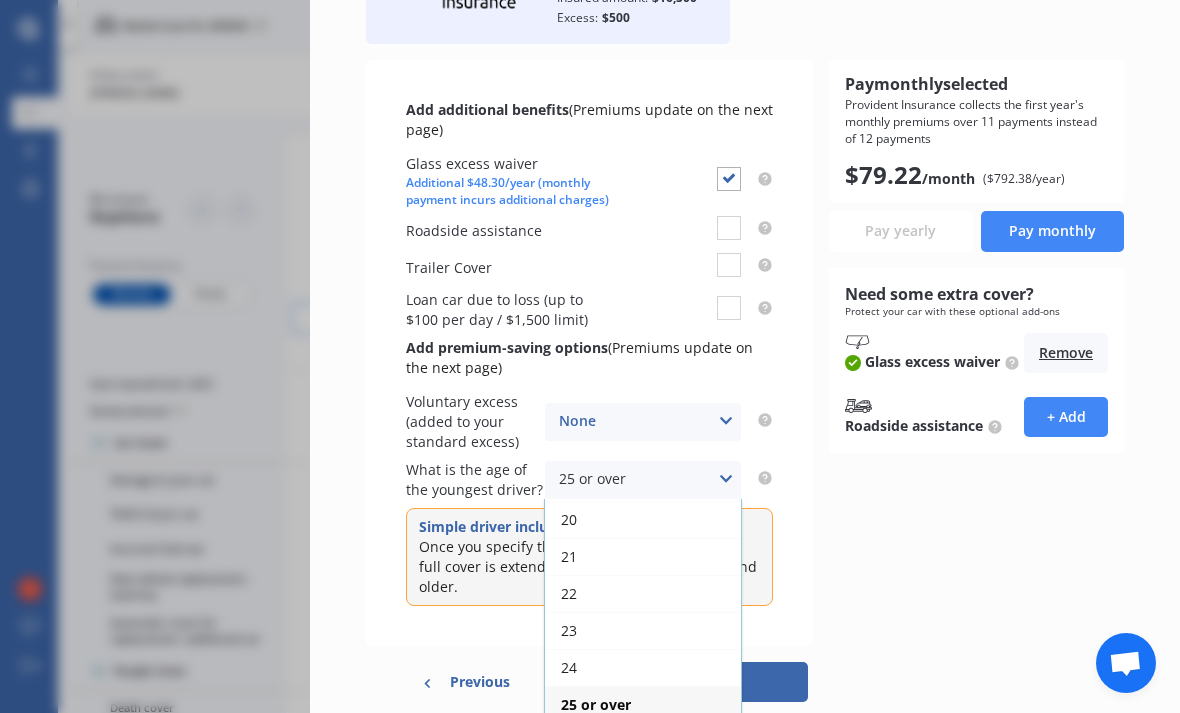 click on "24" at bounding box center (643, 667) 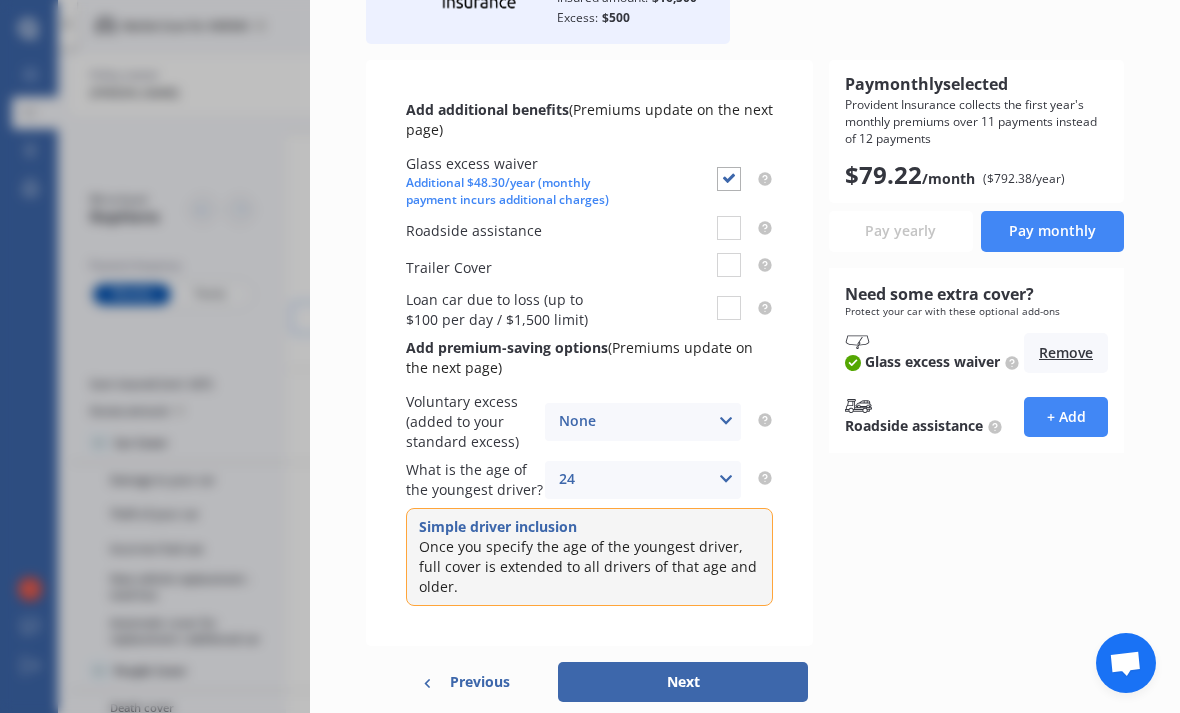 click on "Next" at bounding box center (683, 682) 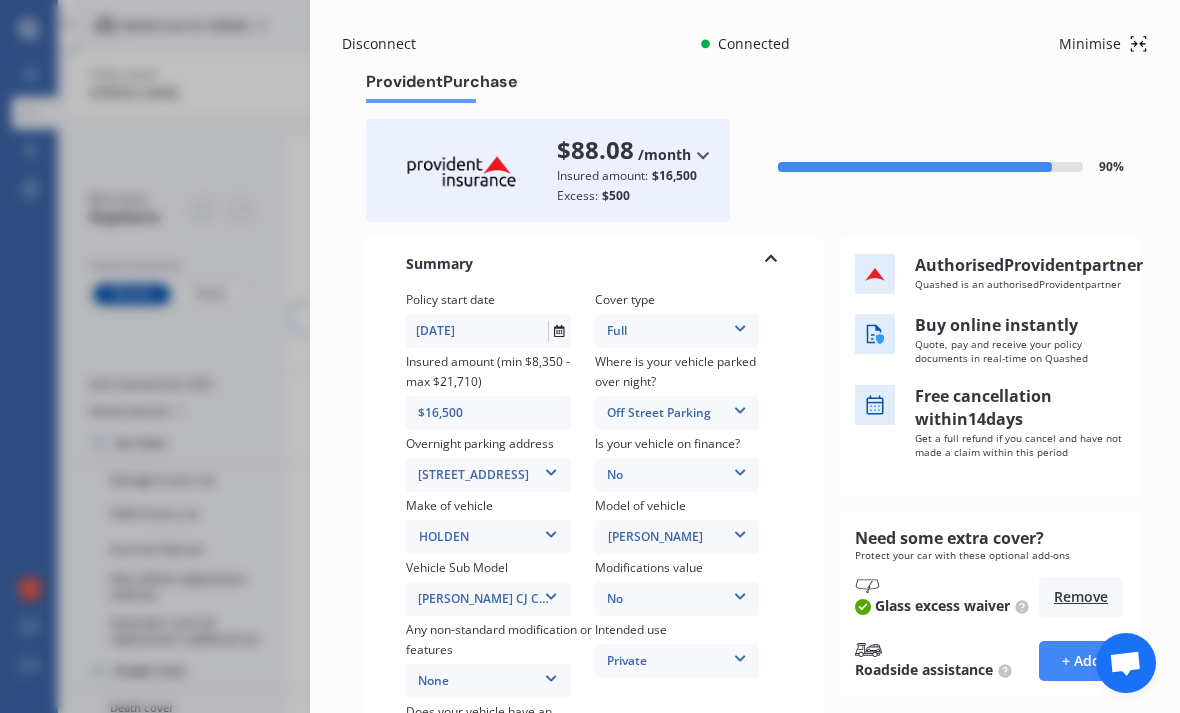 scroll, scrollTop: 0, scrollLeft: 0, axis: both 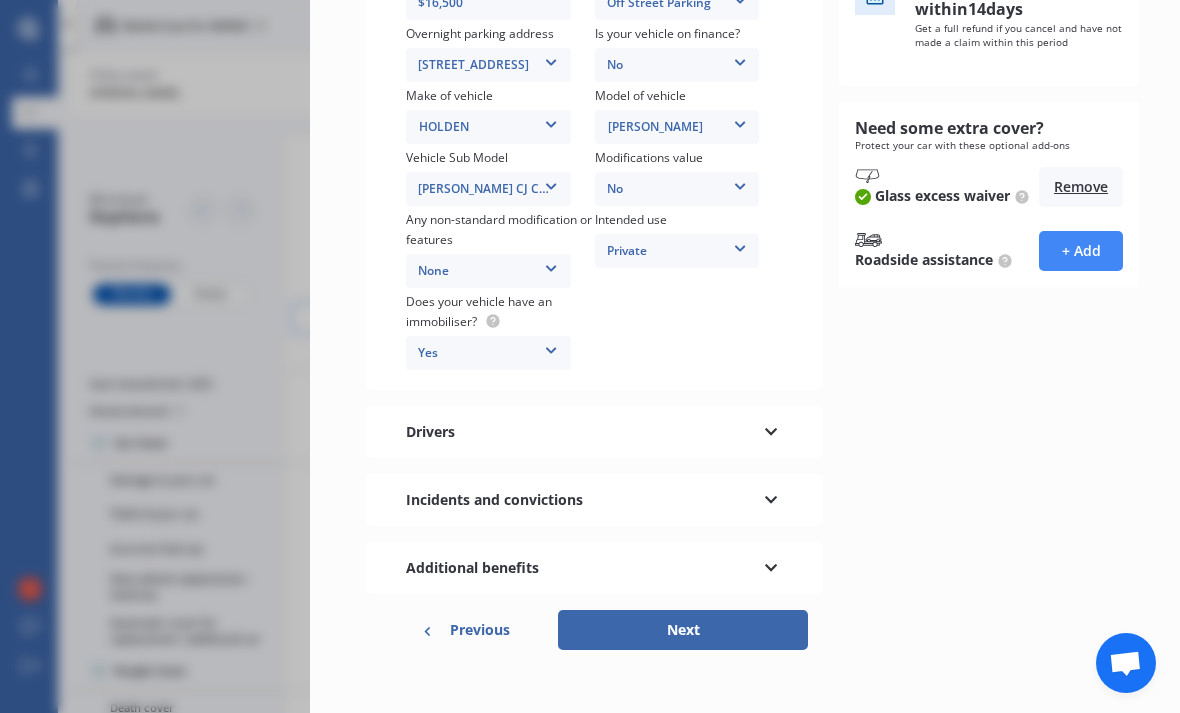 click on "Disconnect Connected Minimise Yearly Monthly $88.08 / mo Provident  Purchase $88.08 /month /year /month Insured amount: $16,500 Excess: $500 90 % Need some extra cover? Protect your car with these optional add-ons Glass excess waiver Remove Roadside assistance + Add Summary Policy start date [DATE] Cover type Full Full Insured amount (min $8,350 - max $21,710) $16,500 Where is your vehicle parked over night? Off Street Parking Garage (fully enclosed) Off Street Parking Other Overnight parking address [STREET_ADDRESS] Is your vehicle on finance? No No Yes Make of vehicle HOLDEN HOLDEN Model of vehicle [PERSON_NAME] [PERSON_NAME] Vehicle Sub Model [PERSON_NAME] CJ Convertible 2dr Spts Auto 6sp 1.6T MY17 [PERSON_NAME] CJ Convertible 2dr Spts Auto 6sp 1.6T MY17 Modifications value No No Up to $4000 Up to $6000 Greater than $6000 Any non-standard modification or features None None [MEDICAL_DATA] System(NOS) Roll Cage Full Racing Harness Intended use Private Private" at bounding box center [590, 356] 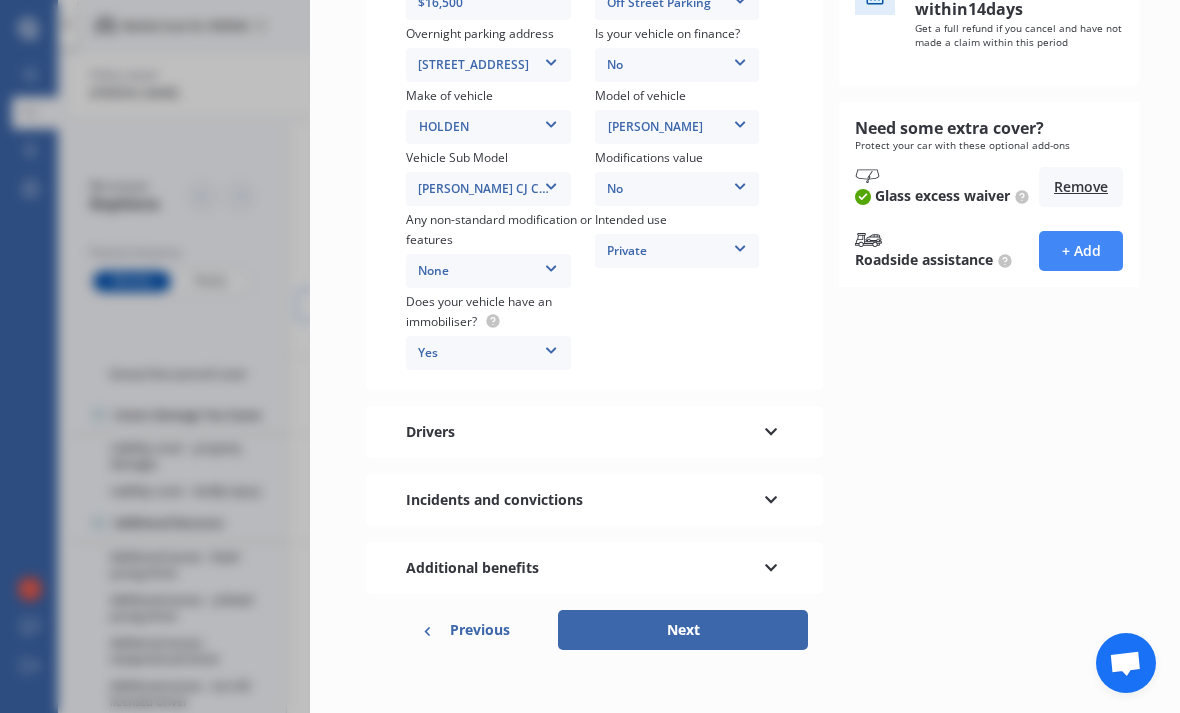 scroll, scrollTop: 926, scrollLeft: 0, axis: vertical 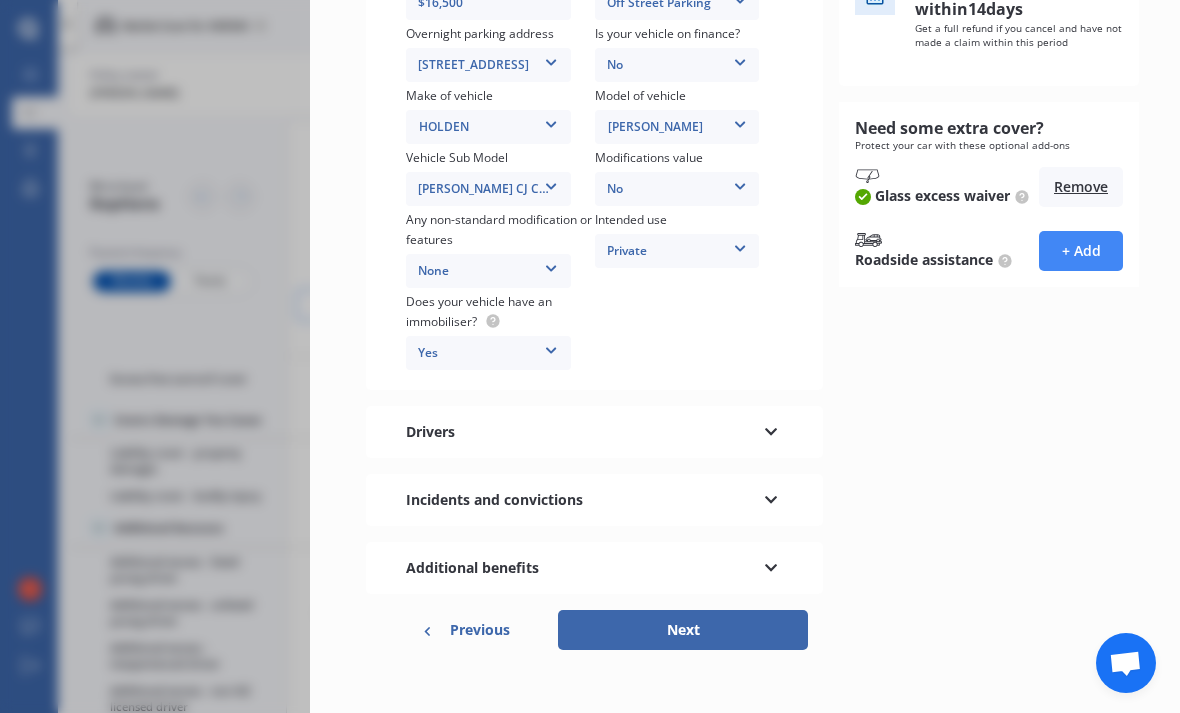 click at bounding box center (1071, 529) 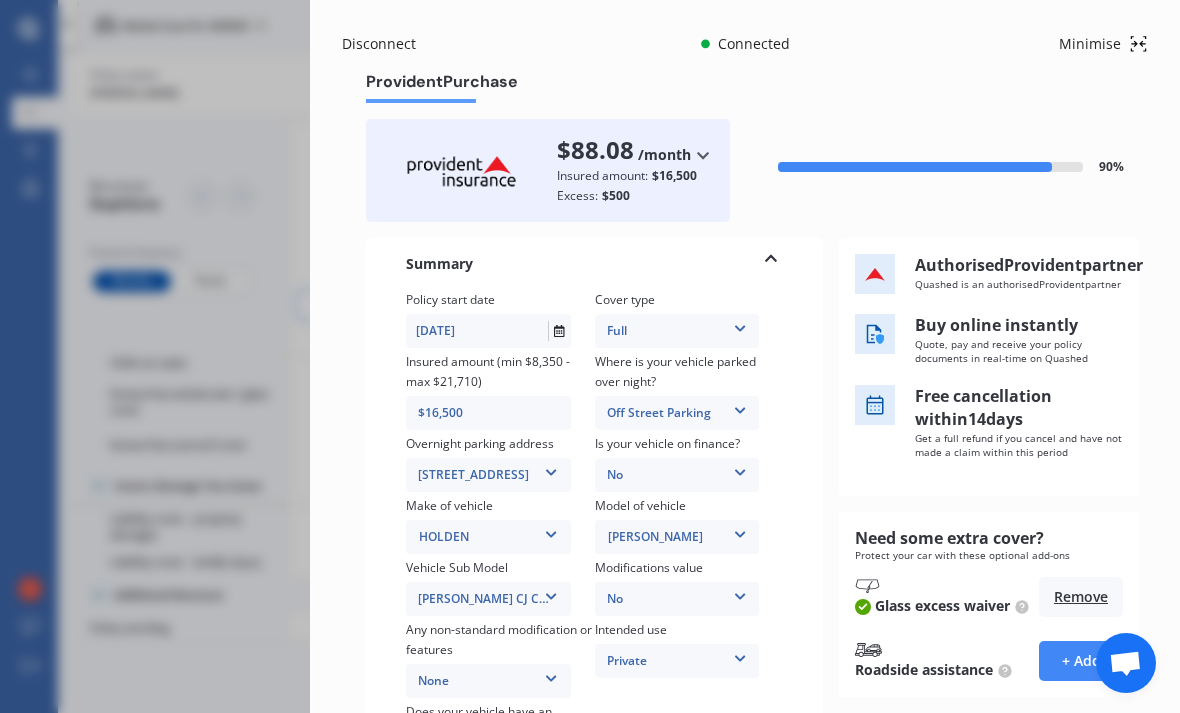 scroll, scrollTop: 0, scrollLeft: 0, axis: both 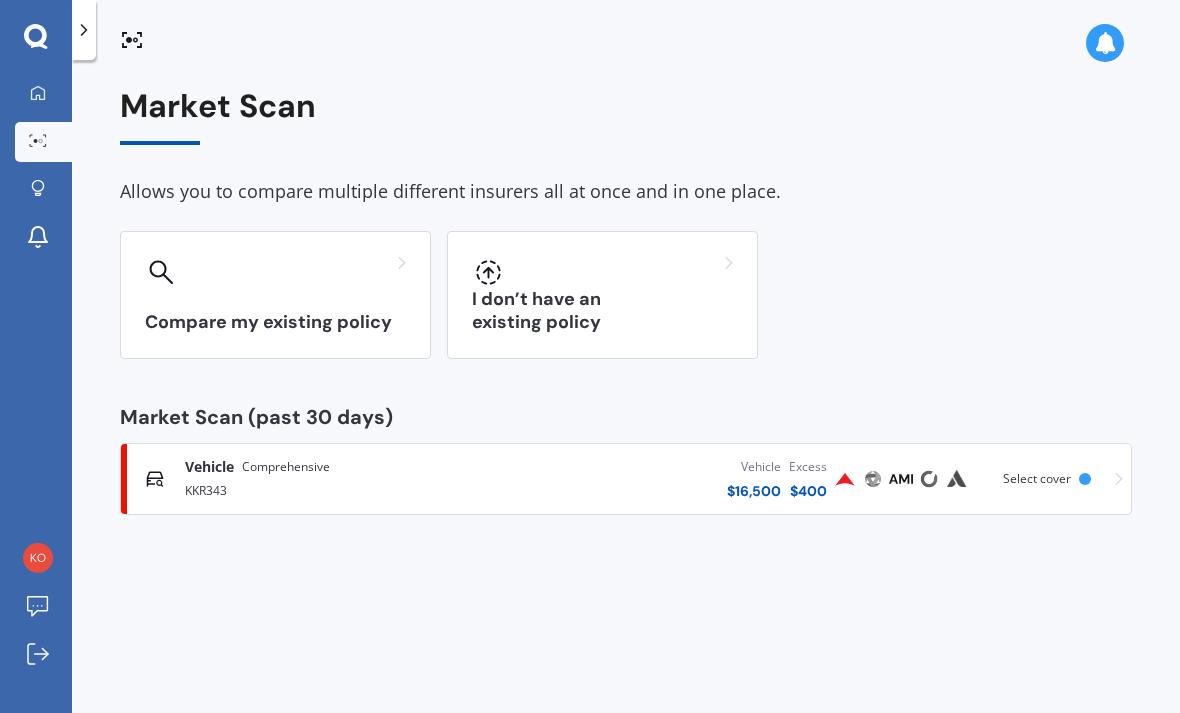 click at bounding box center [1105, 43] 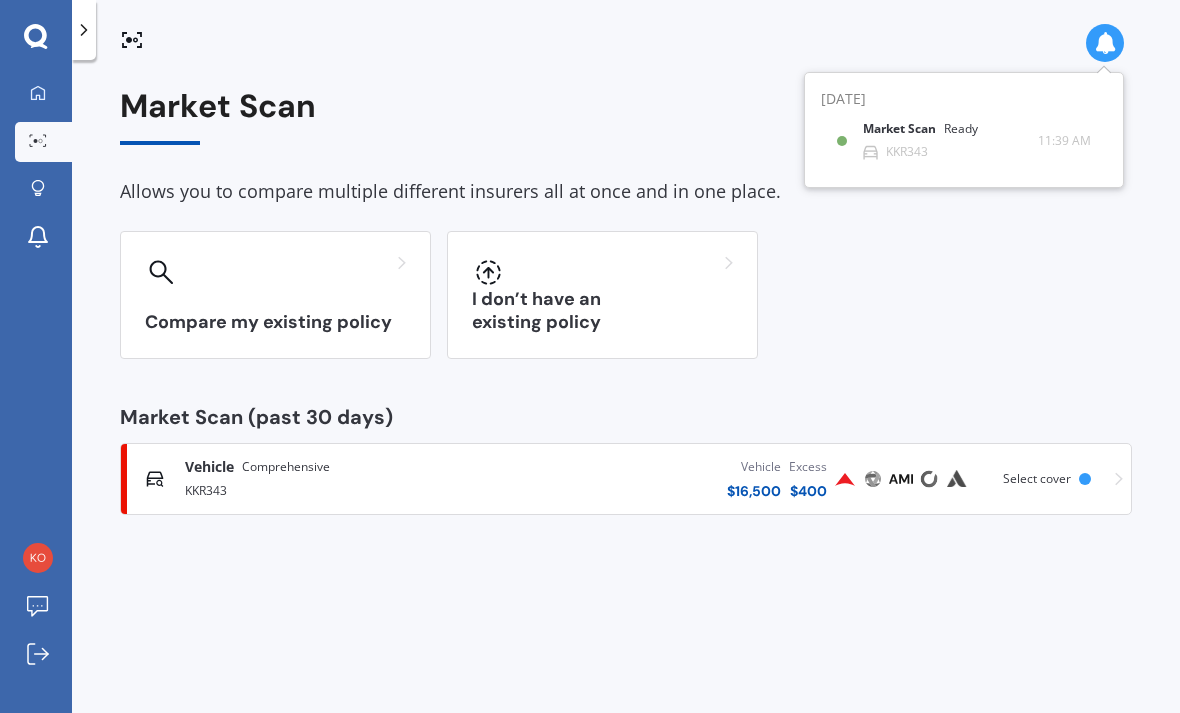 click on "Market Scan" at bounding box center (903, 129) 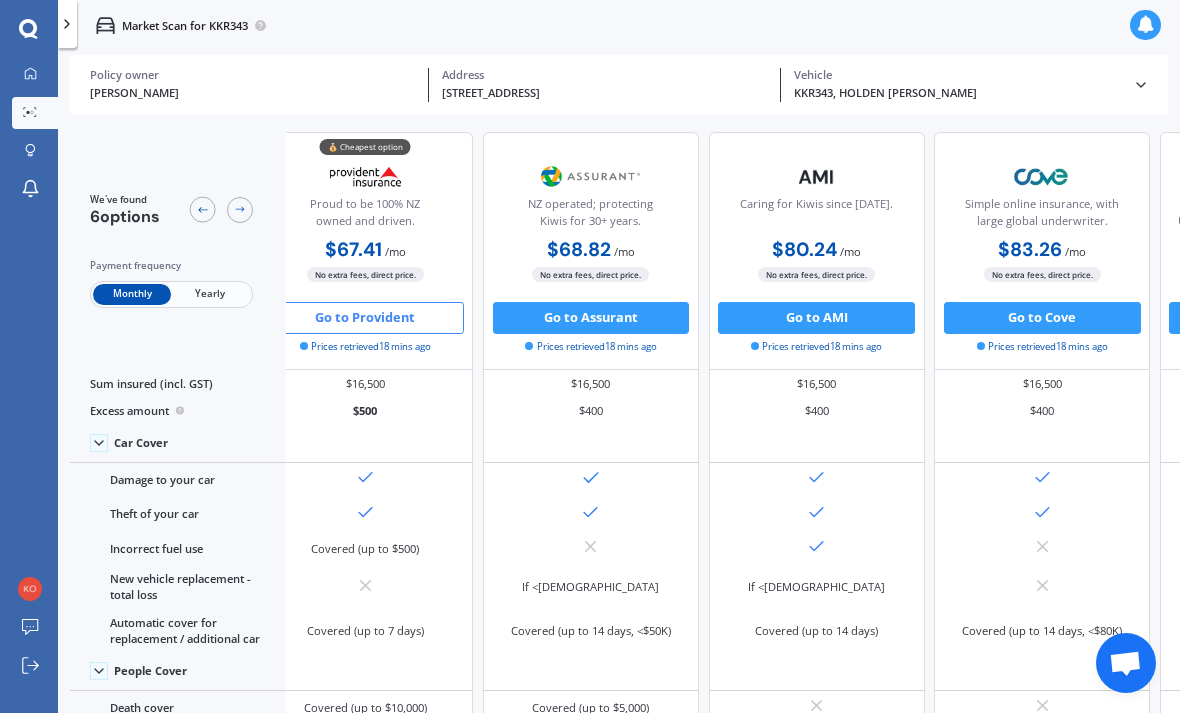 scroll, scrollTop: 0, scrollLeft: 37, axis: horizontal 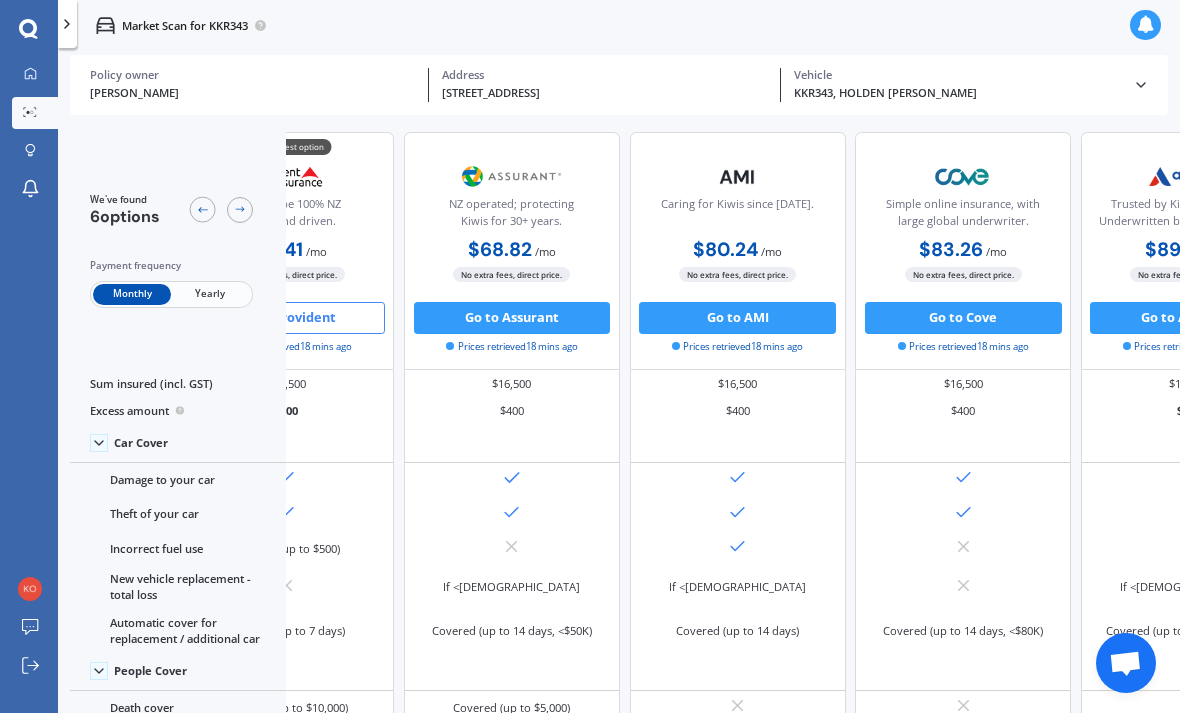 click on "Go to AMI" at bounding box center (737, 318) 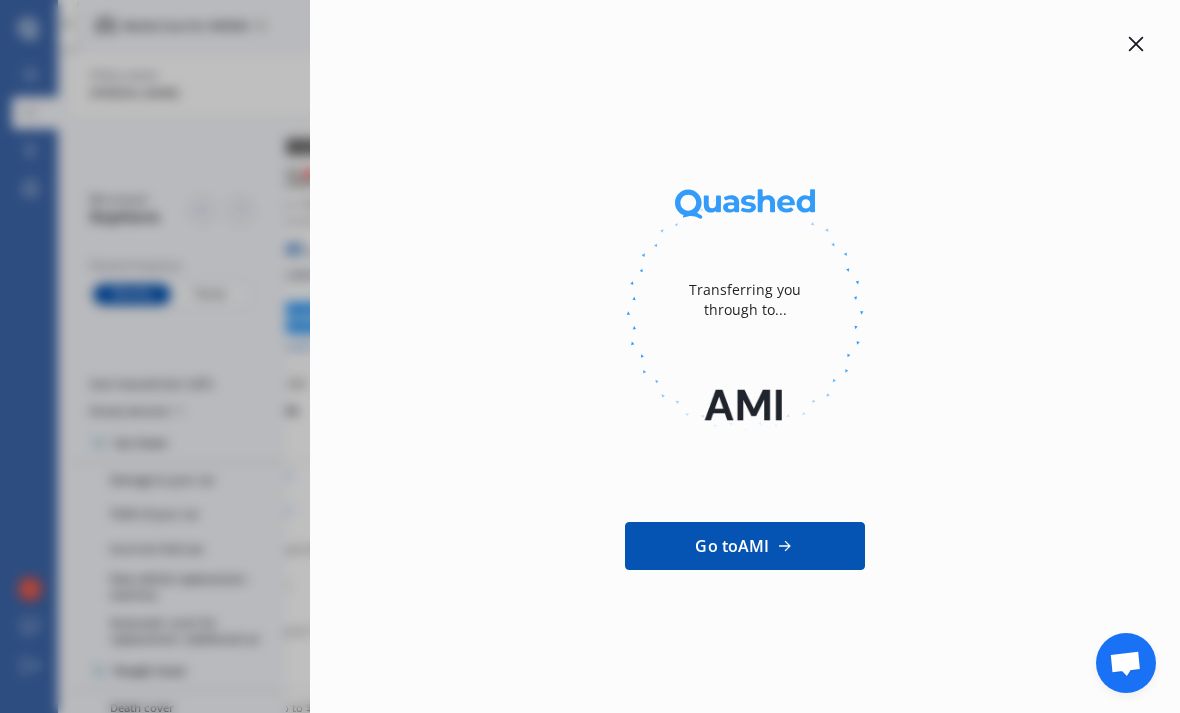 click on "Transferring you through to... Go to  AMI" at bounding box center (590, 356) 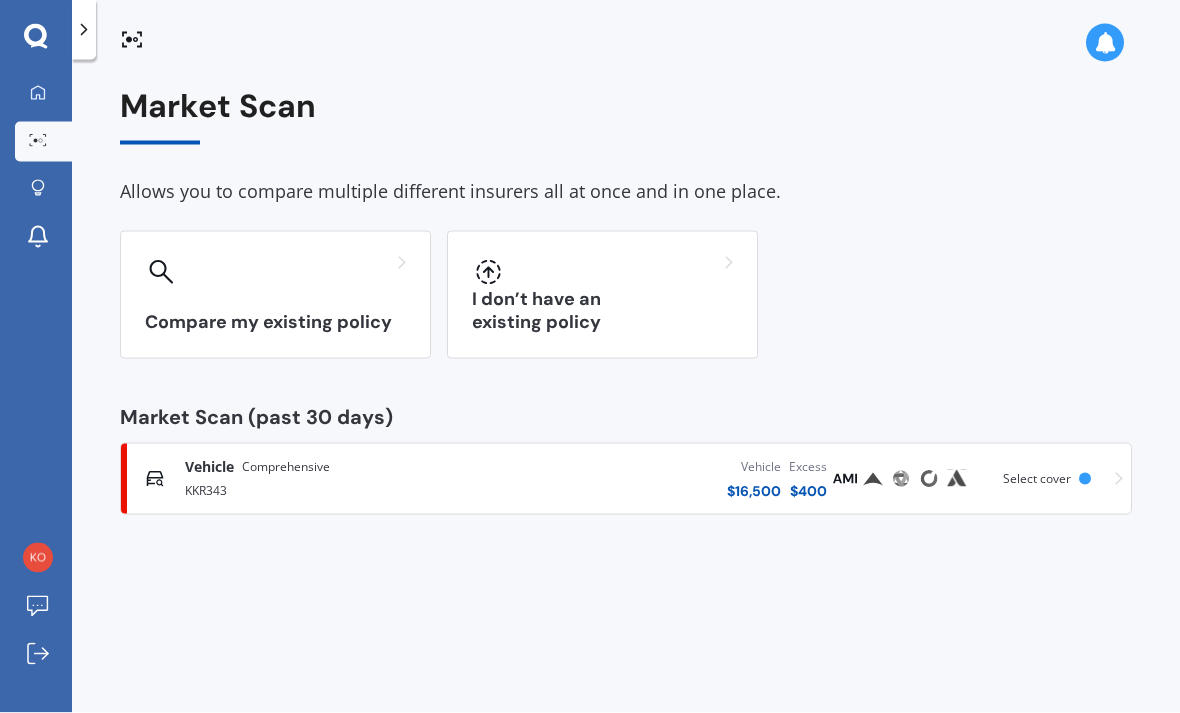 scroll, scrollTop: 0, scrollLeft: 0, axis: both 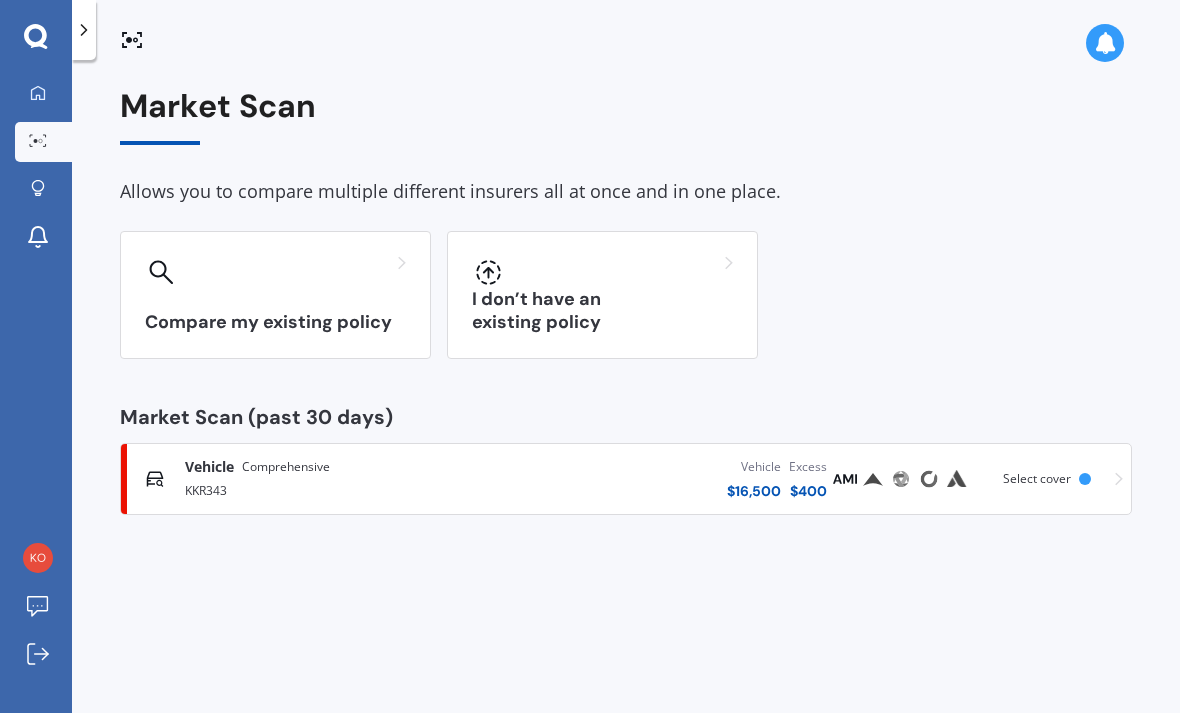 click at bounding box center [1105, 43] 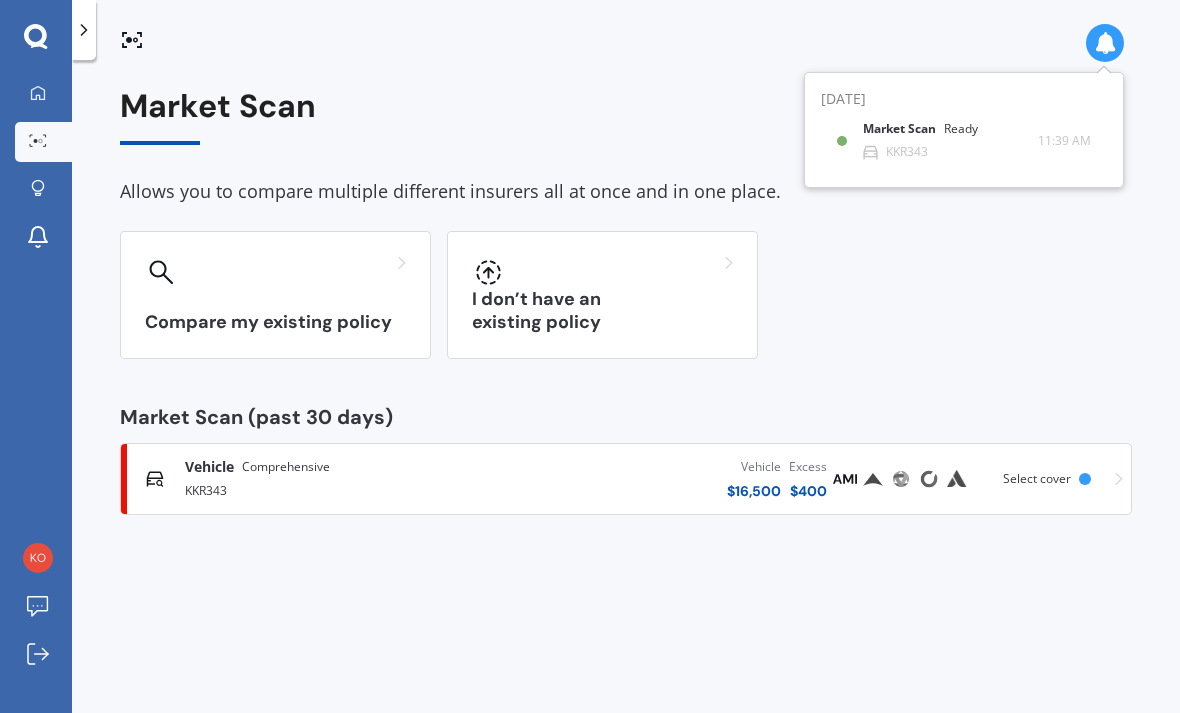 click on "Vehicle $ 16,500 Excess $ 400" at bounding box center [659, 479] 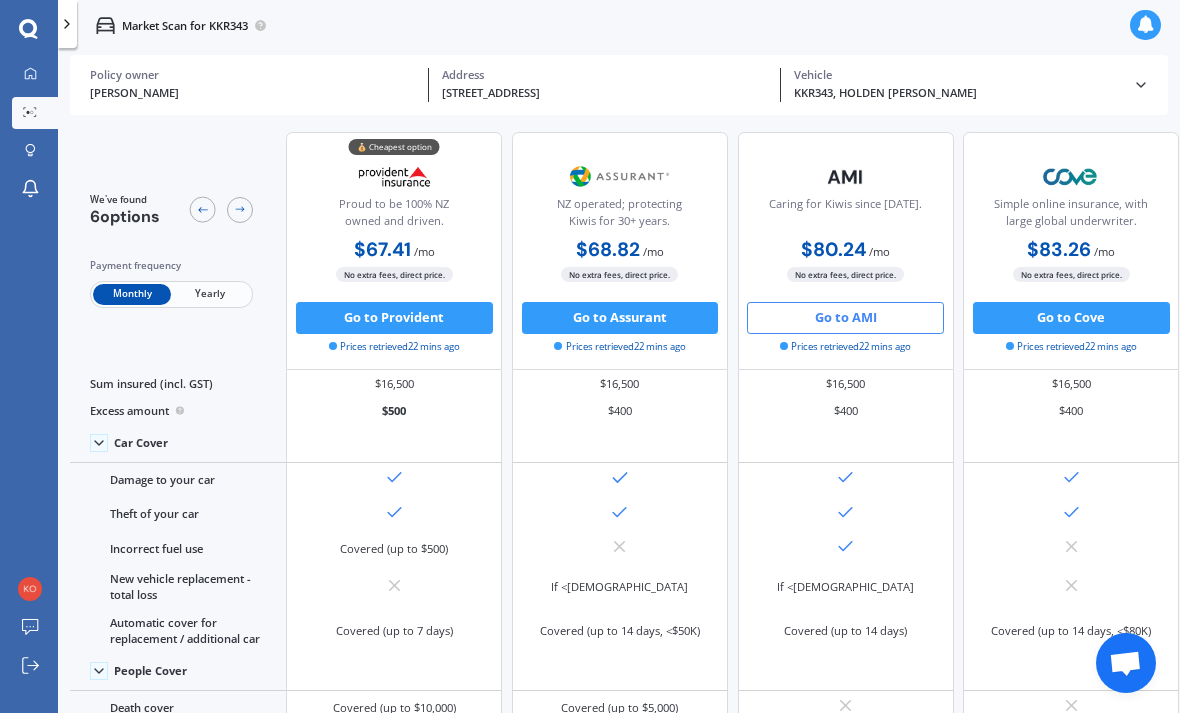 click on "Go to Provident" at bounding box center [394, 318] 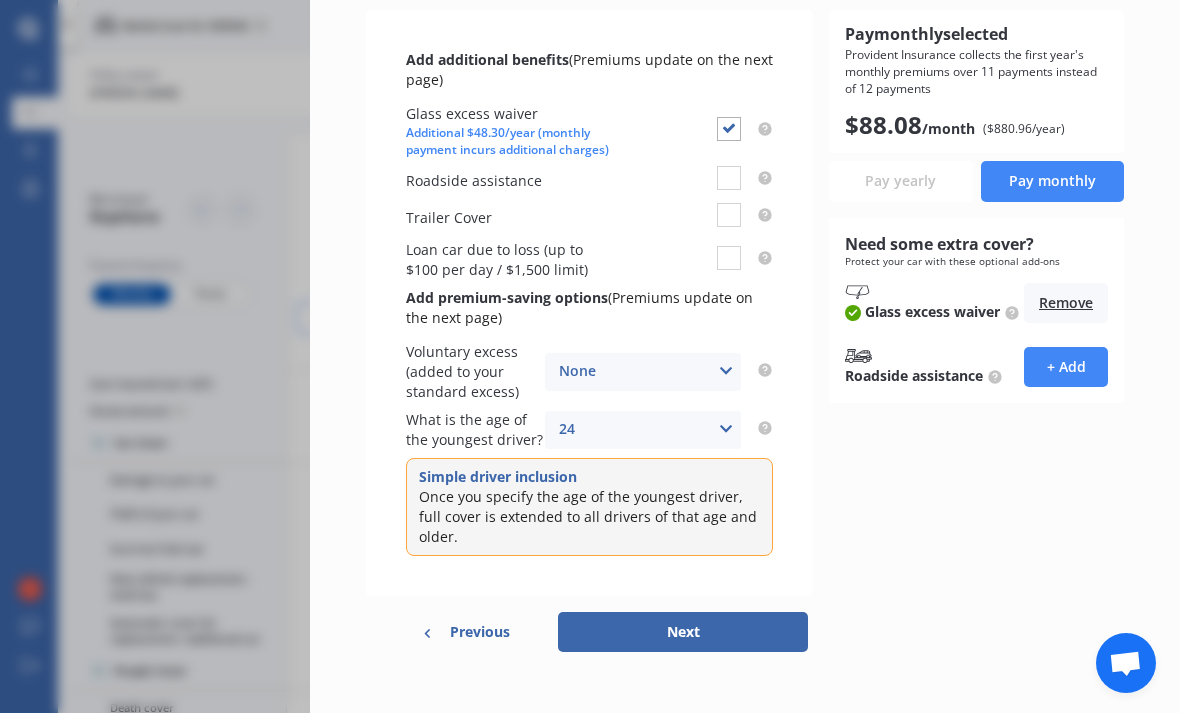 scroll, scrollTop: 228, scrollLeft: 0, axis: vertical 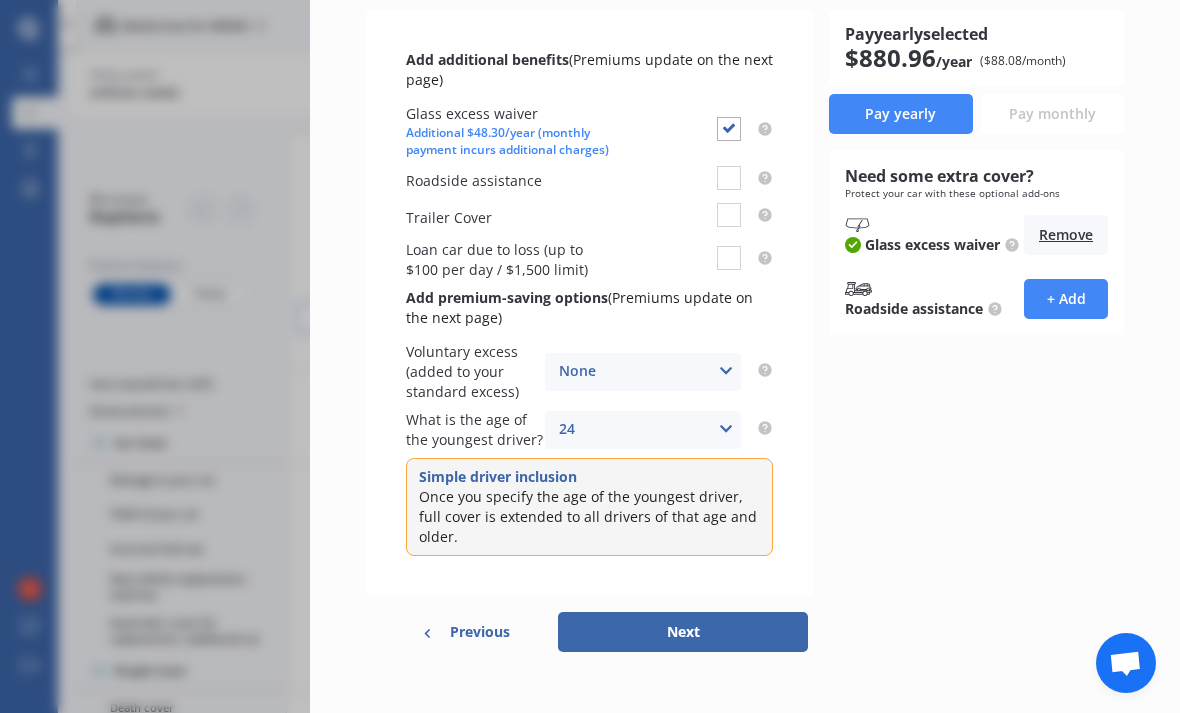 click at bounding box center [726, 429] 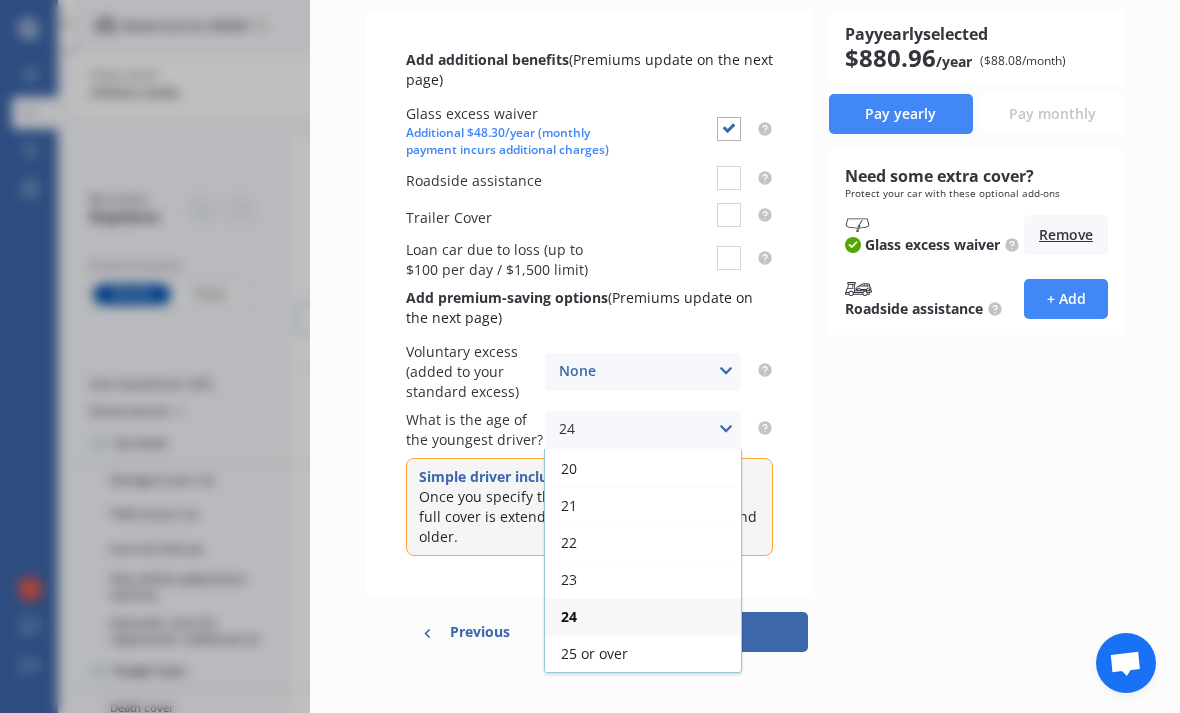 scroll, scrollTop: 147, scrollLeft: 0, axis: vertical 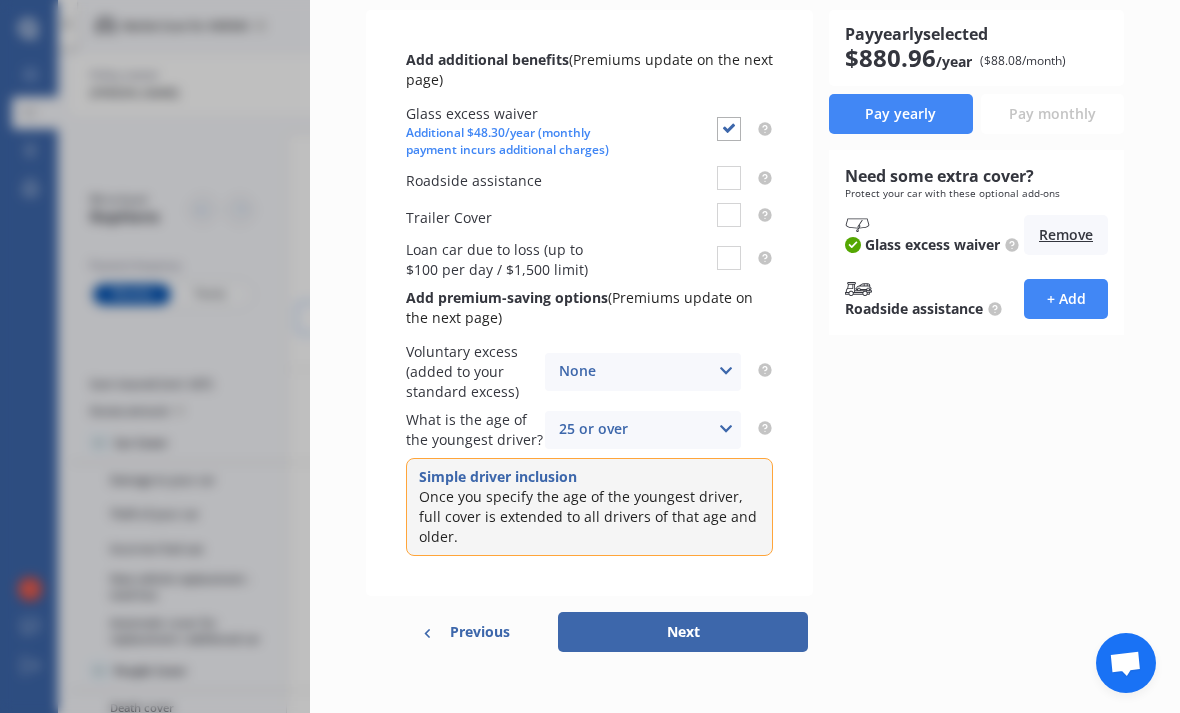 click on "Next" at bounding box center [683, 632] 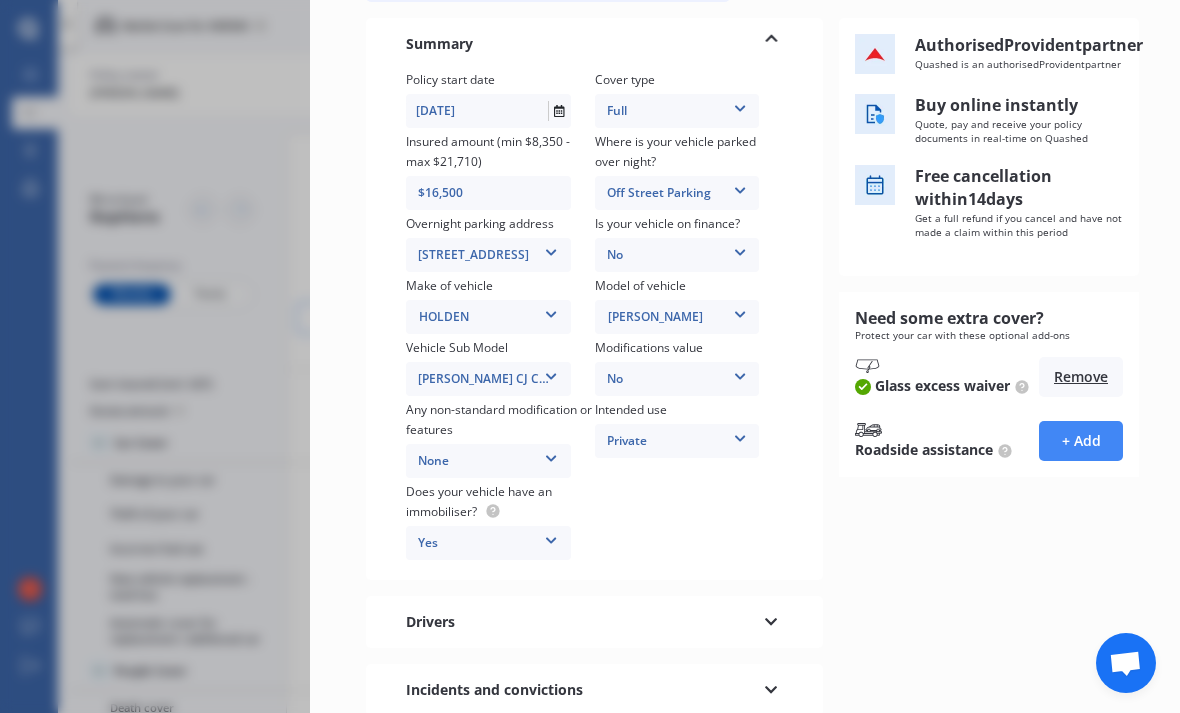 scroll, scrollTop: 0, scrollLeft: 0, axis: both 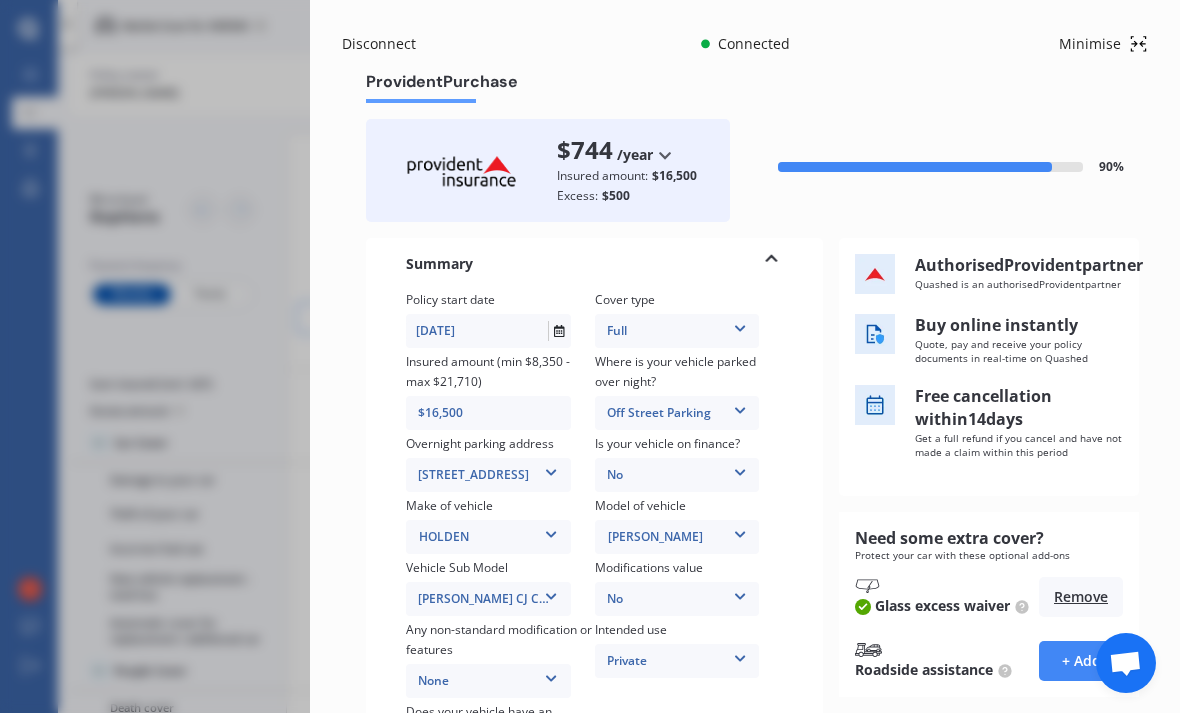 click on "Insured amount:" at bounding box center (602, 176) 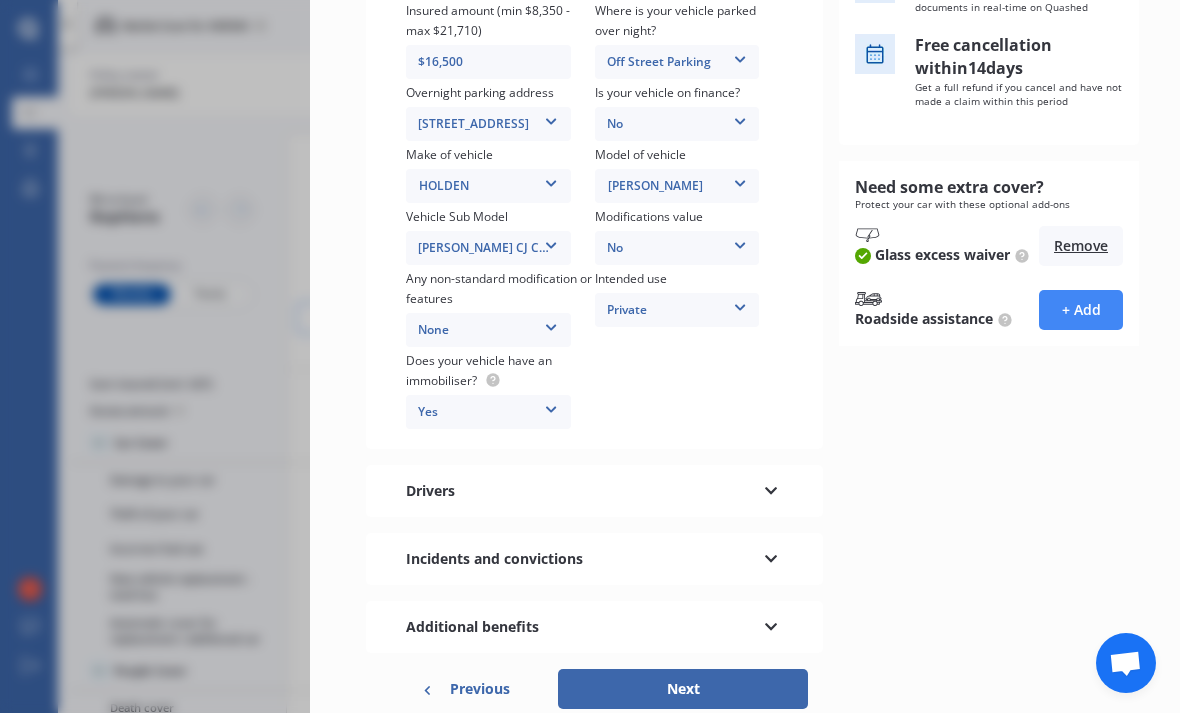 scroll, scrollTop: 352, scrollLeft: 0, axis: vertical 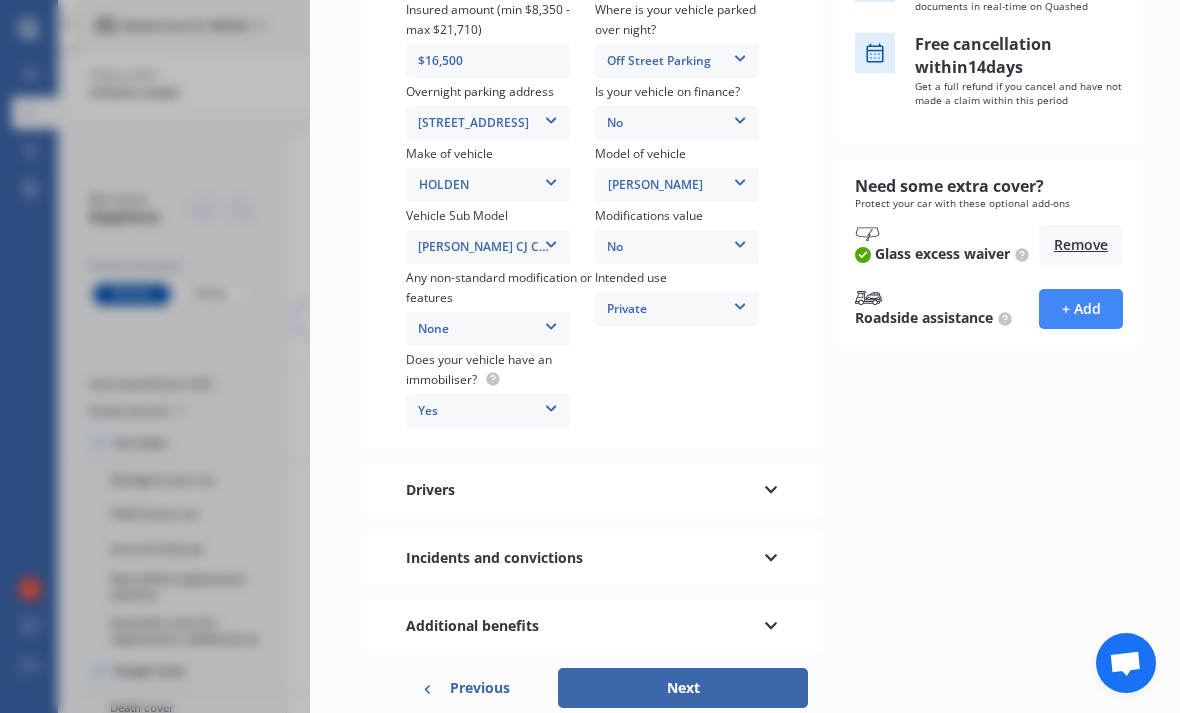 click on "Drivers" at bounding box center [594, 490] 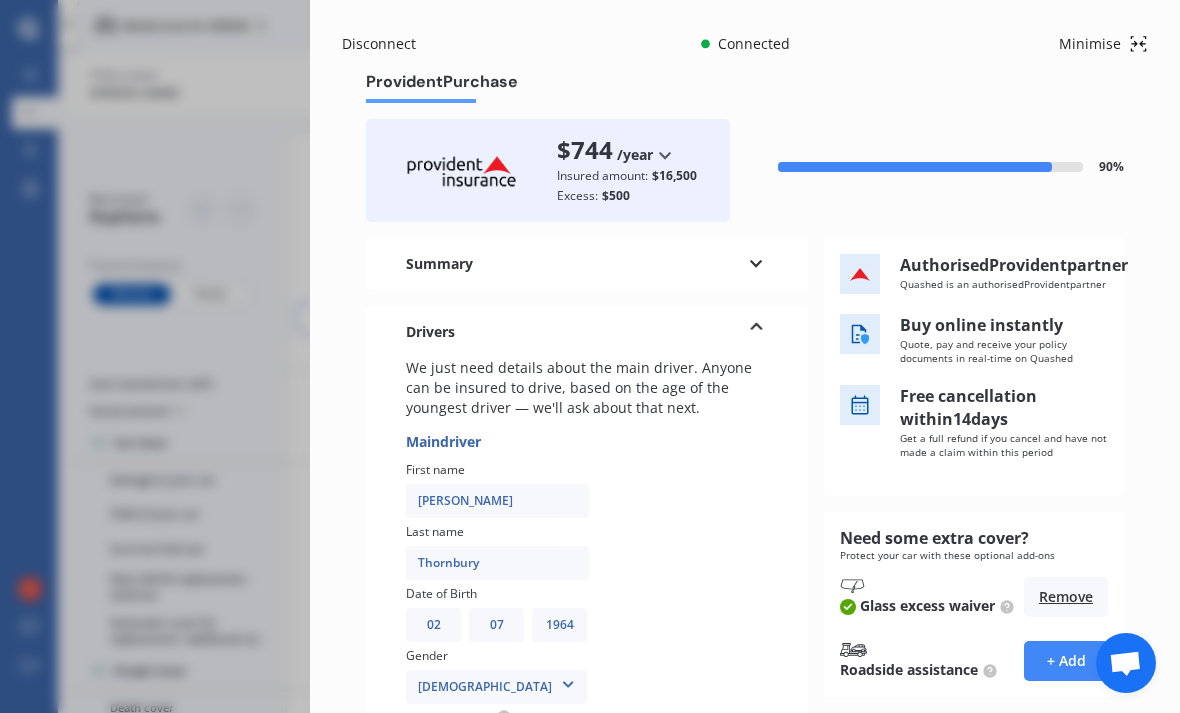 scroll, scrollTop: 0, scrollLeft: 0, axis: both 